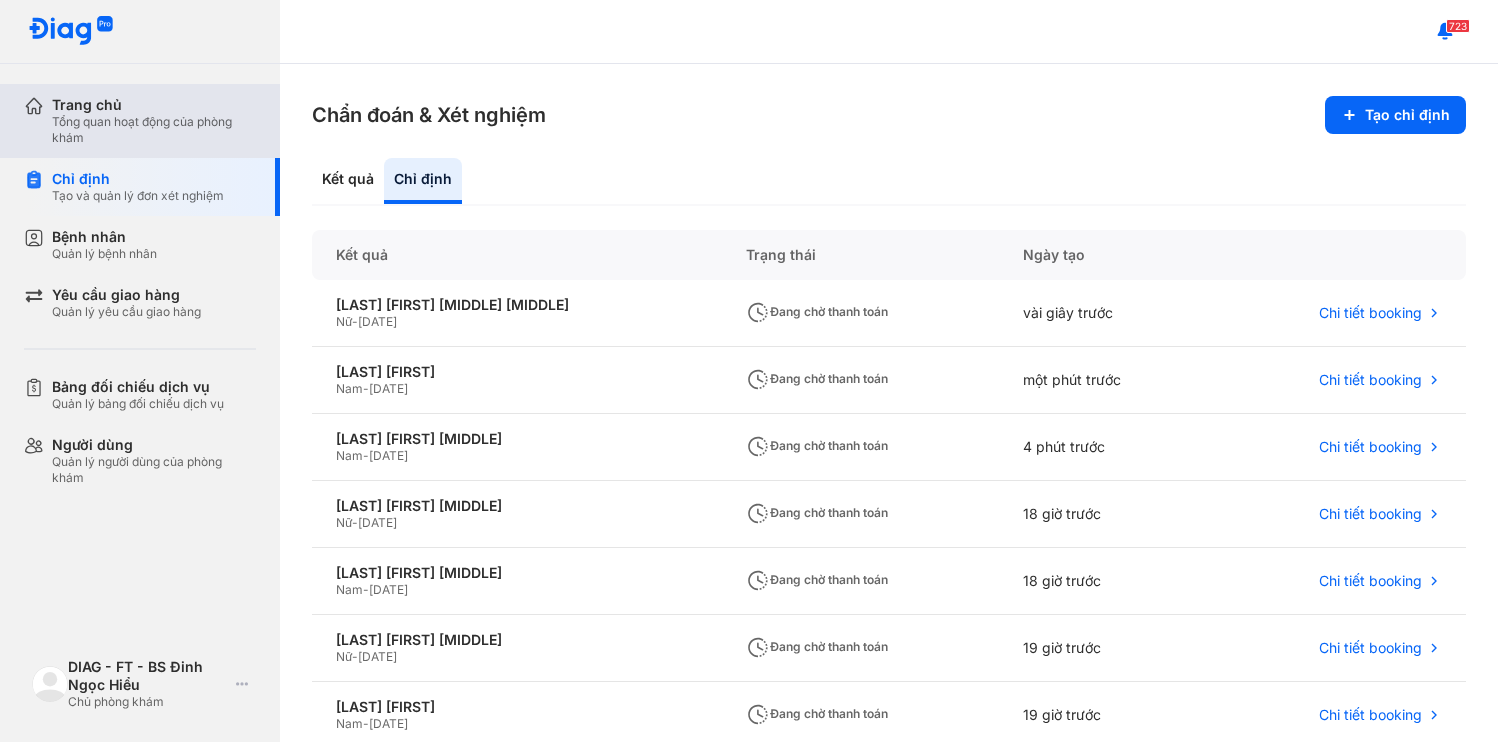 scroll, scrollTop: 0, scrollLeft: 0, axis: both 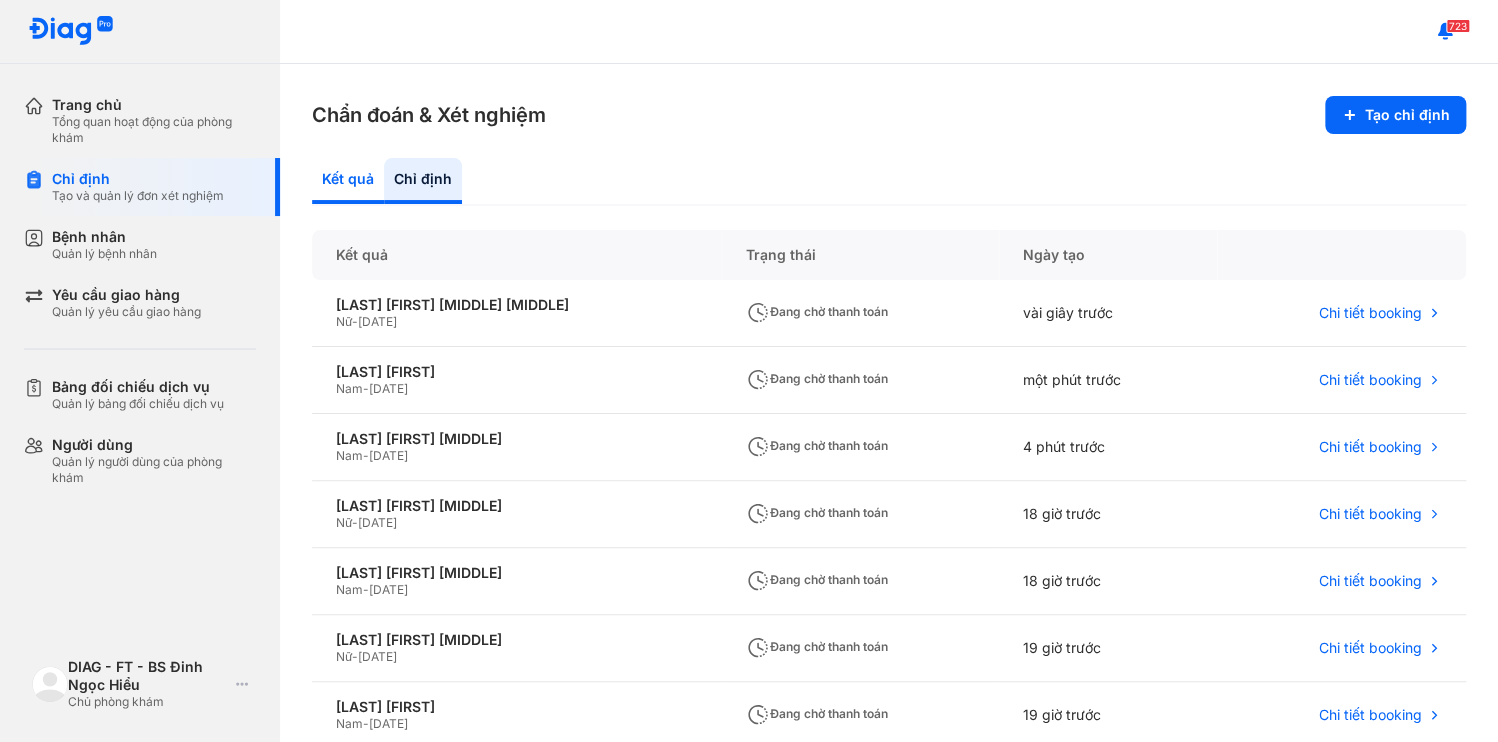 click on "Kết quả" 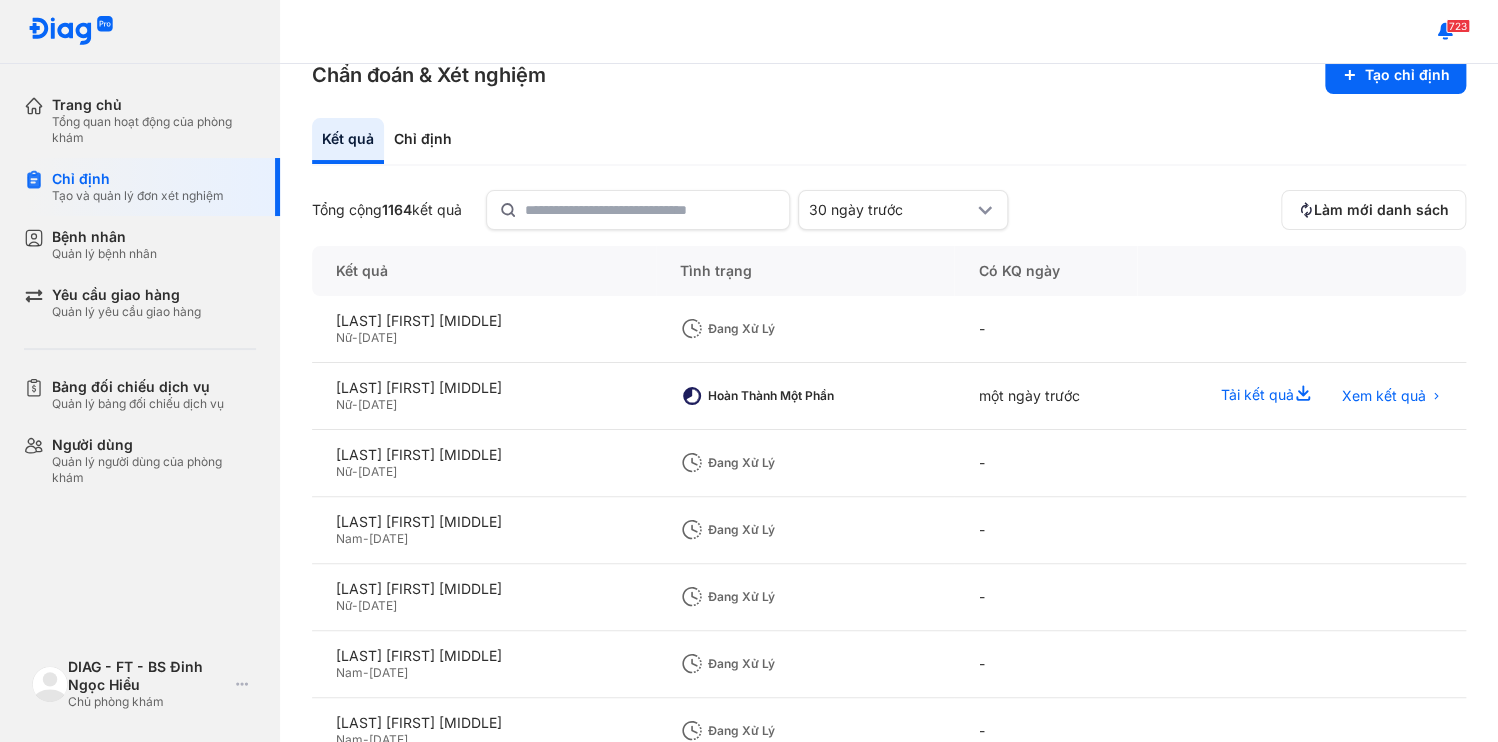 scroll, scrollTop: 80, scrollLeft: 0, axis: vertical 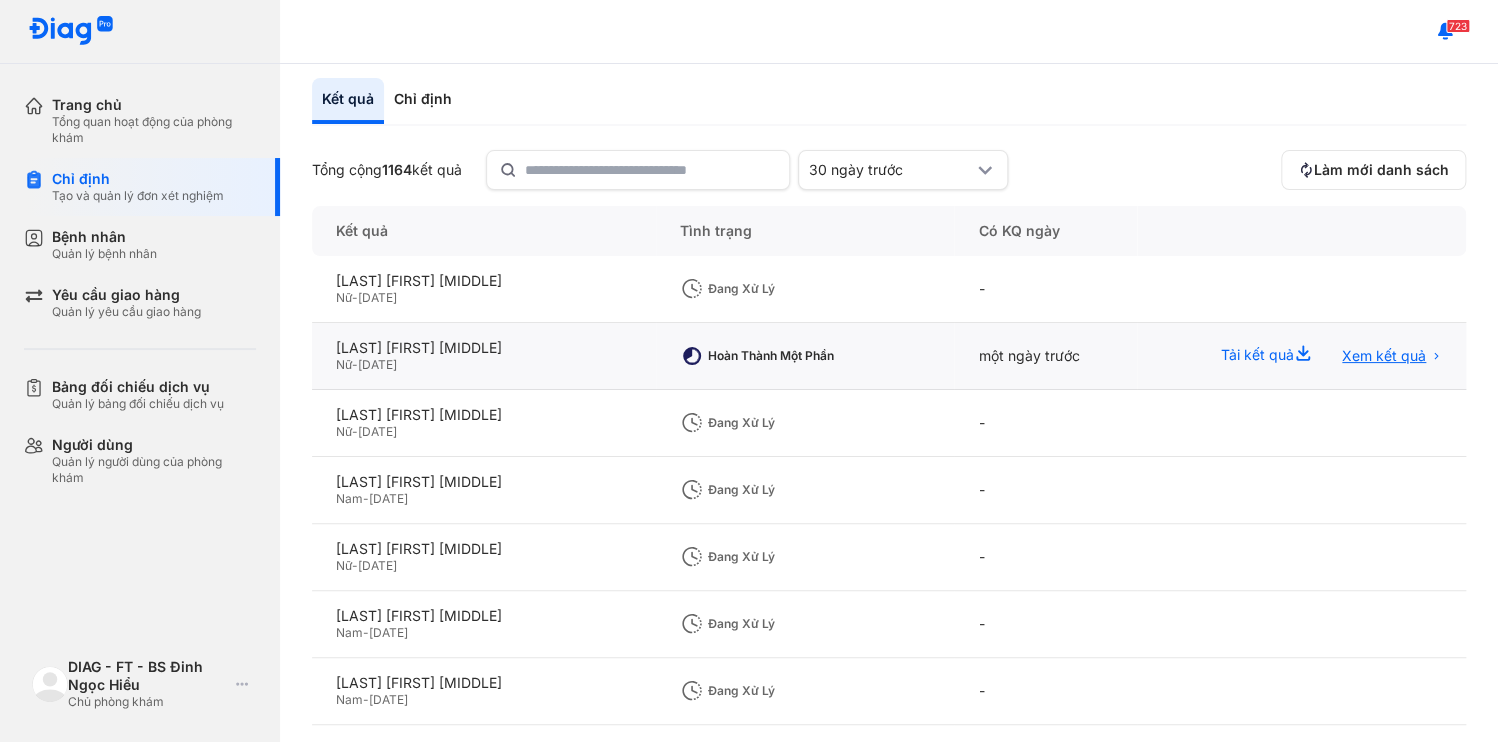 click on "Xem kết quả" at bounding box center (1384, 356) 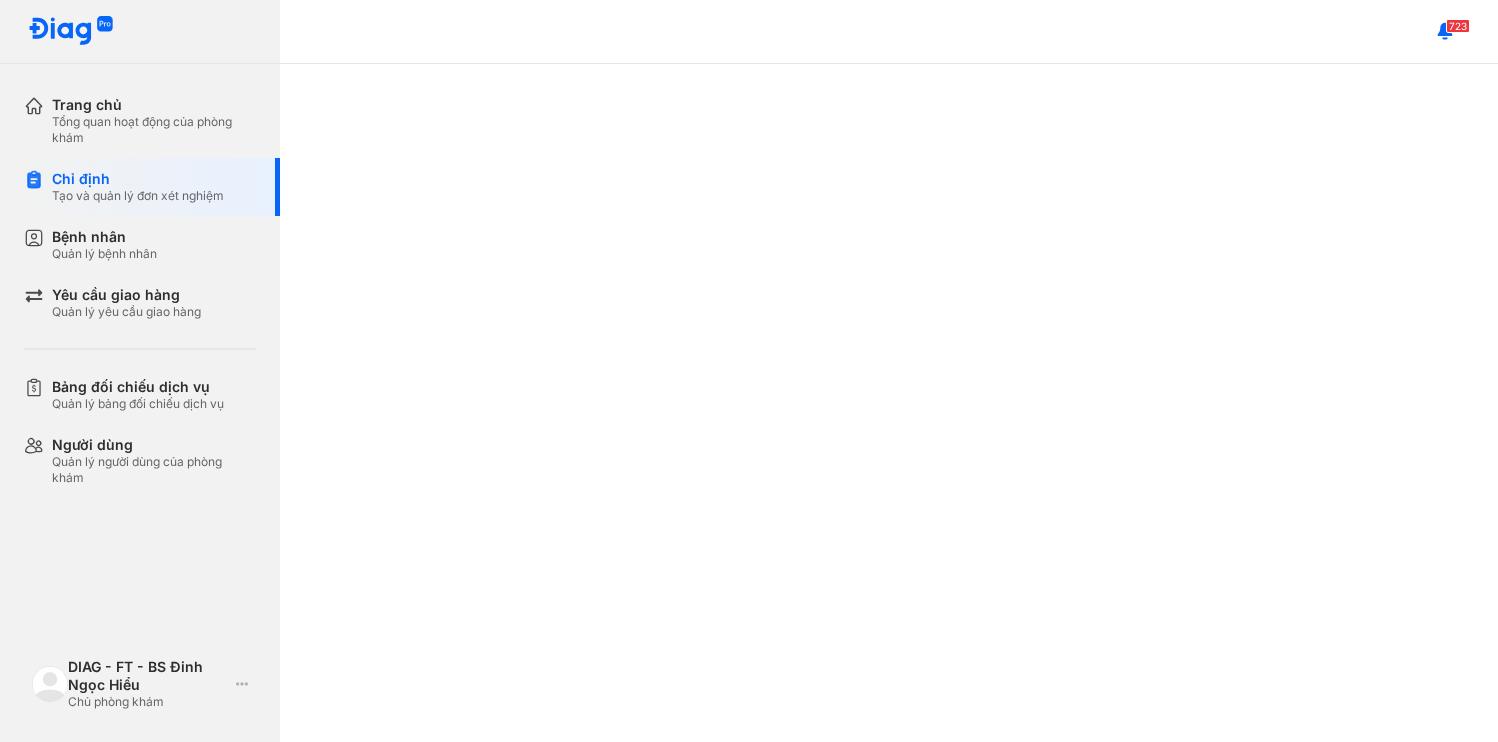 scroll, scrollTop: 0, scrollLeft: 0, axis: both 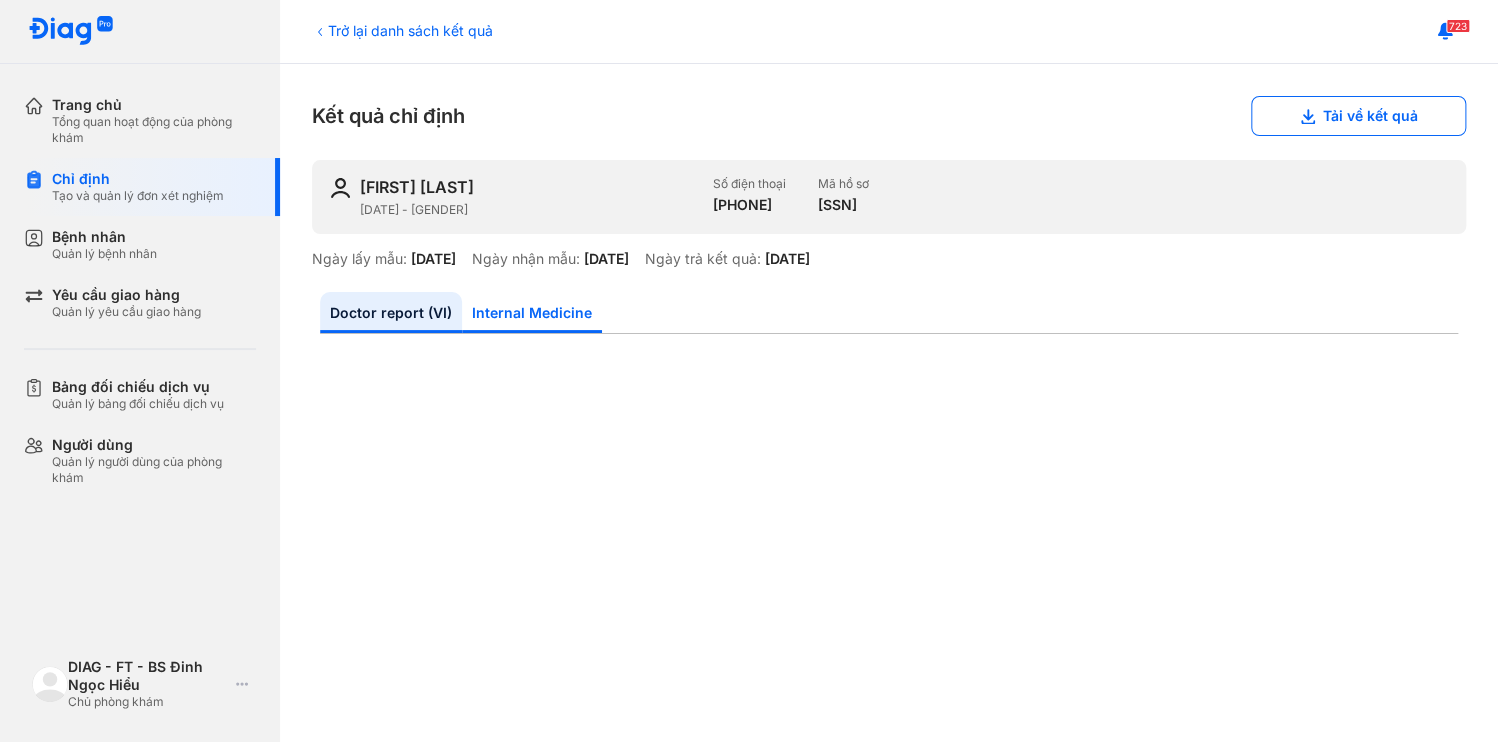 click on "Internal Medicine" at bounding box center (532, 312) 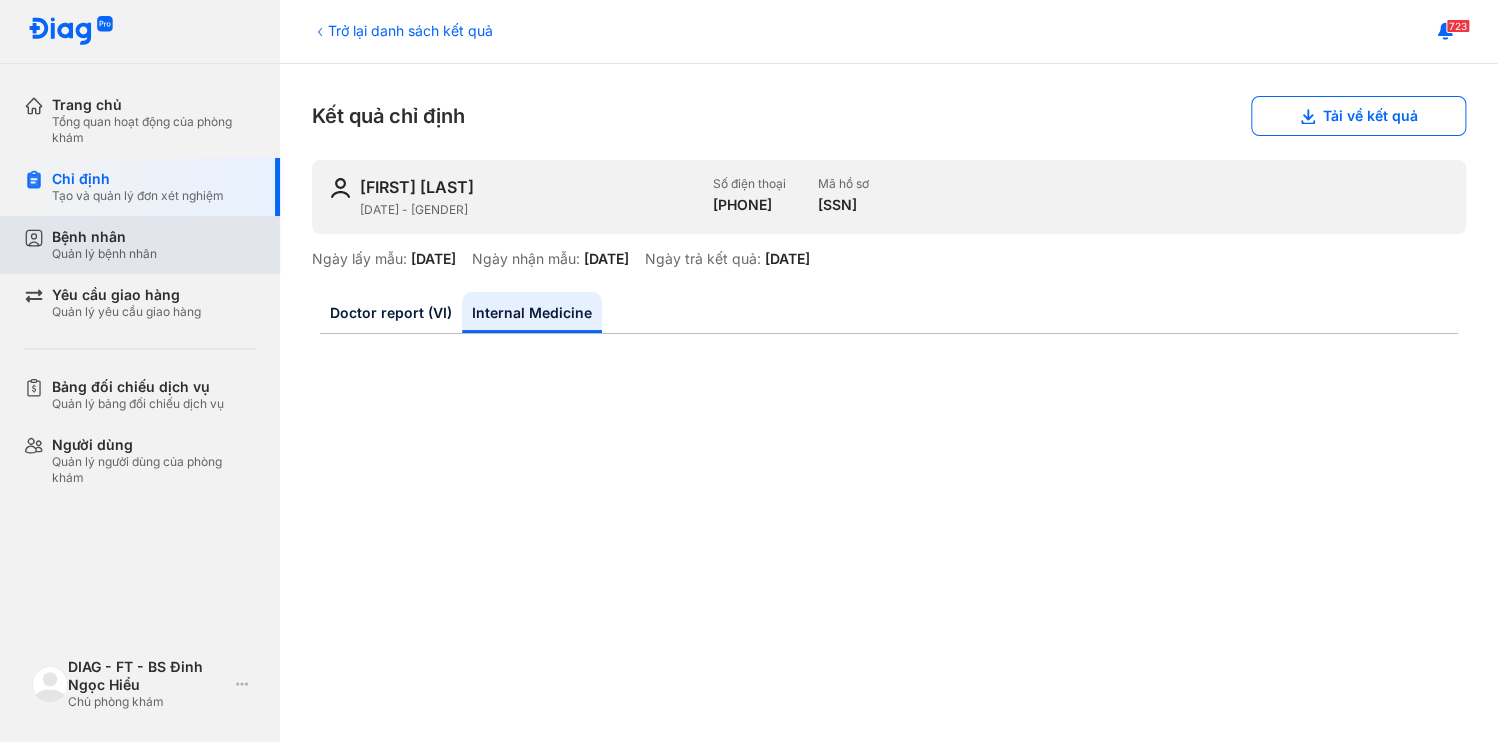 click on "Bệnh nhân" at bounding box center (104, 237) 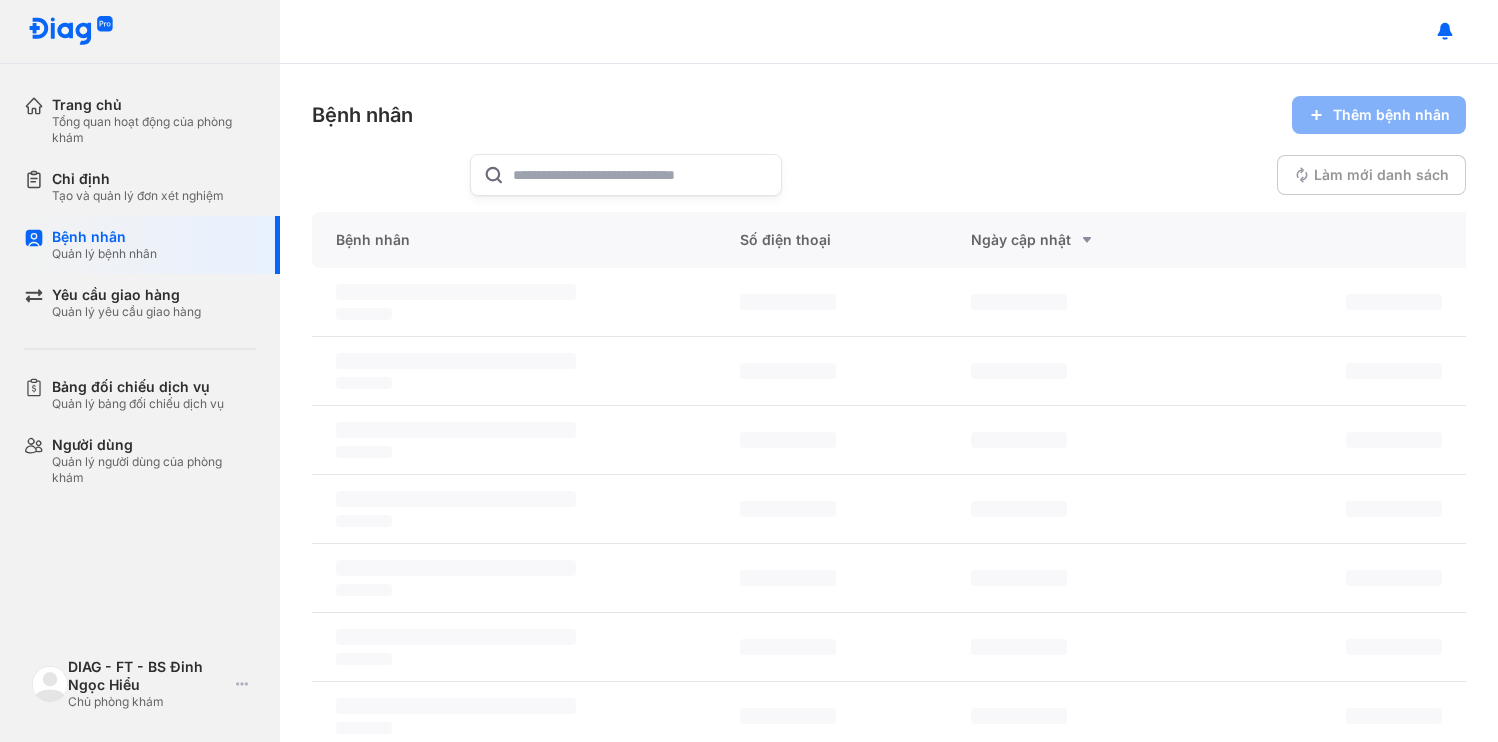 scroll, scrollTop: 0, scrollLeft: 0, axis: both 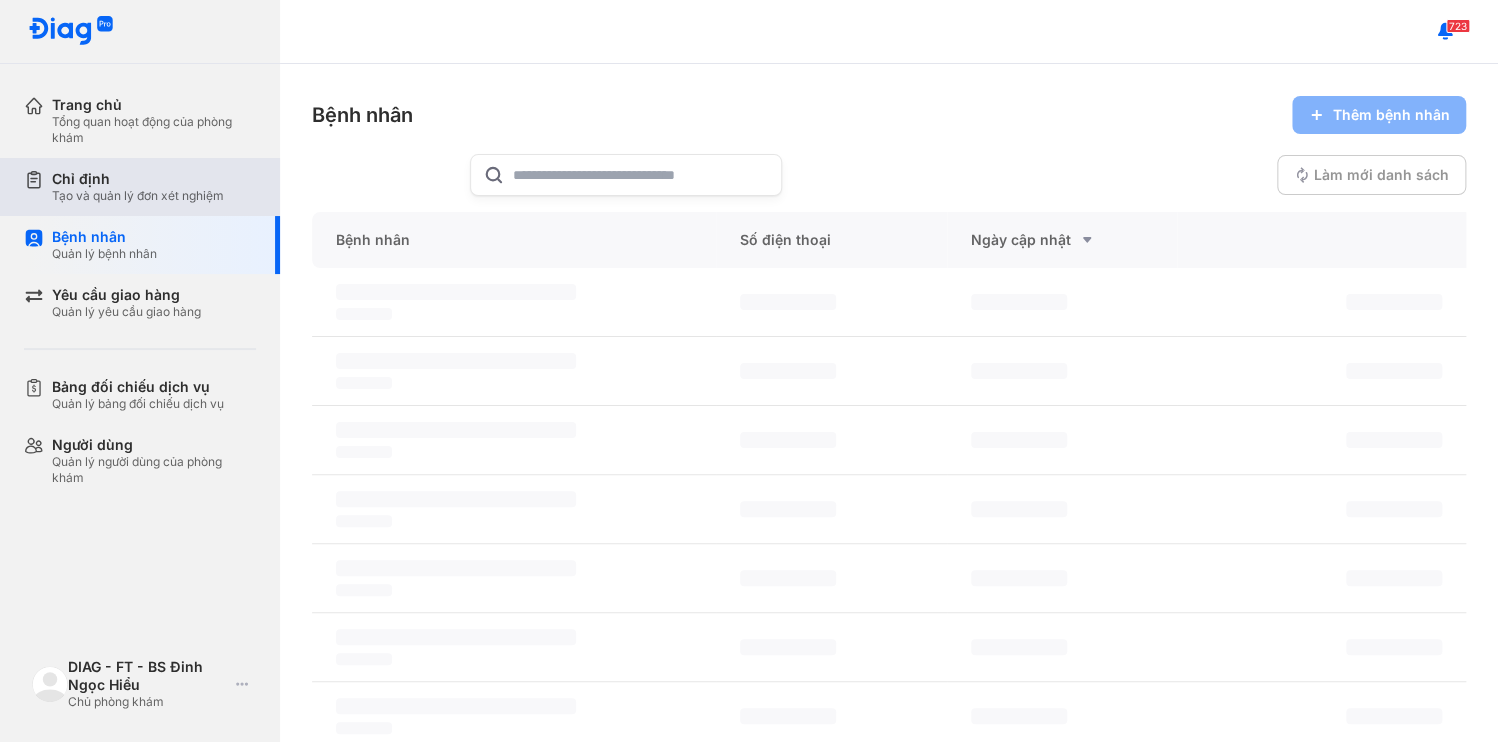 click on "Chỉ định Tạo và quản lý đơn xét nghiệm" at bounding box center (152, 187) 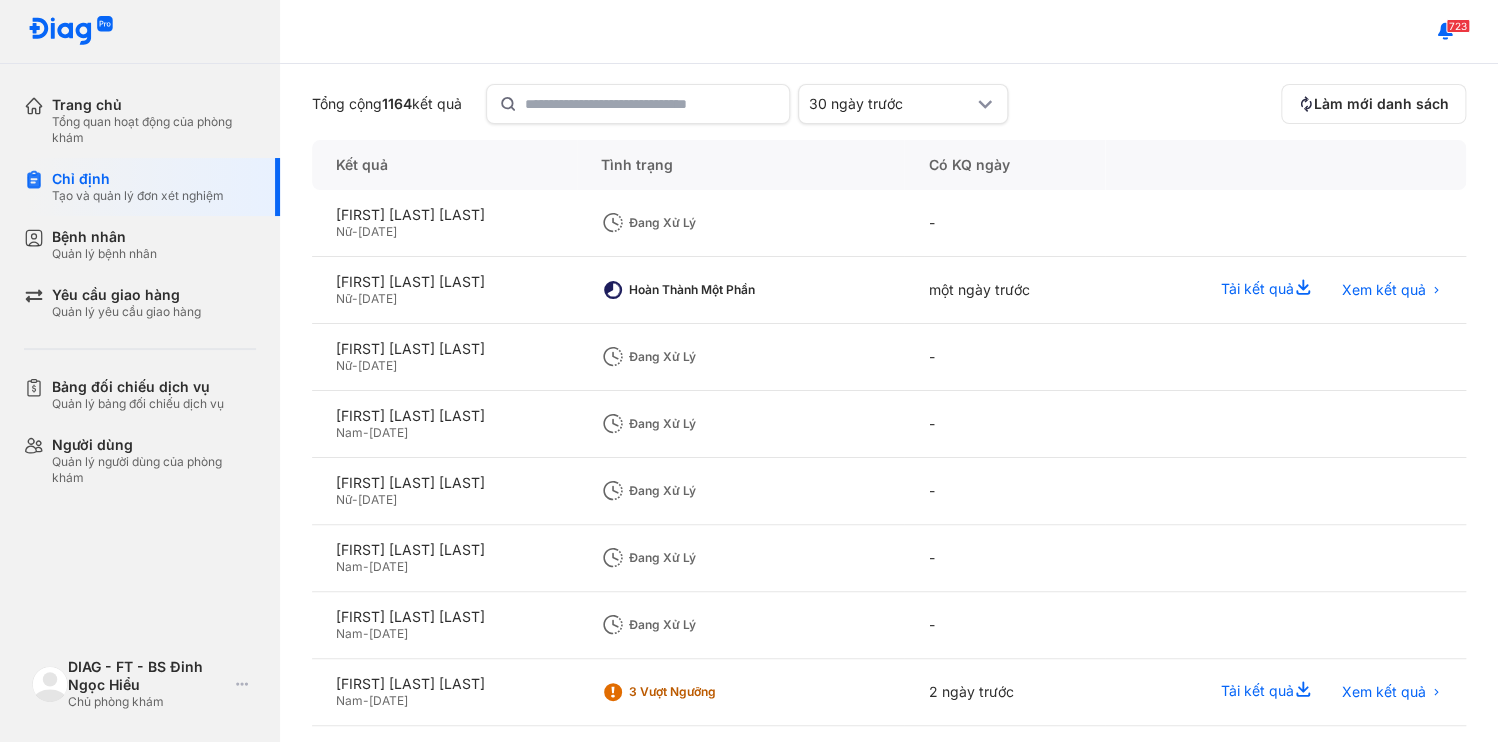 scroll, scrollTop: 174, scrollLeft: 0, axis: vertical 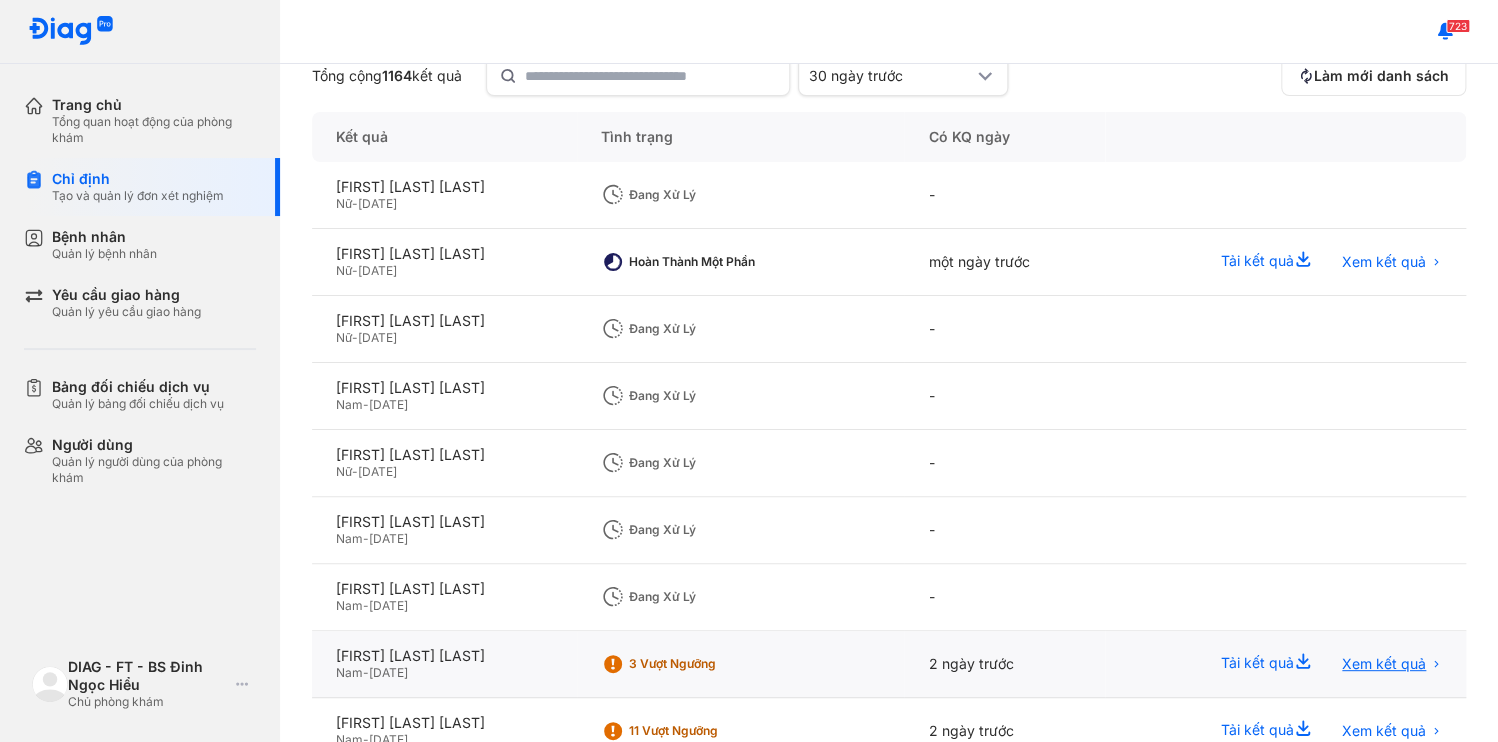 click on "Xem kết quả" at bounding box center (1384, 664) 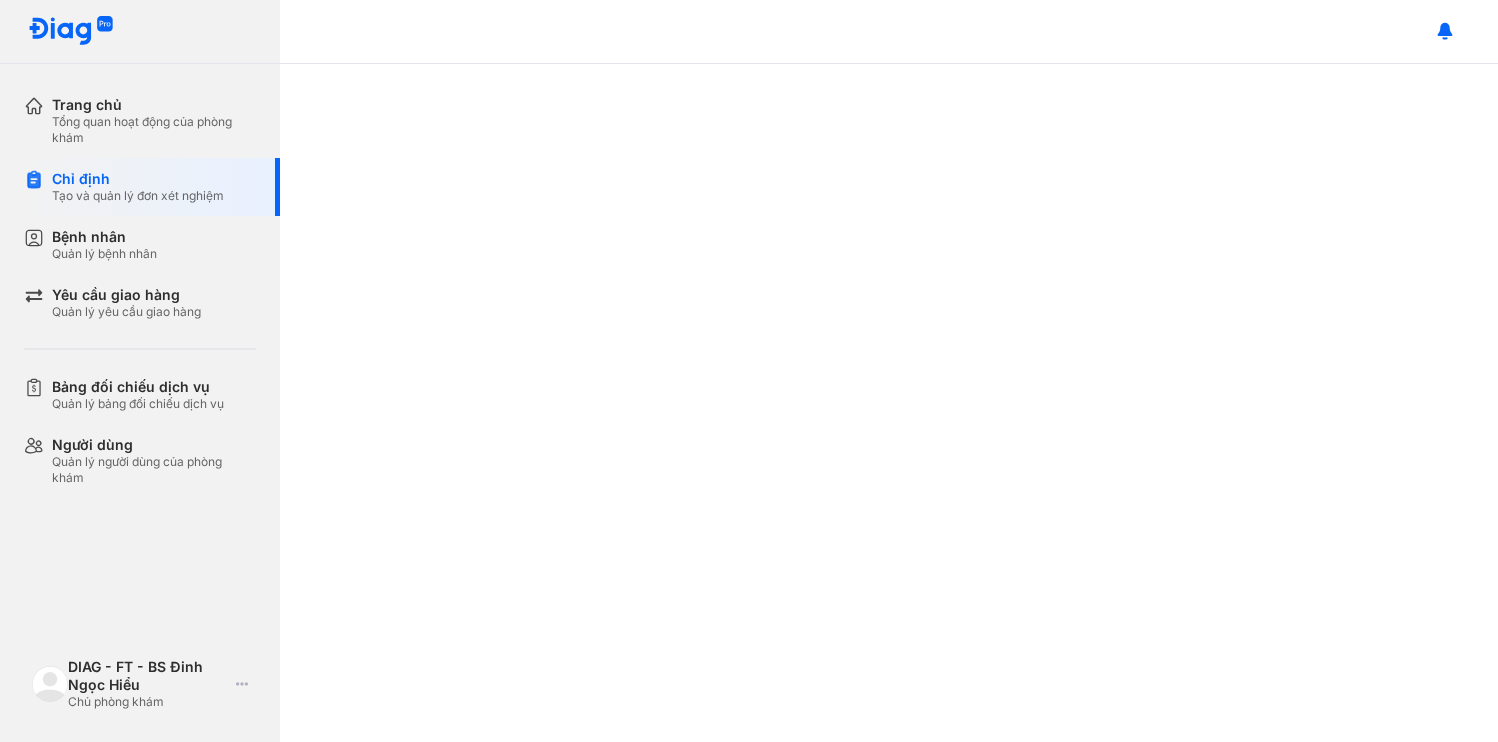 scroll, scrollTop: 0, scrollLeft: 0, axis: both 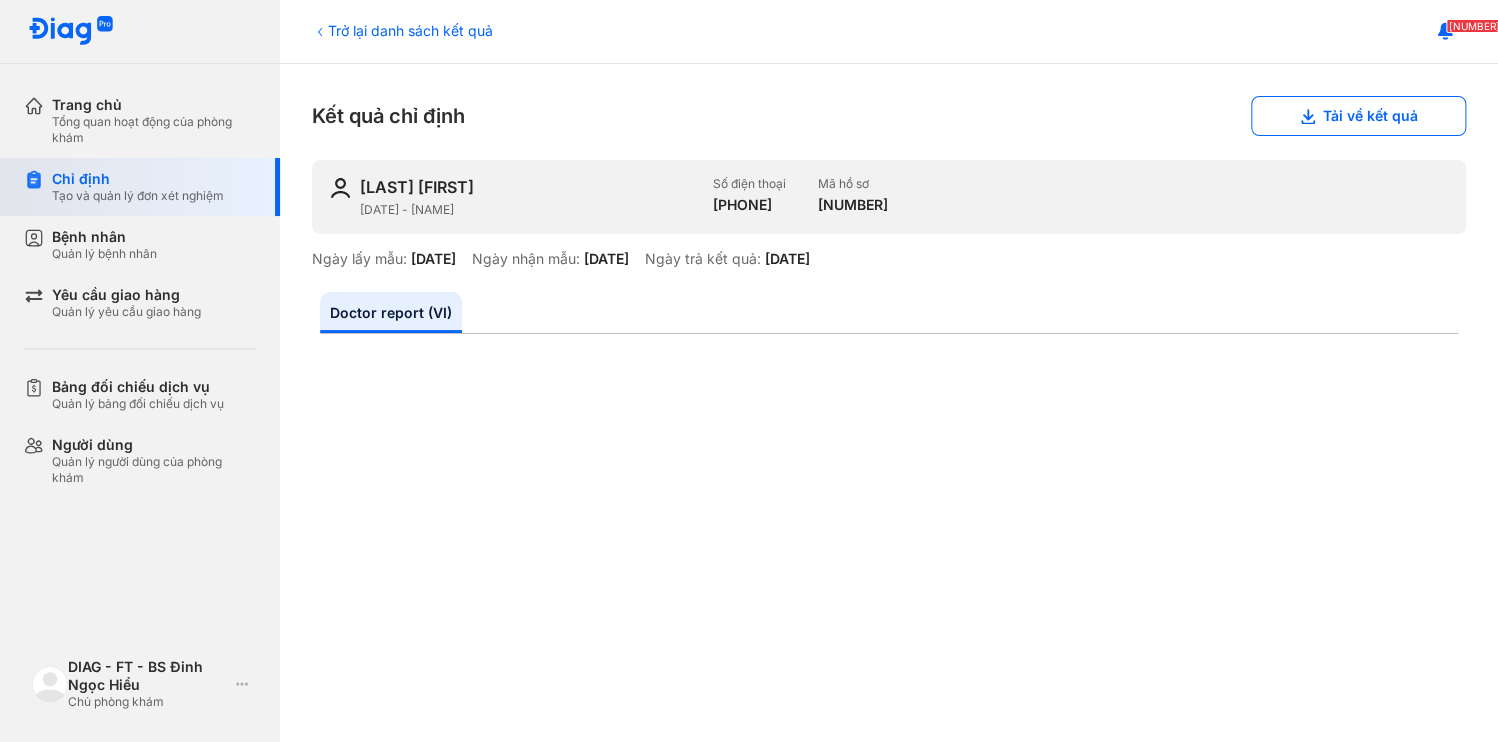 click on "Tạo và quản lý đơn xét nghiệm" at bounding box center (138, 196) 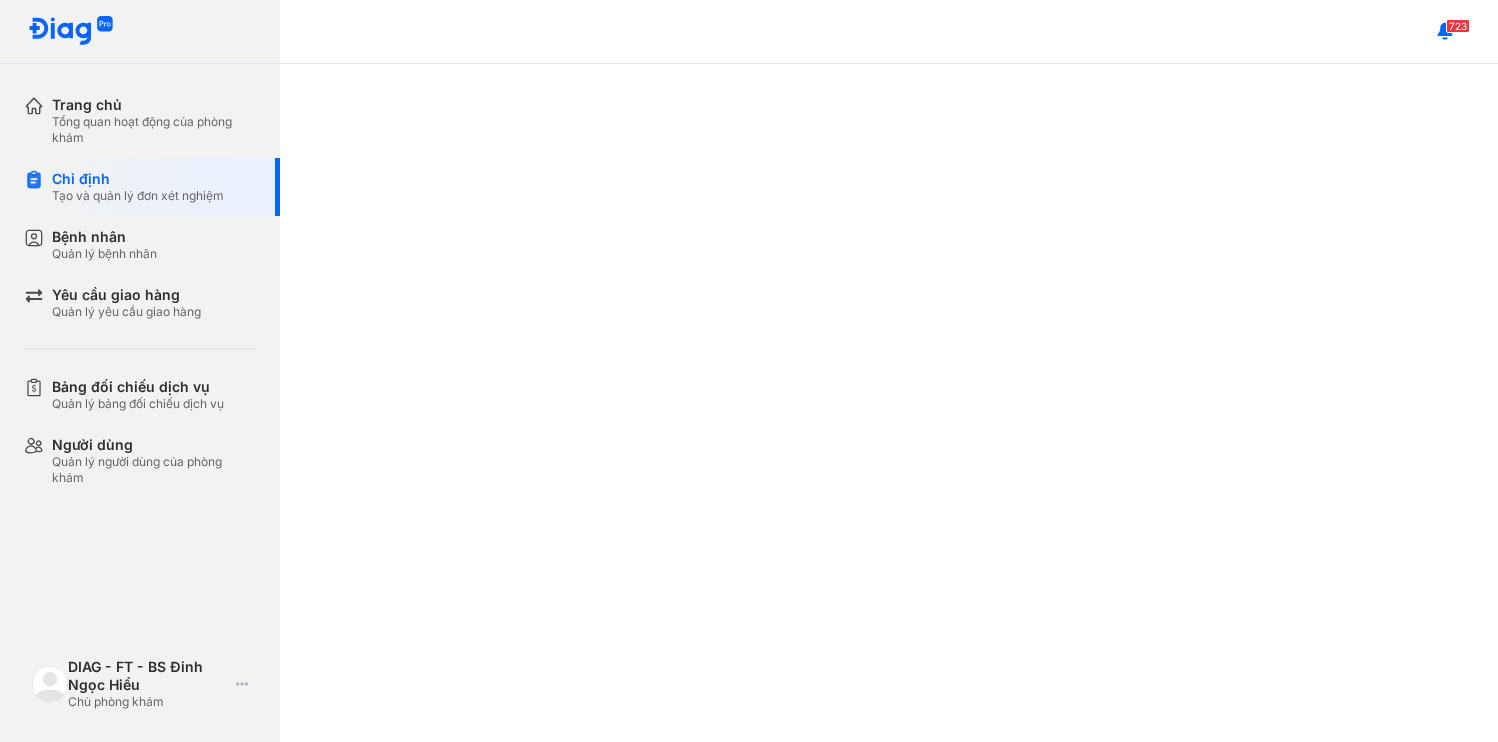 scroll, scrollTop: 0, scrollLeft: 0, axis: both 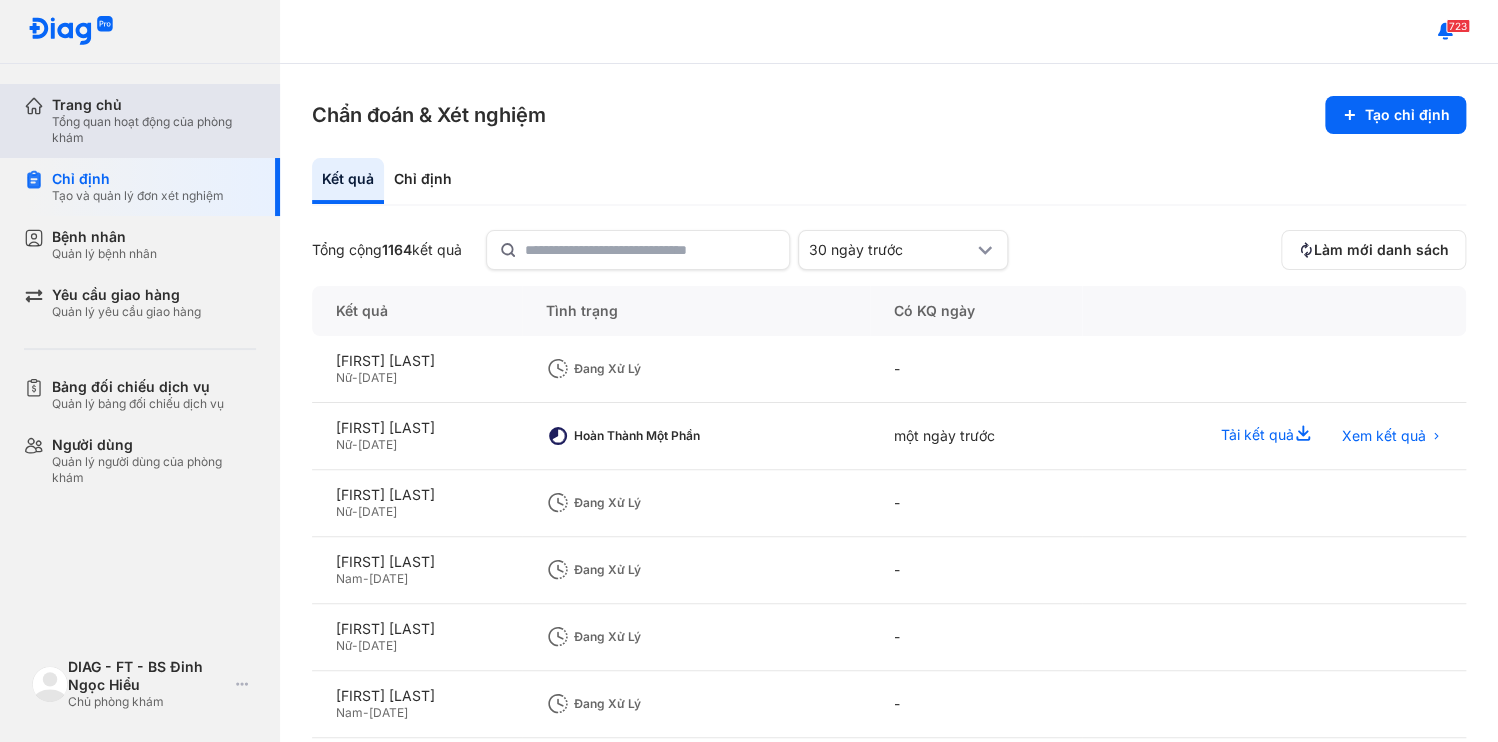 click on "Tổng quan hoạt động của phòng khám" at bounding box center [154, 130] 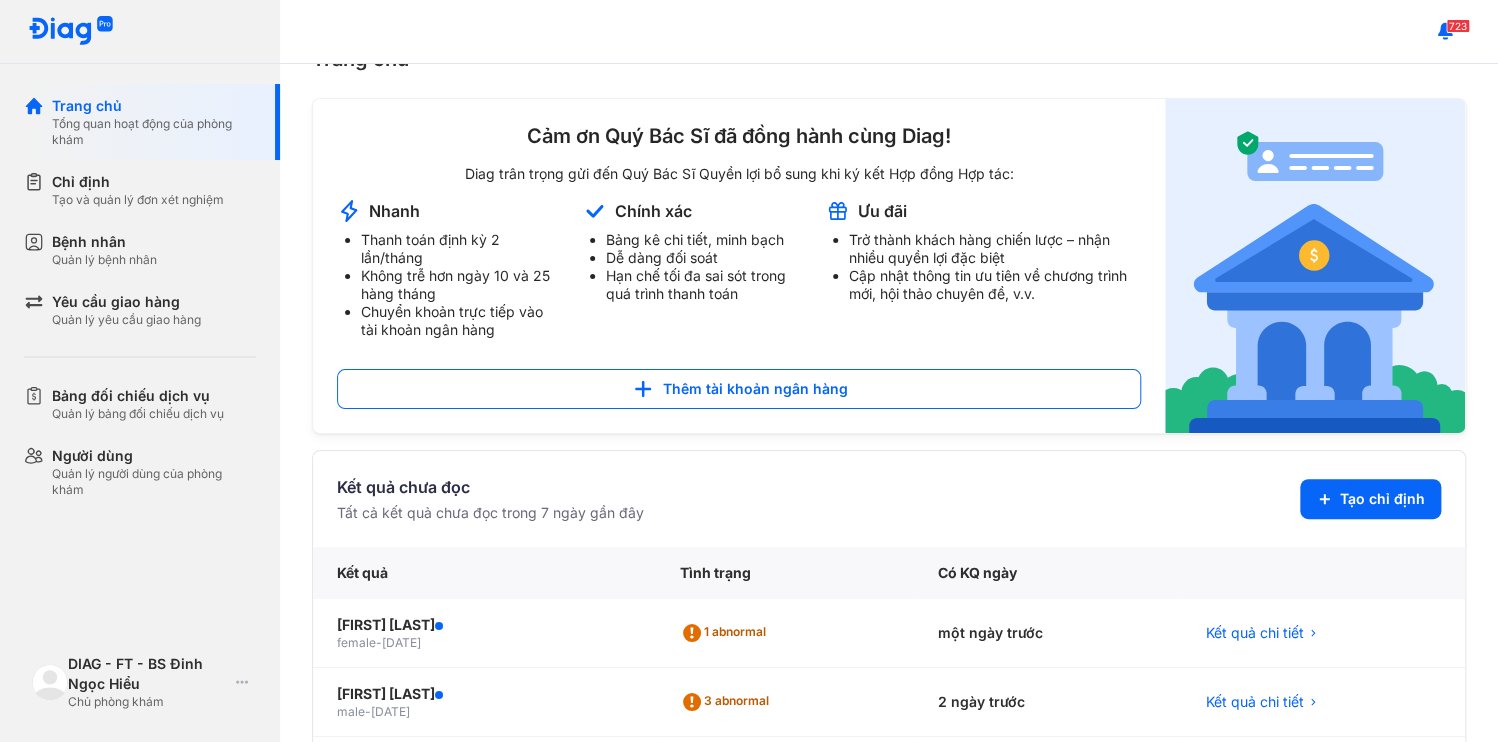 scroll, scrollTop: 0, scrollLeft: 0, axis: both 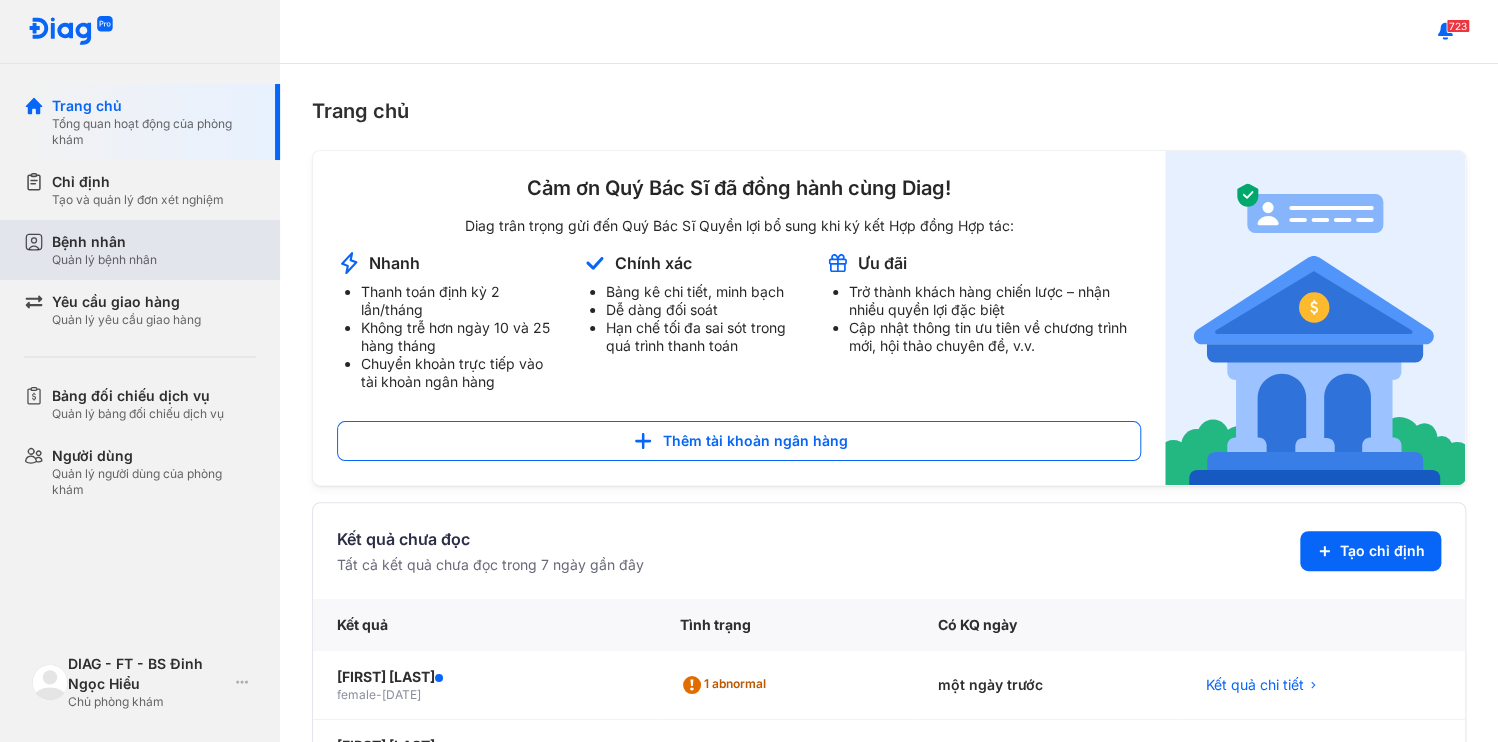 click on "Quản lý bệnh nhân" at bounding box center (104, 260) 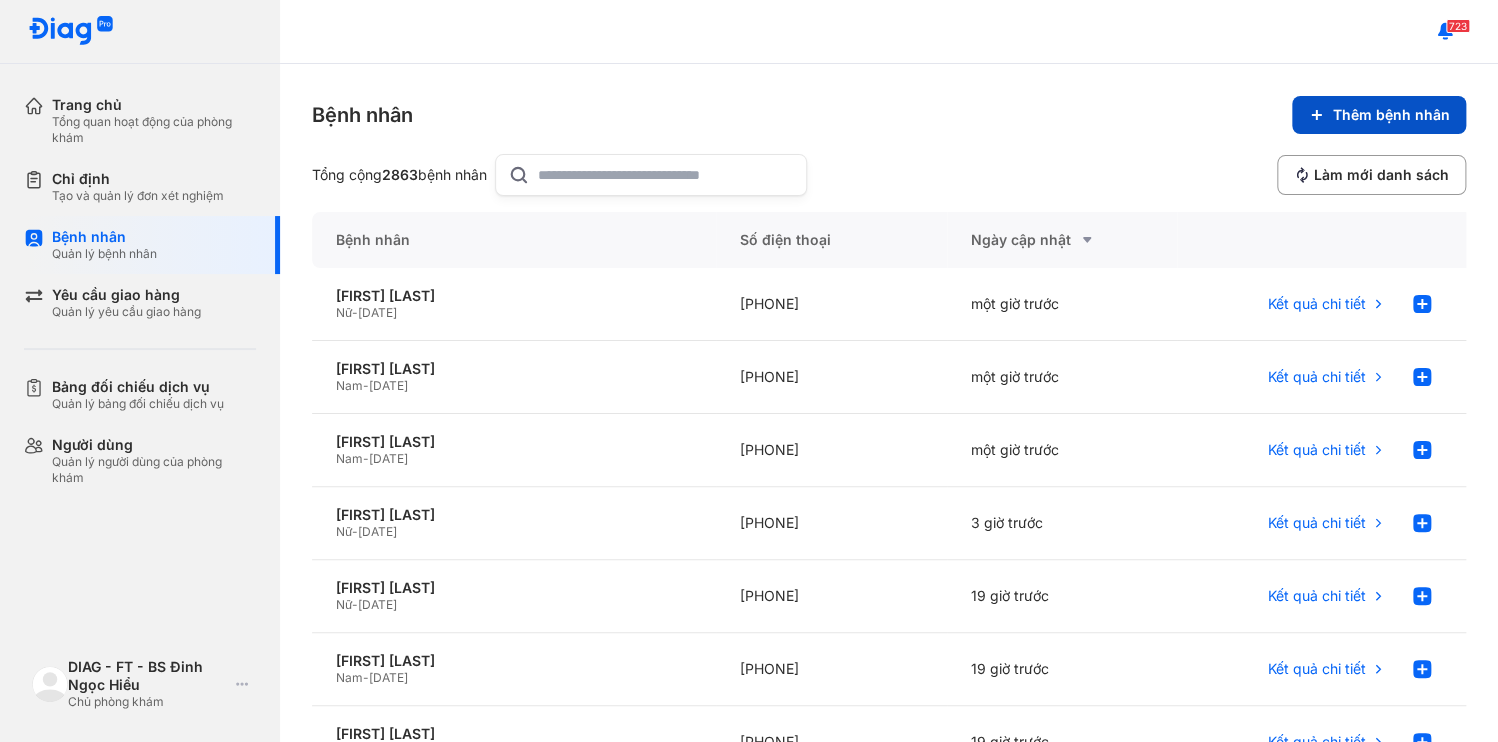 click on "Thêm bệnh nhân" 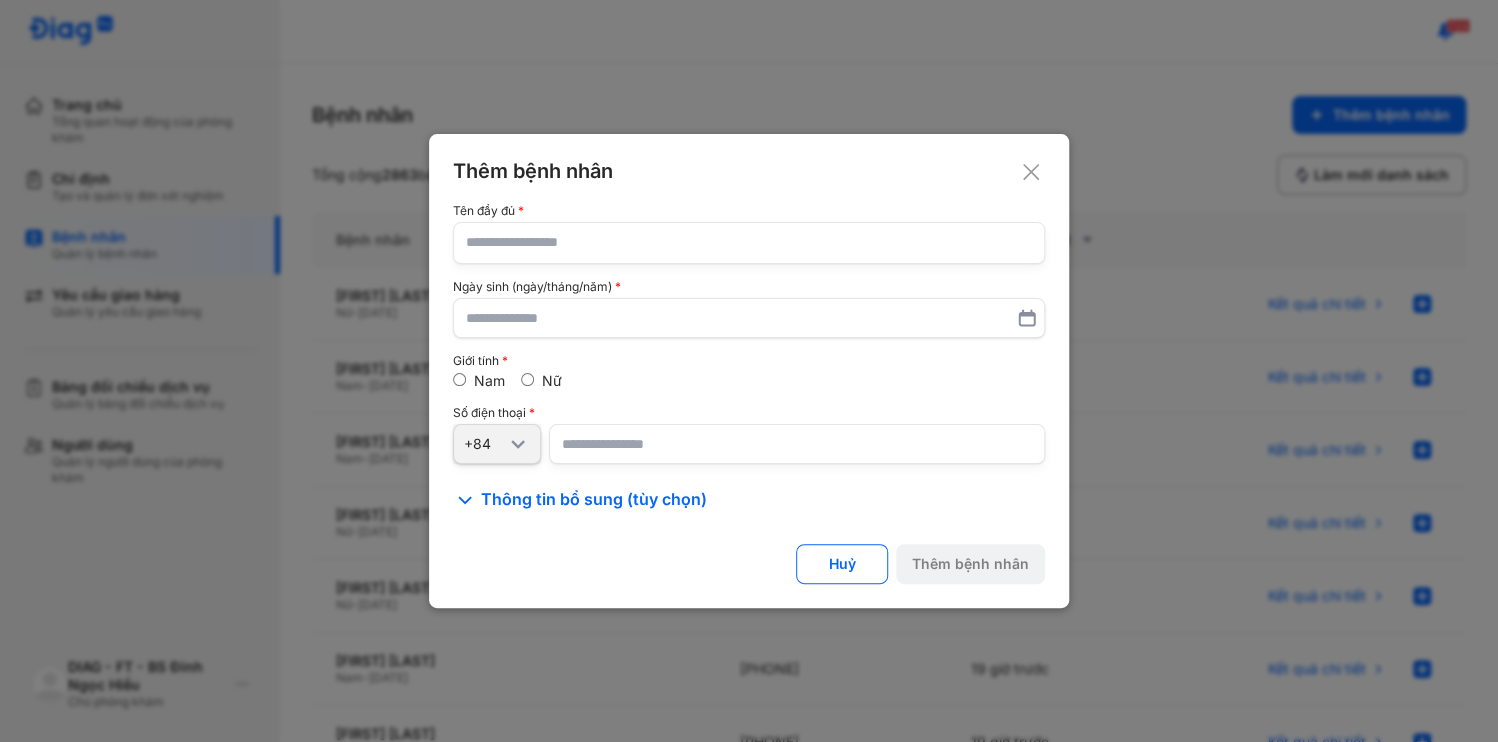 type 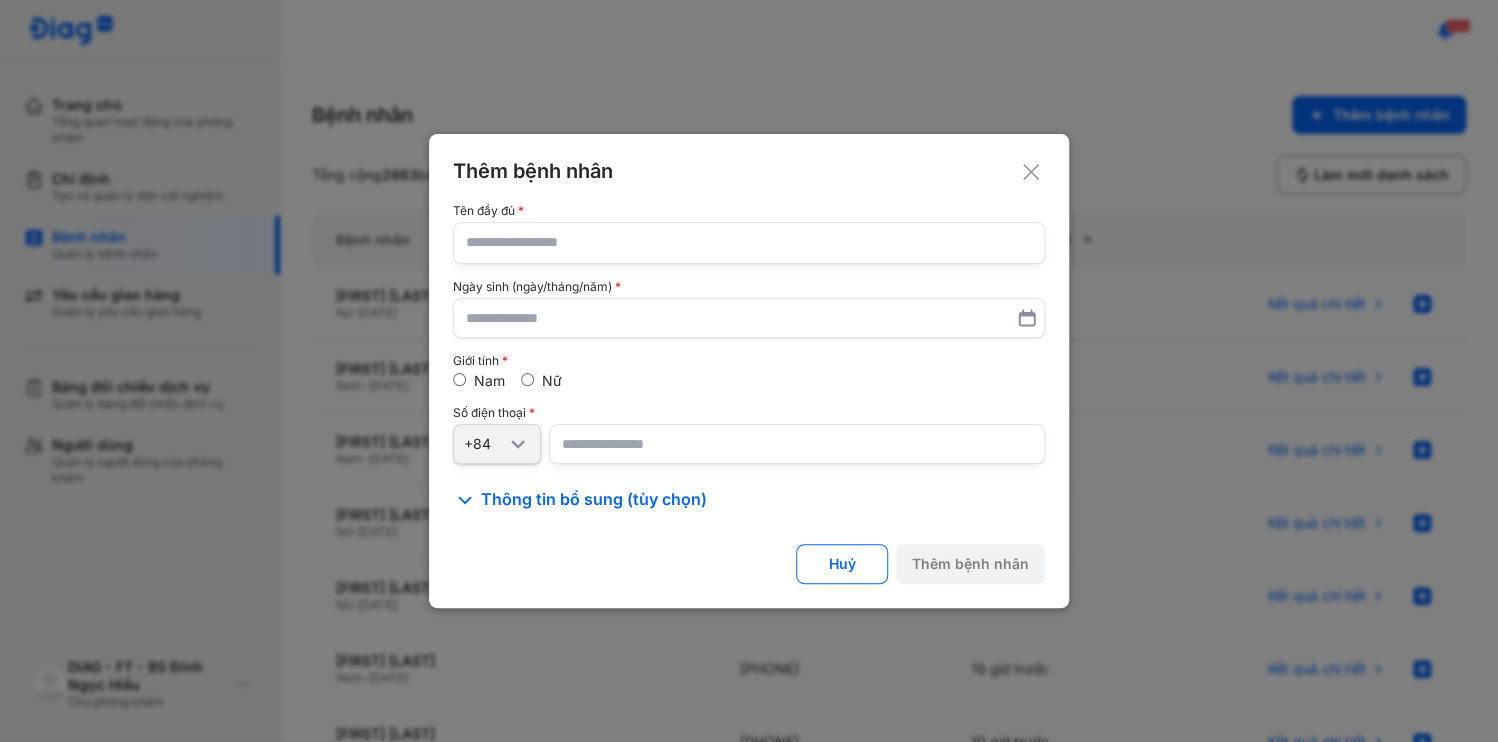 paste on "**********" 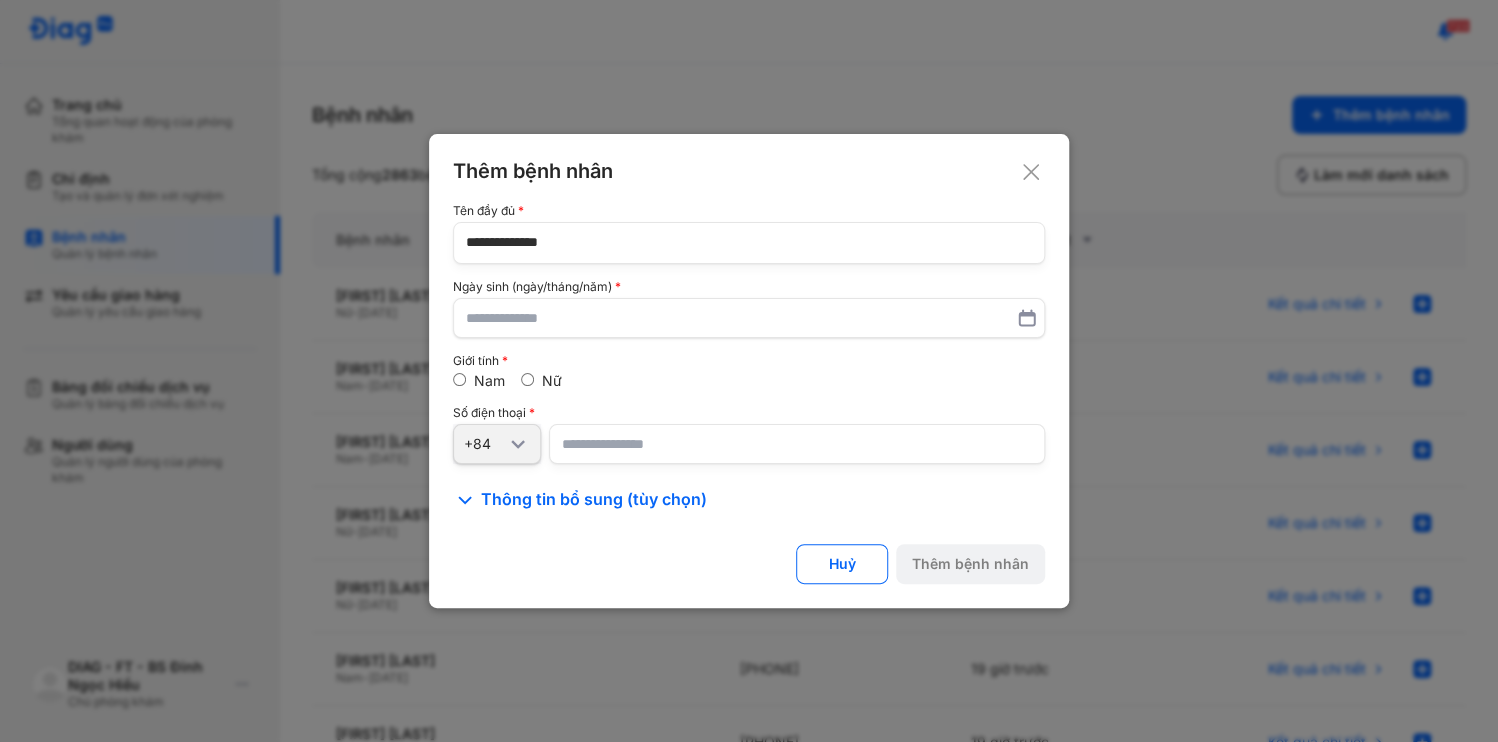 click on "**********" 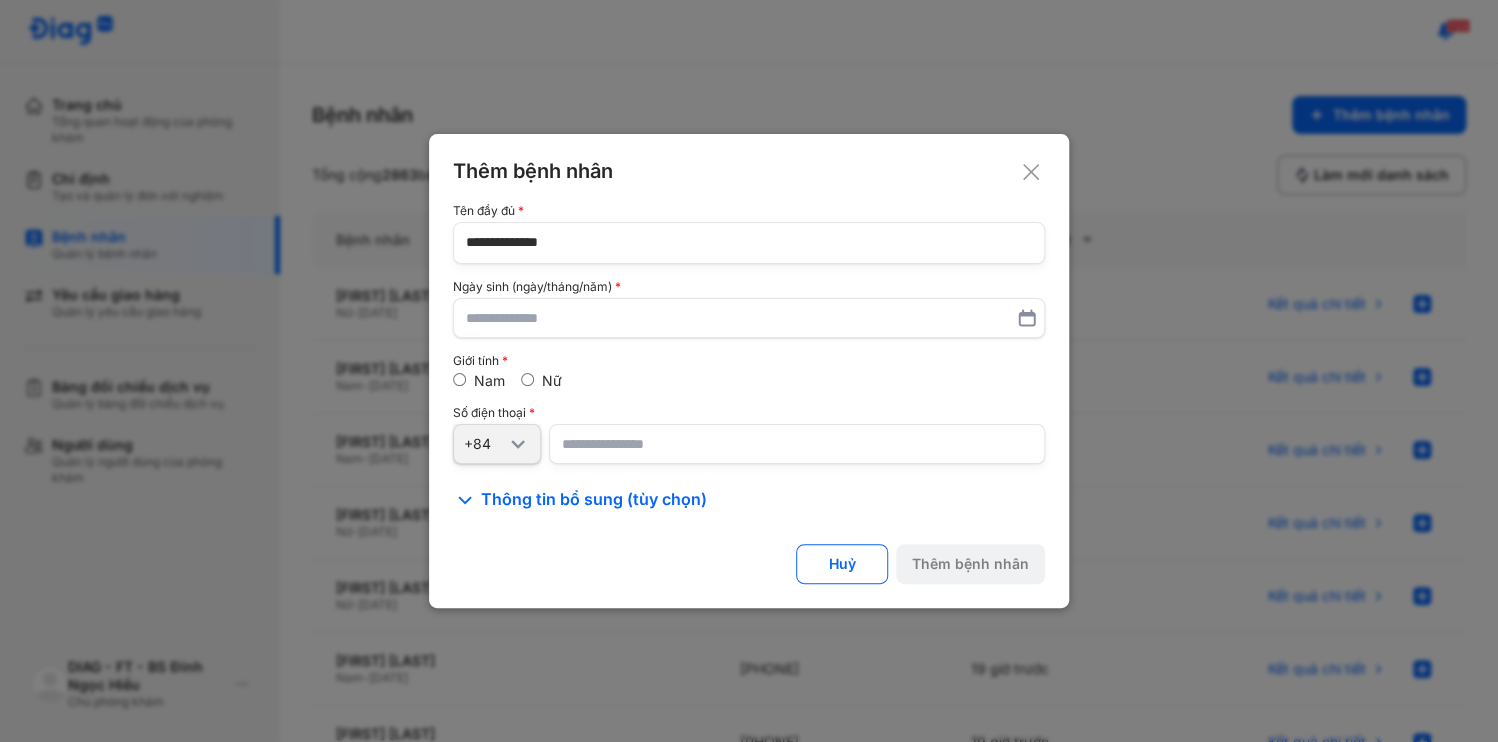 click at bounding box center (797, 444) 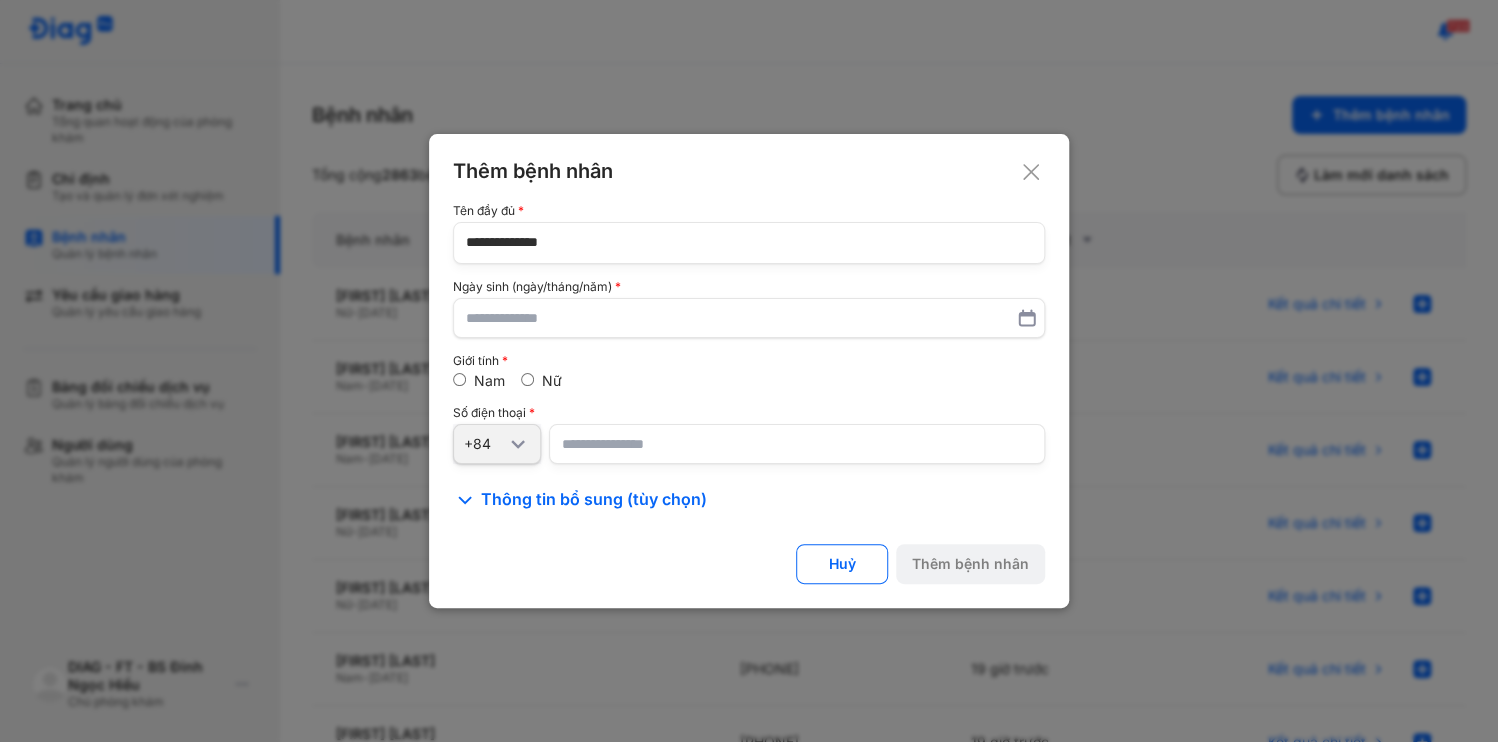 type on "**********" 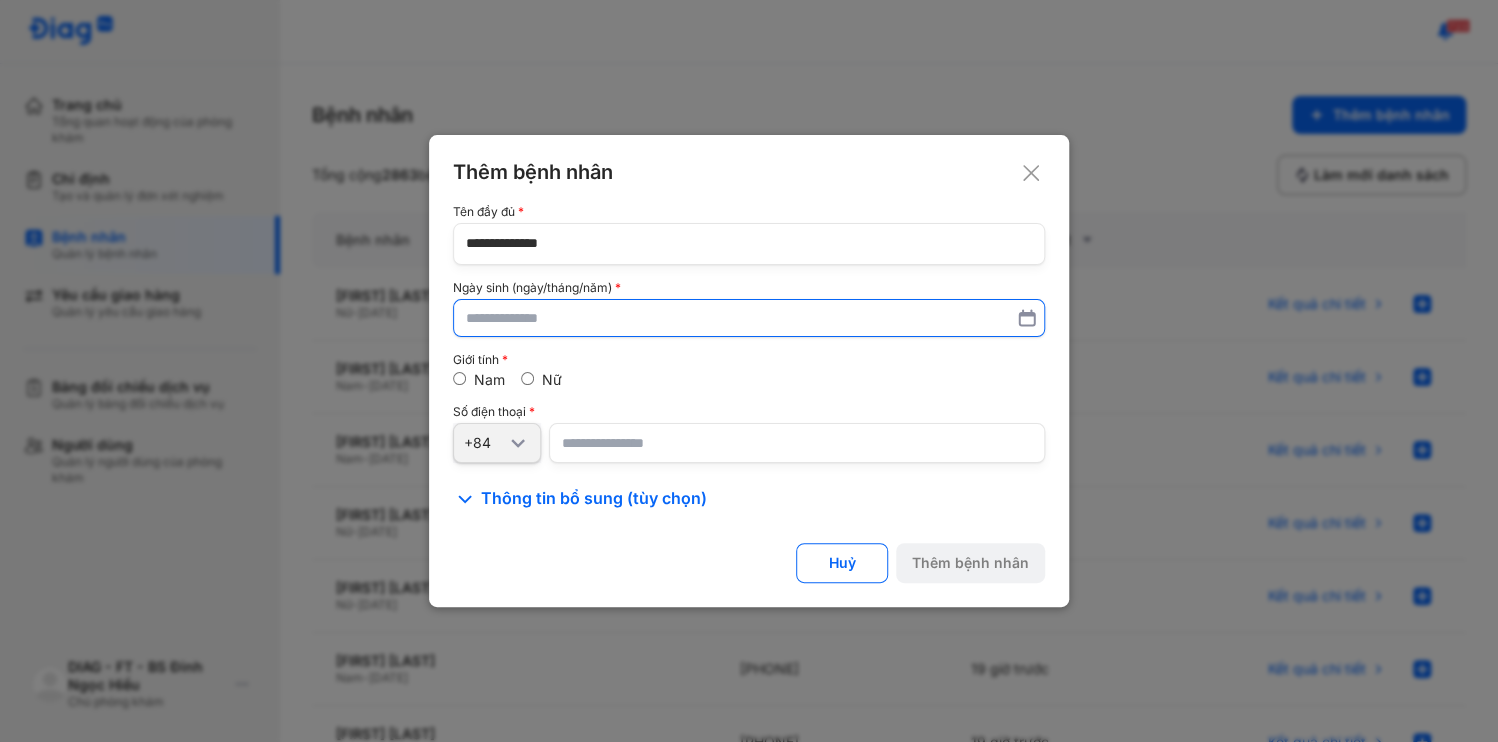 click at bounding box center [749, 318] 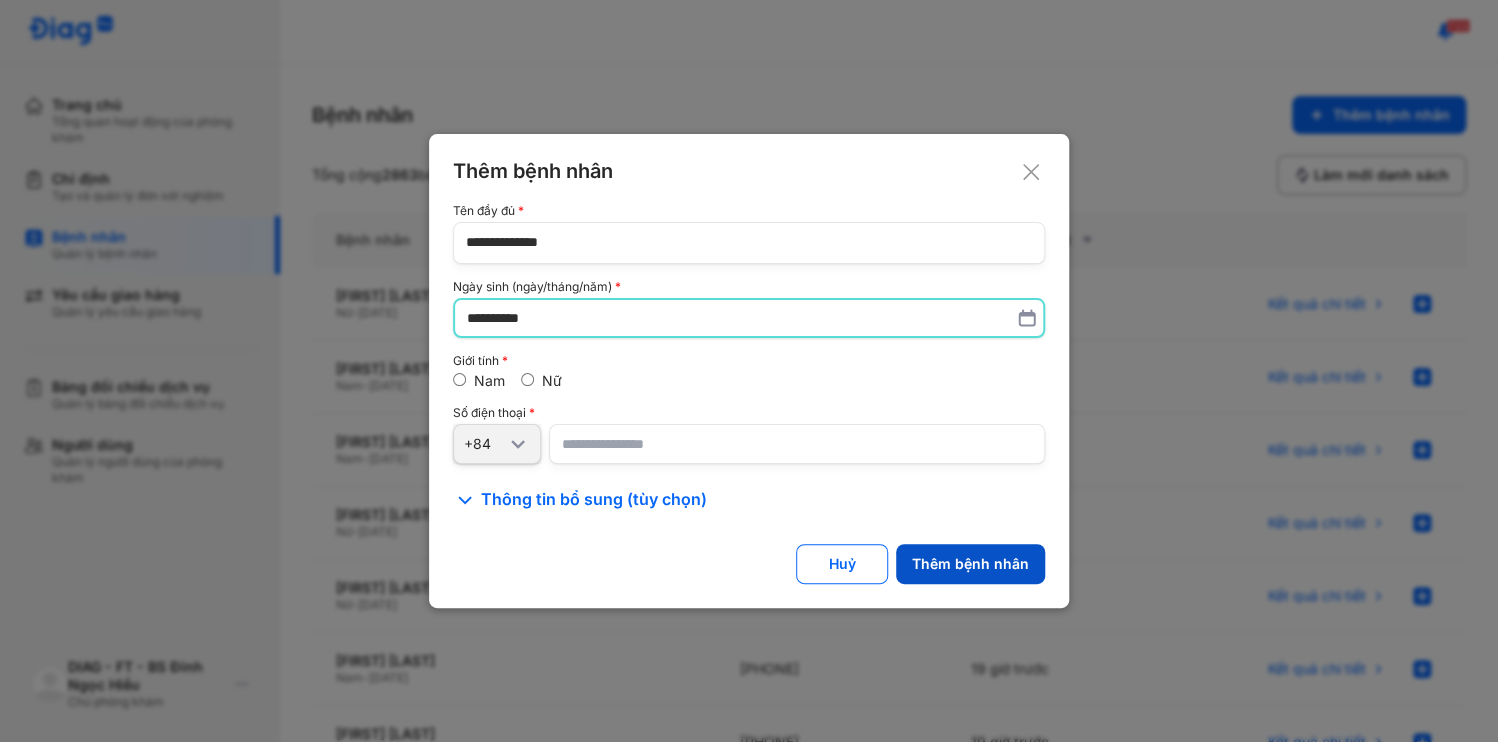 type on "**********" 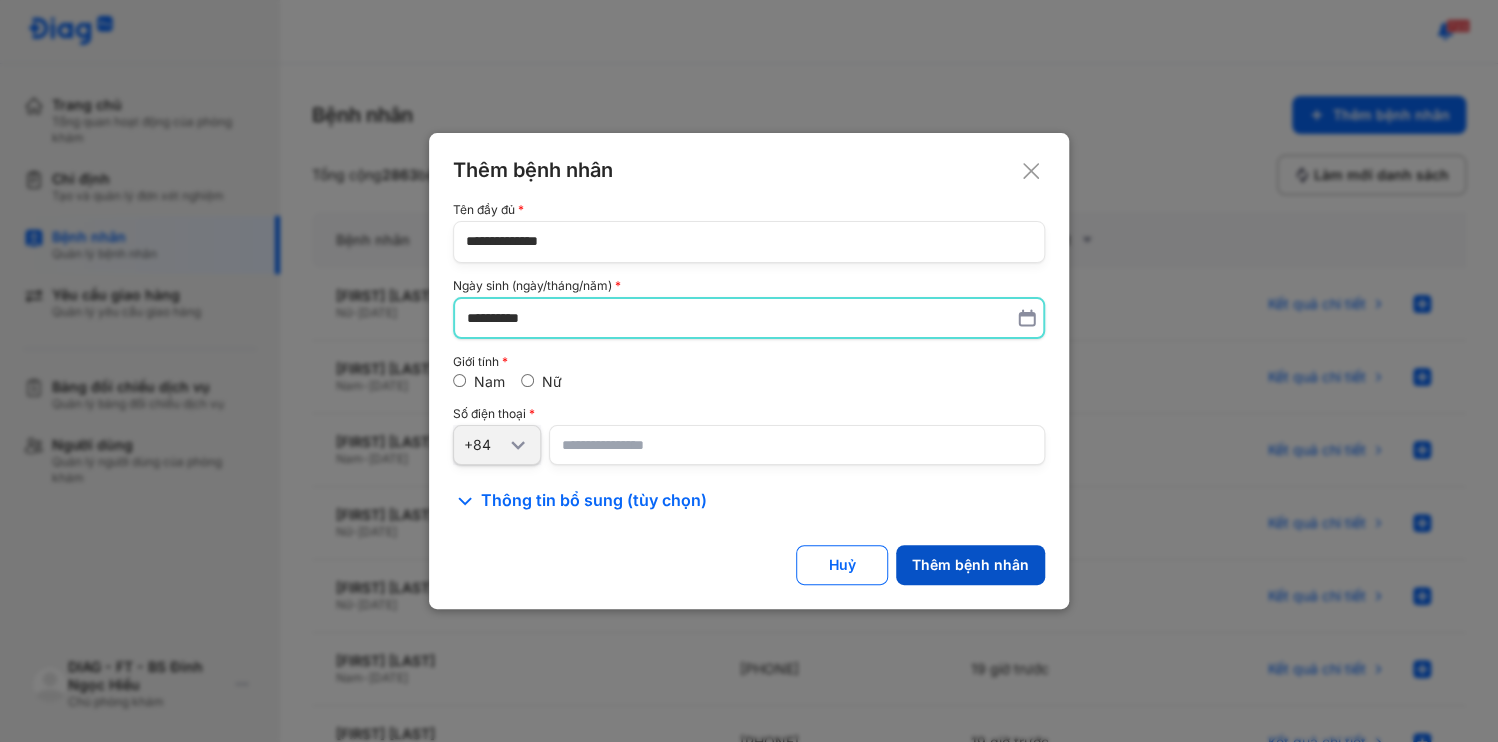 click on "Thêm bệnh nhân" 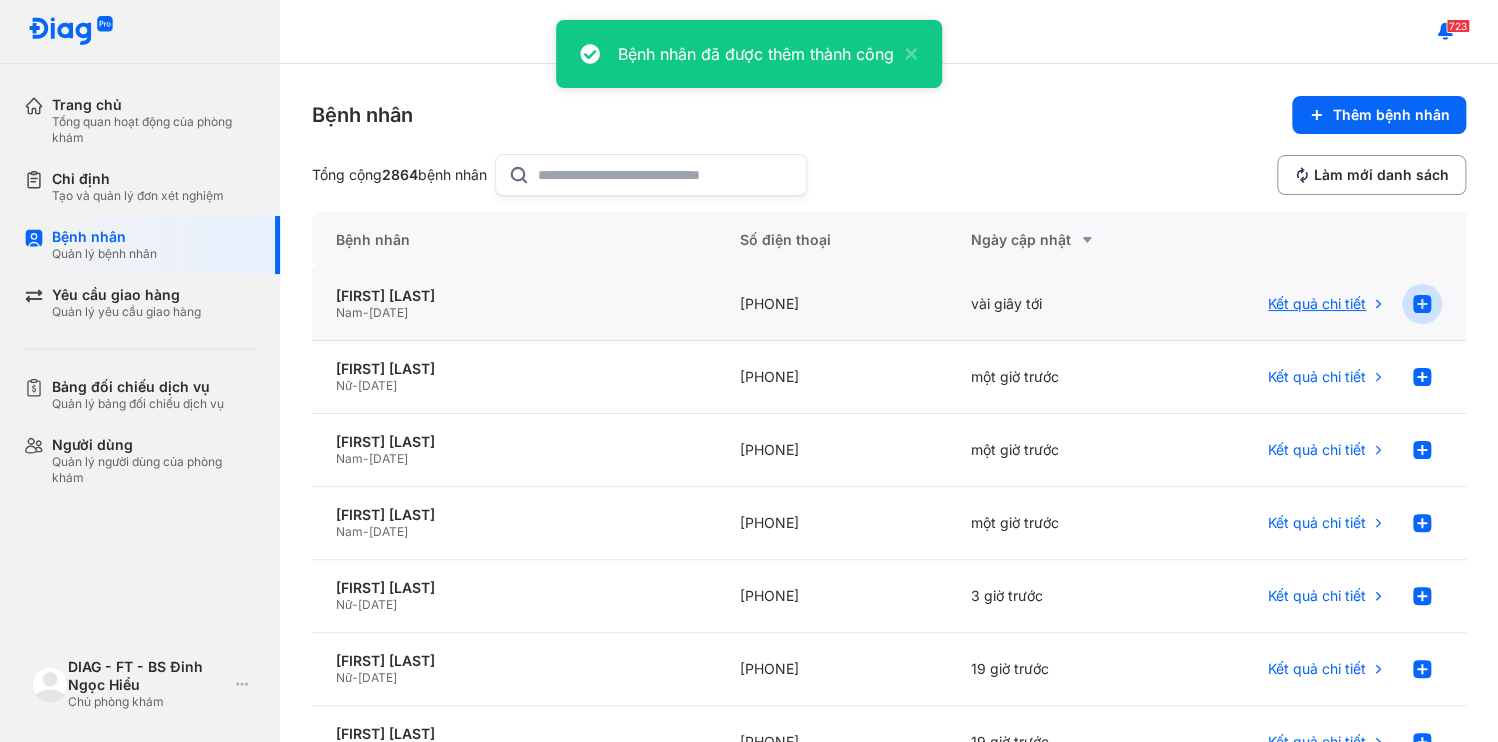click 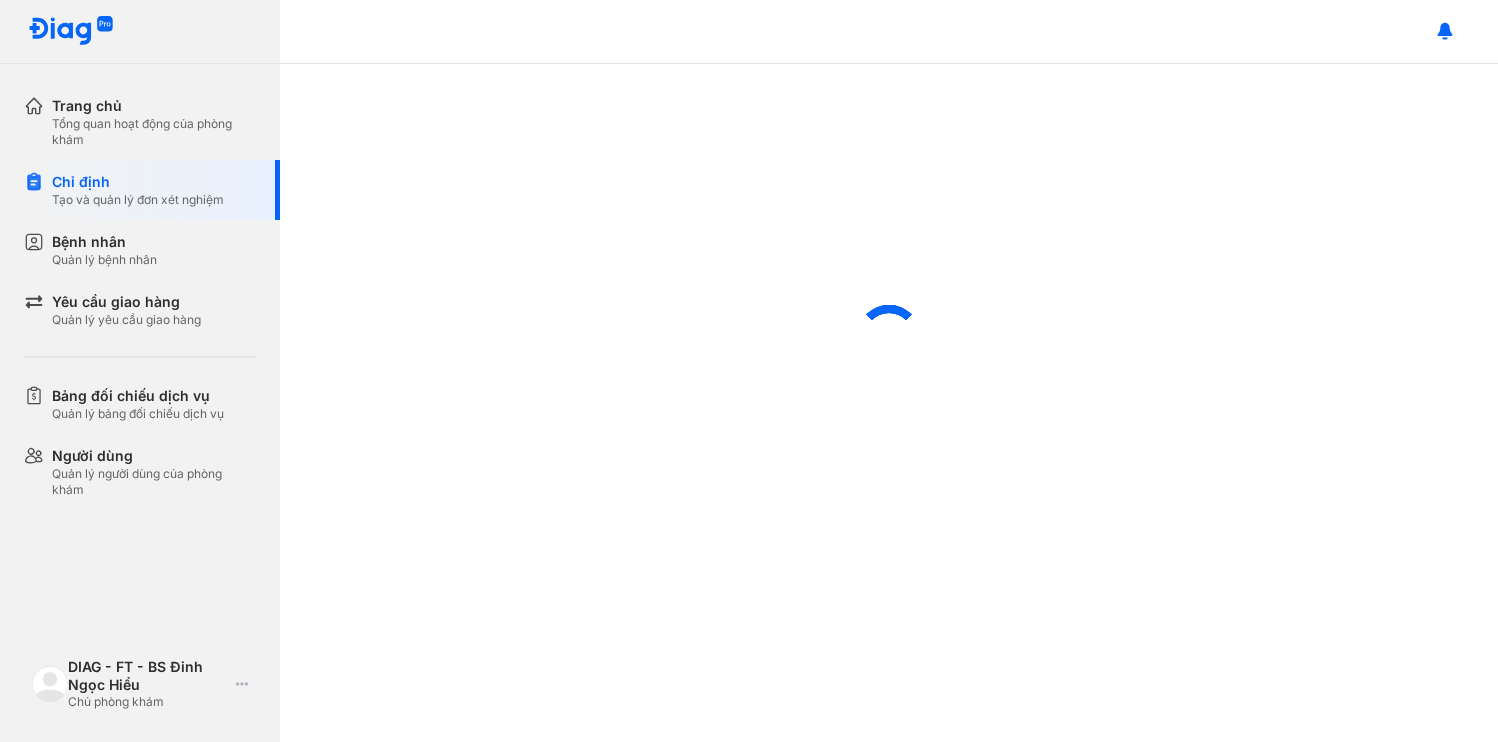 scroll, scrollTop: 0, scrollLeft: 0, axis: both 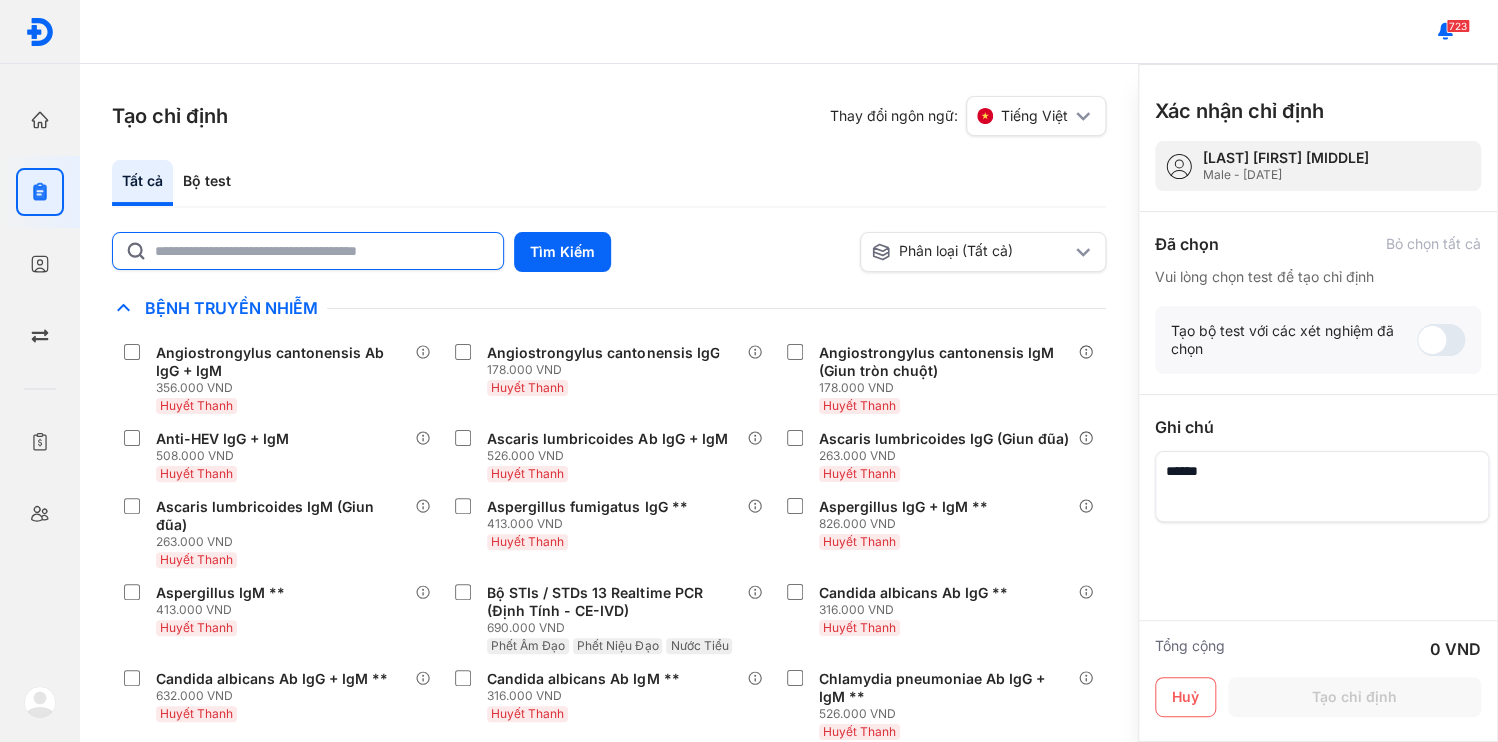 click 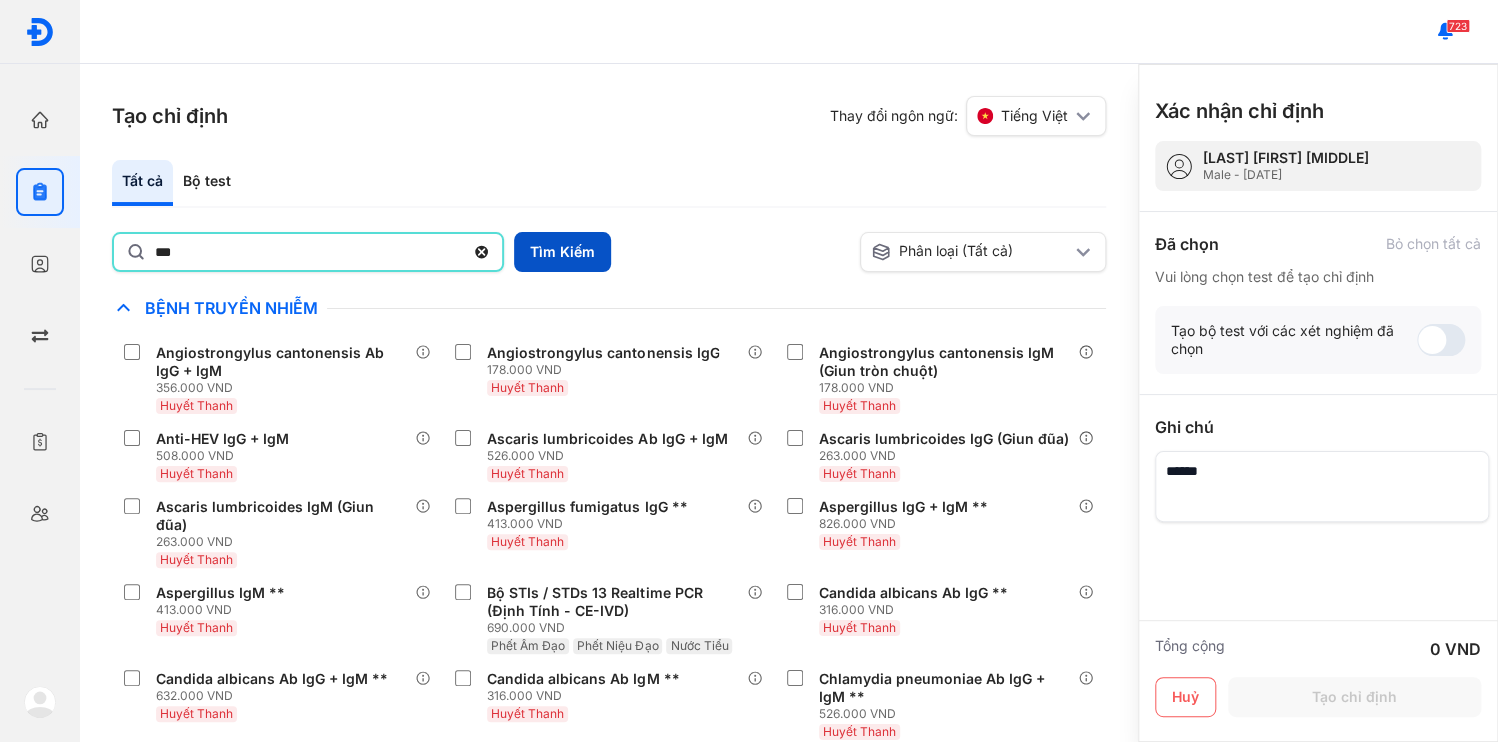 type on "***" 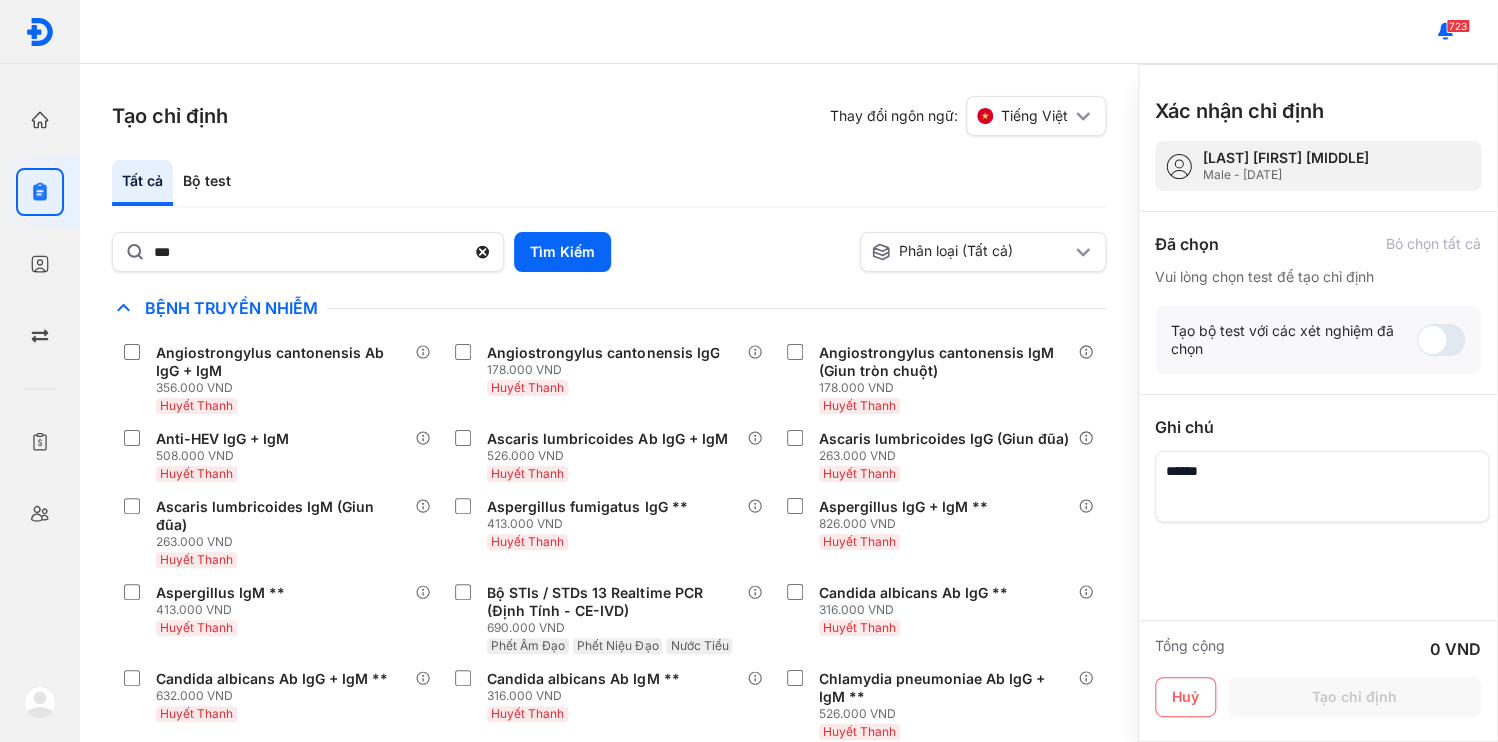 drag, startPoint x: 542, startPoint y: 228, endPoint x: 503, endPoint y: 245, distance: 42.544094 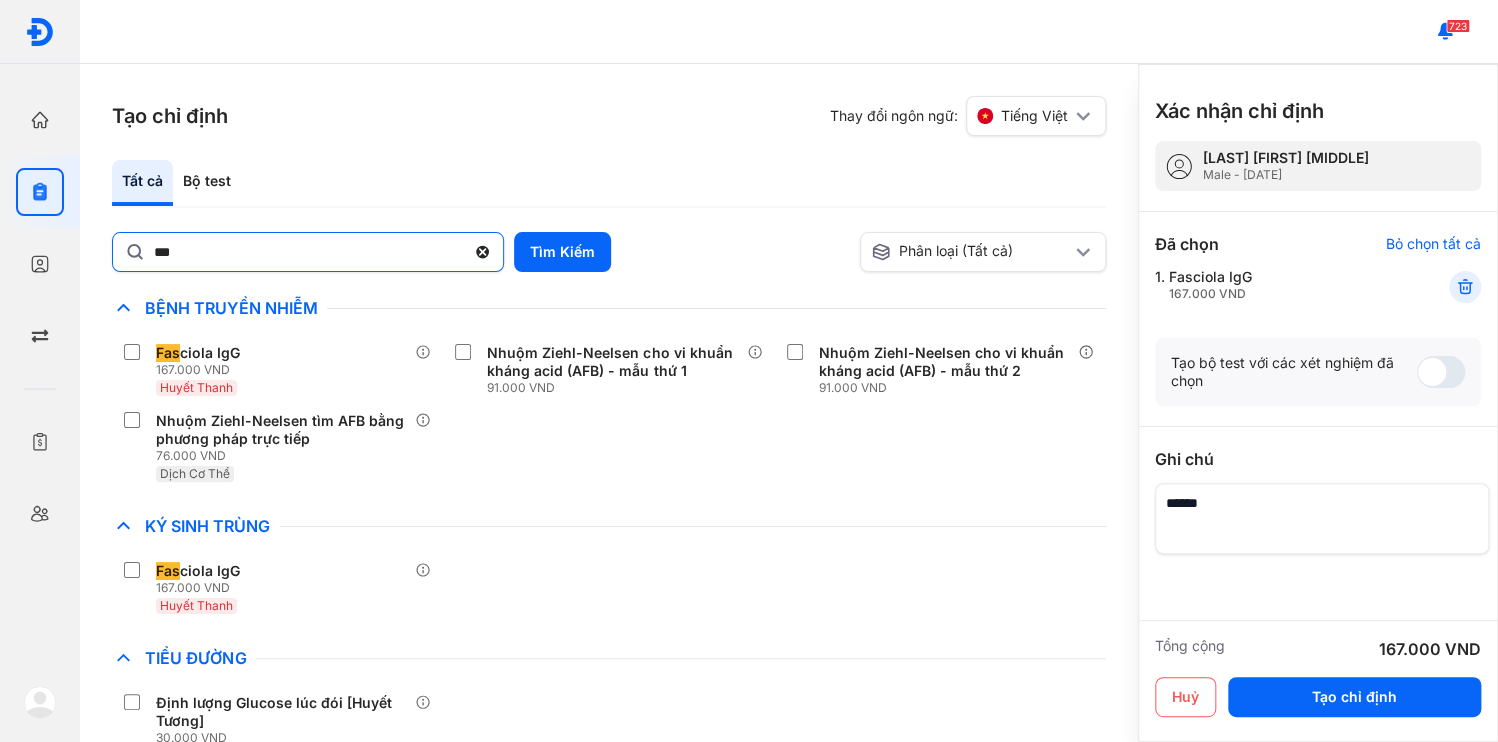 drag, startPoint x: 475, startPoint y: 225, endPoint x: 368, endPoint y: 233, distance: 107.298645 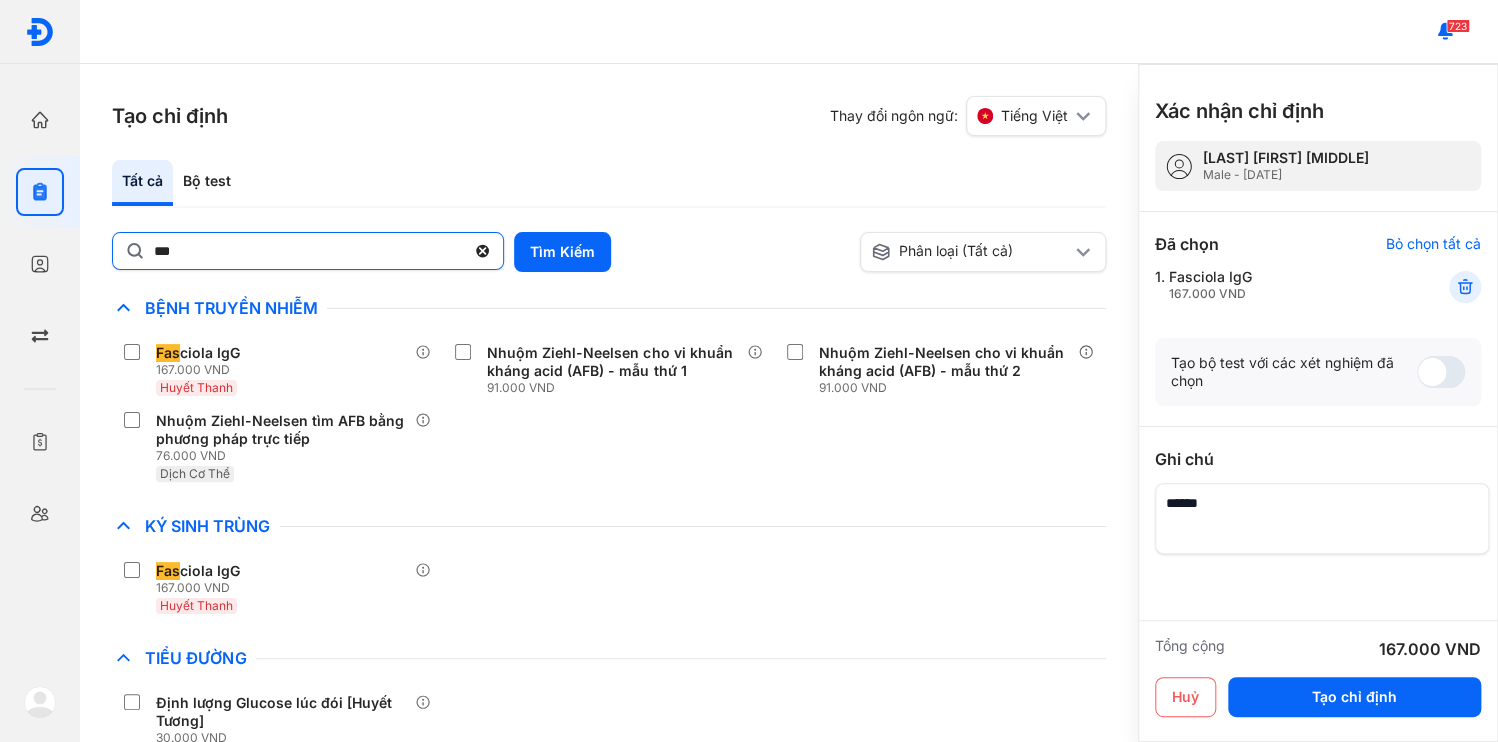 click on "***" 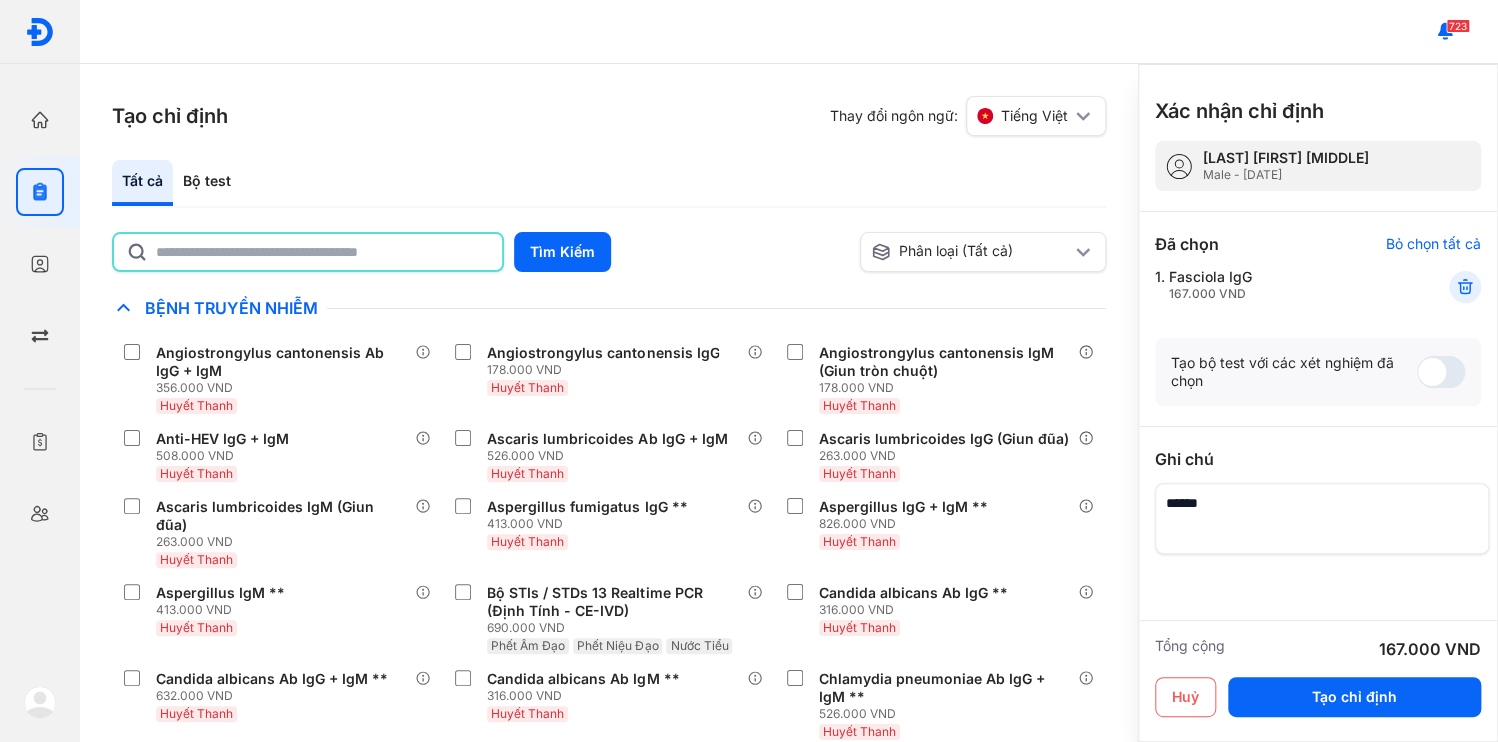 click 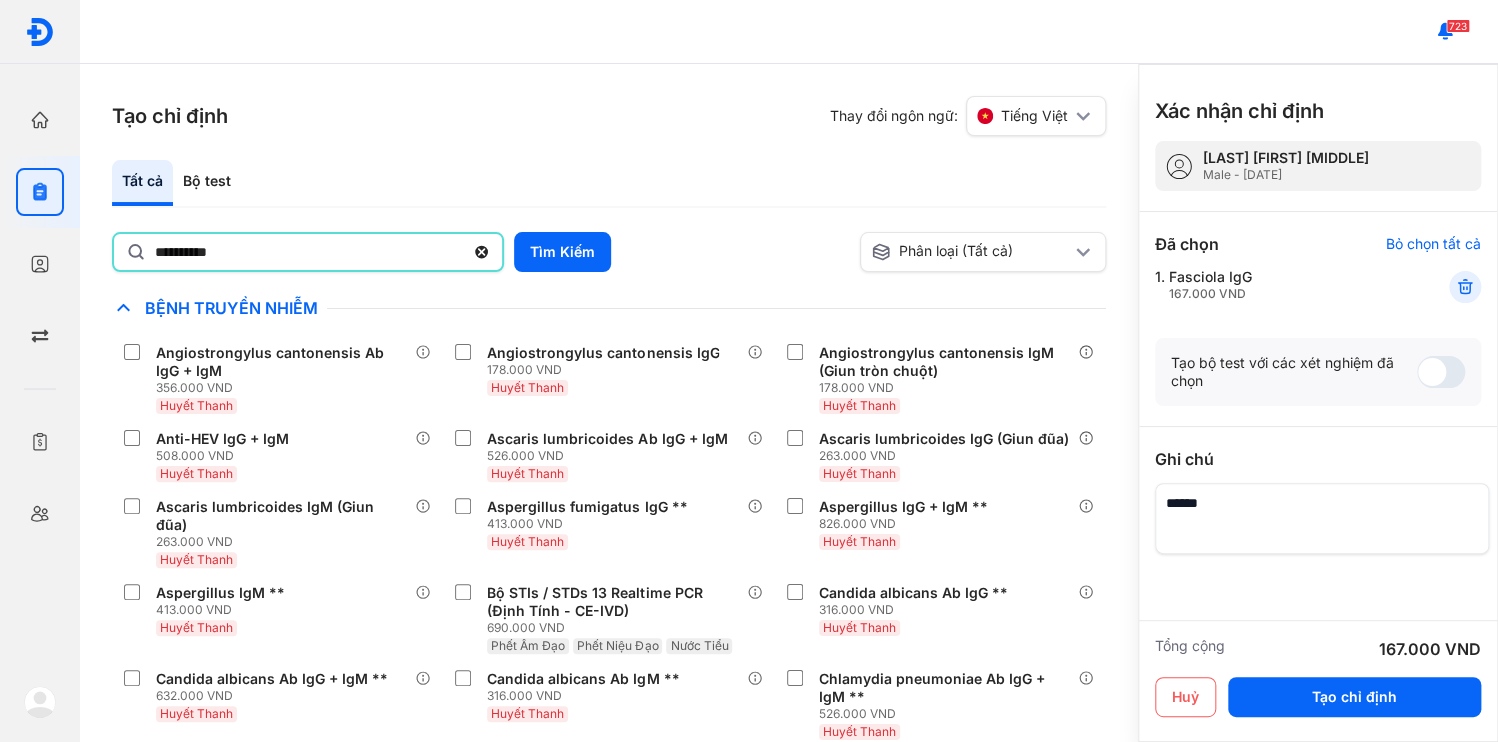 type on "**********" 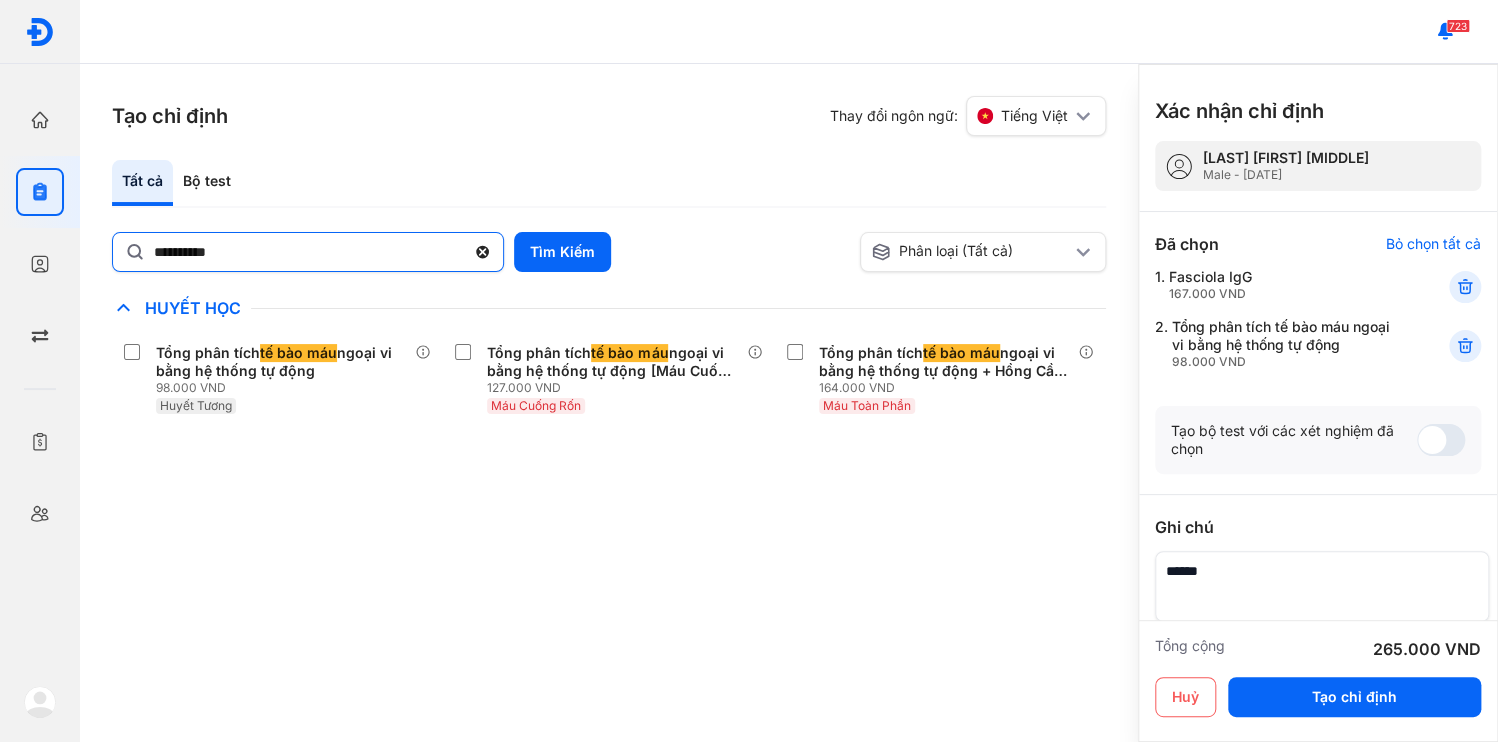 click 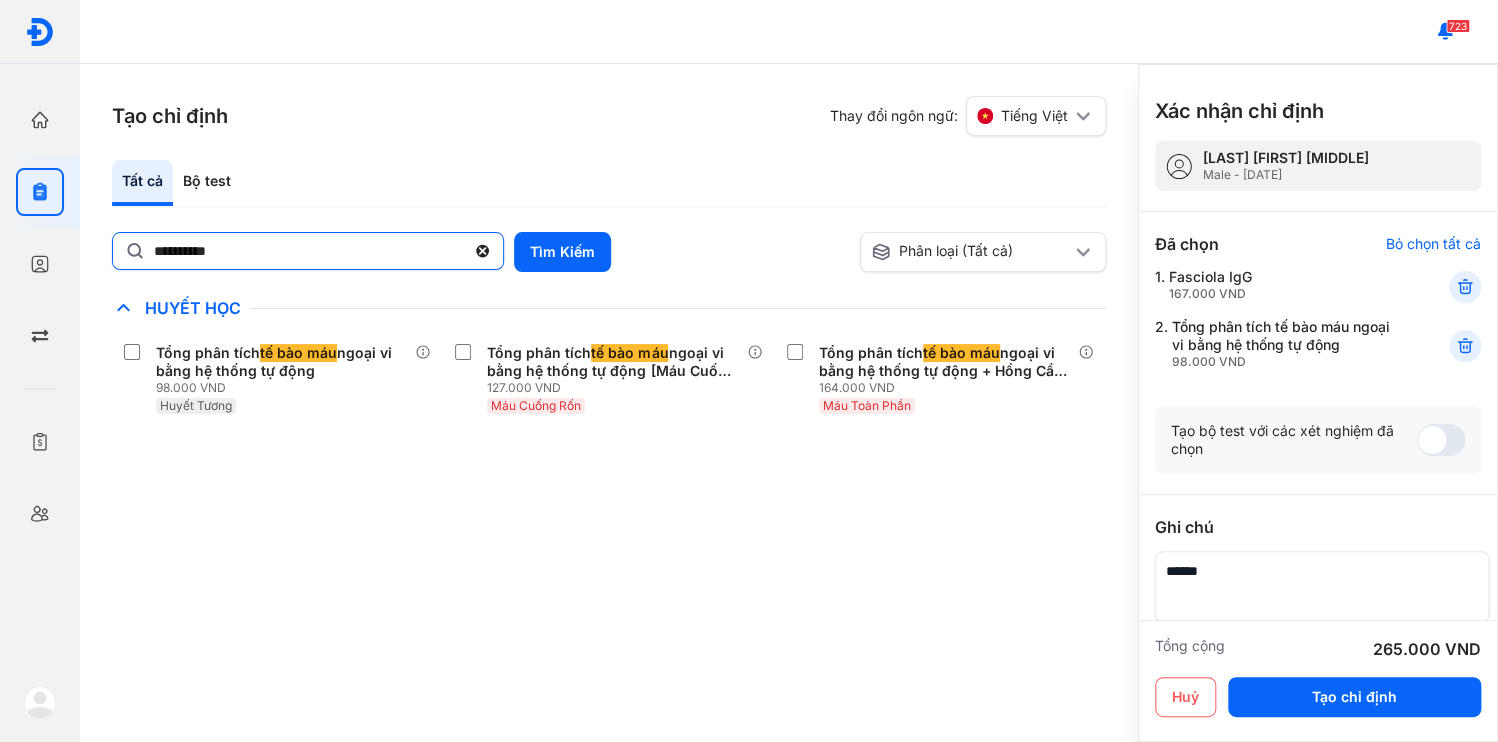 click on "**********" 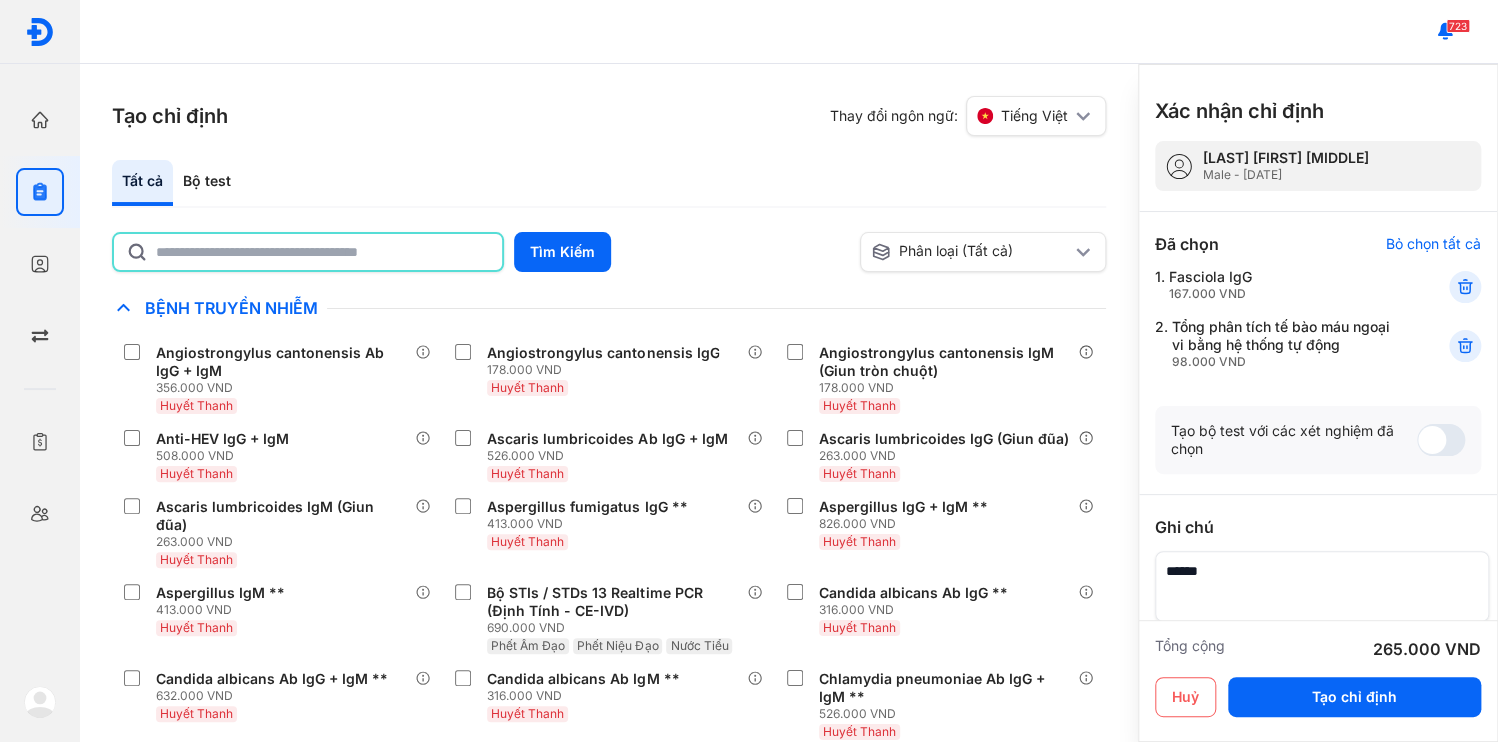 click 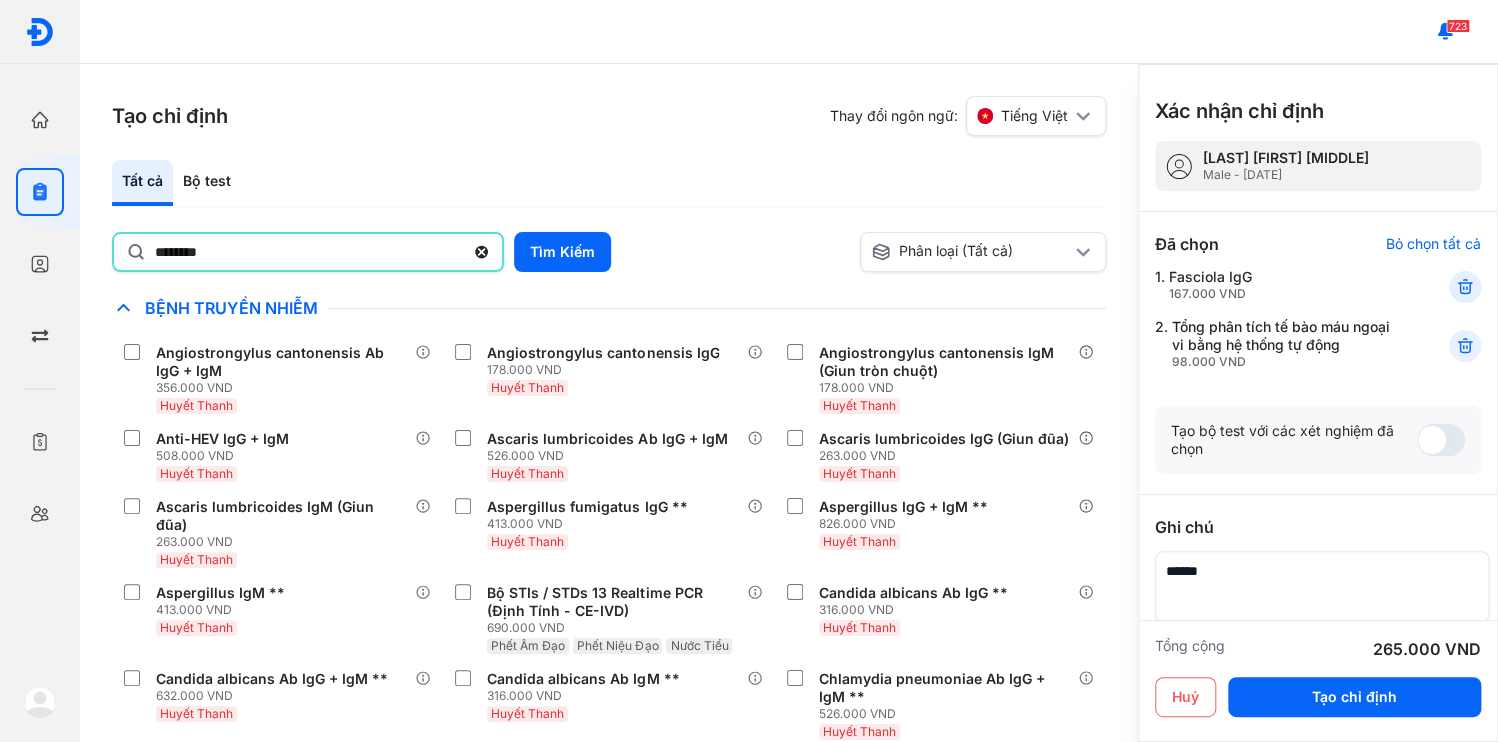 type on "********" 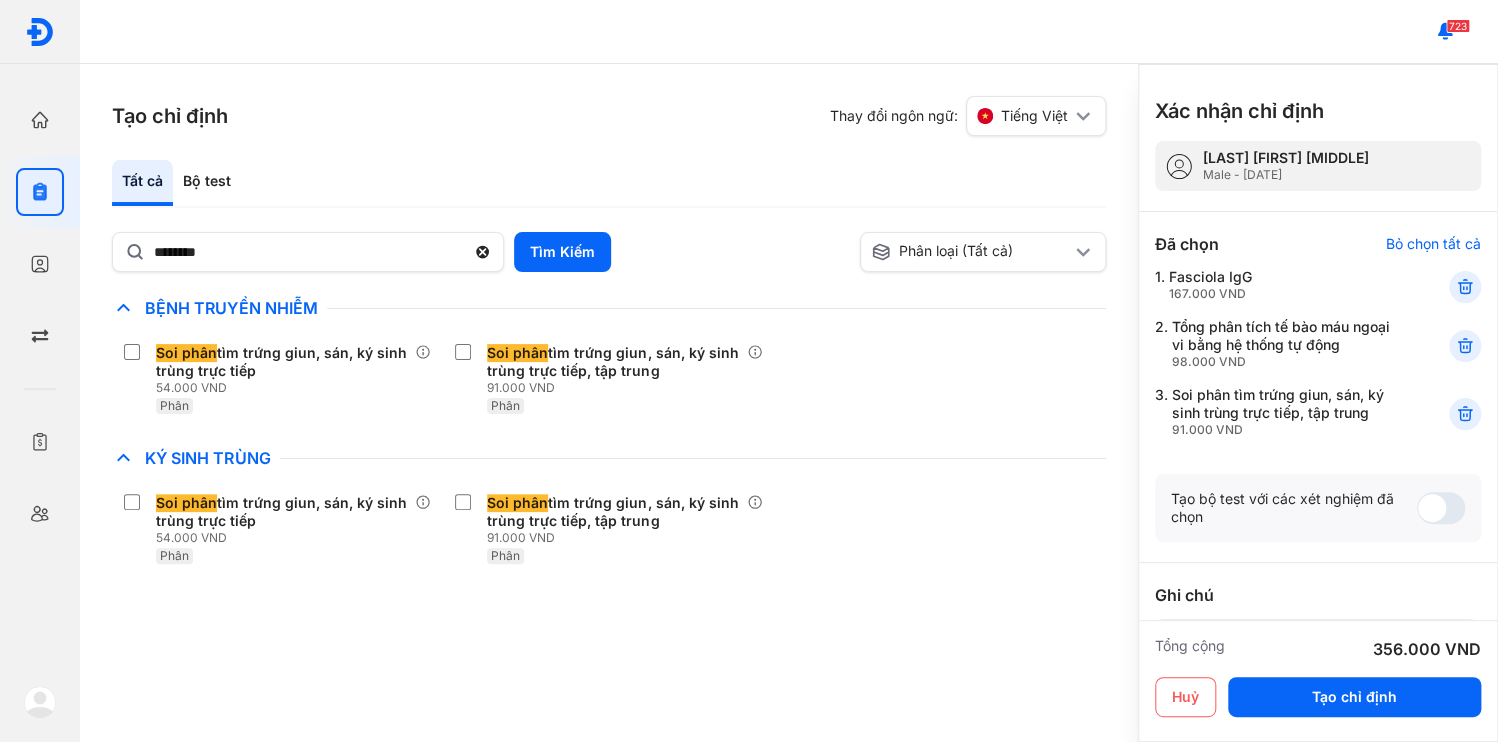 click at bounding box center (1316, 654) 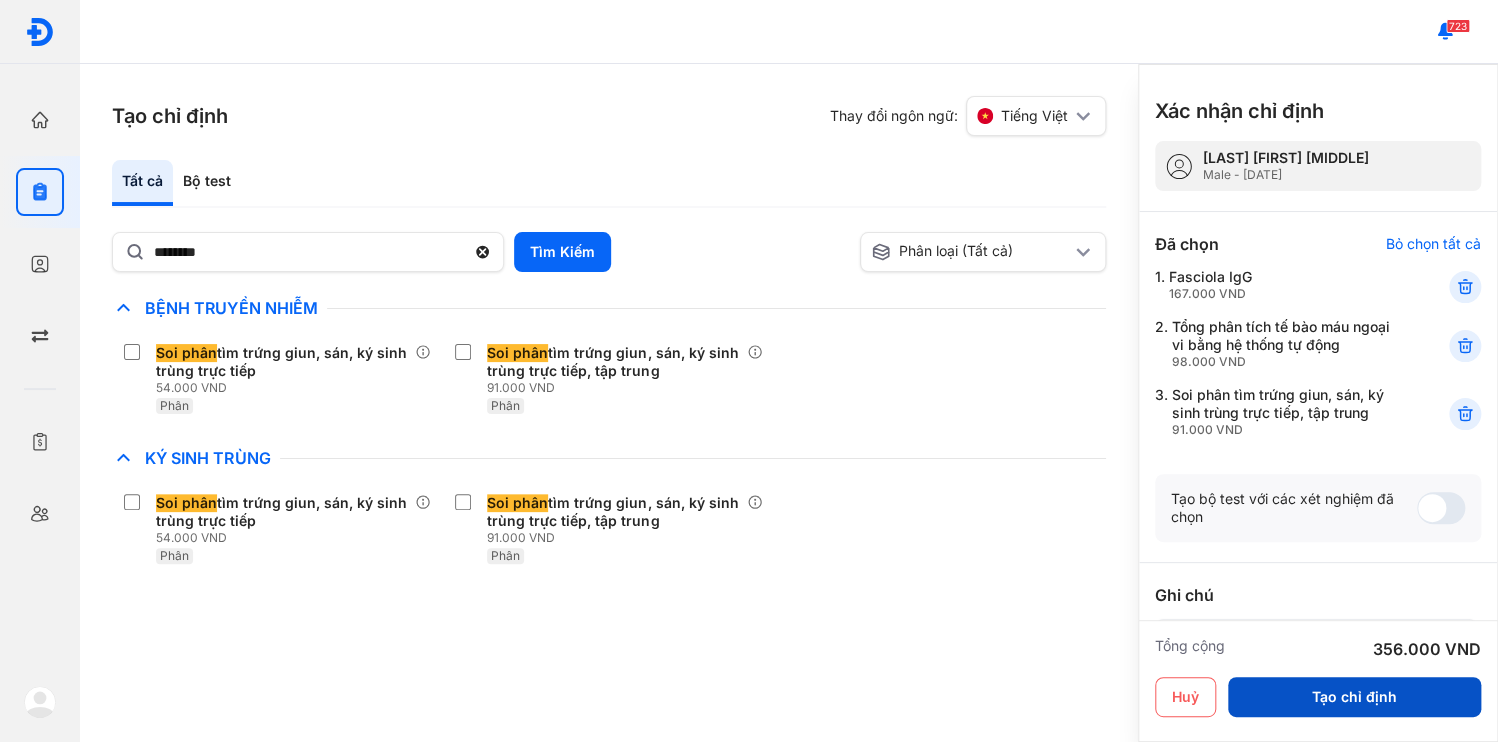type on "**********" 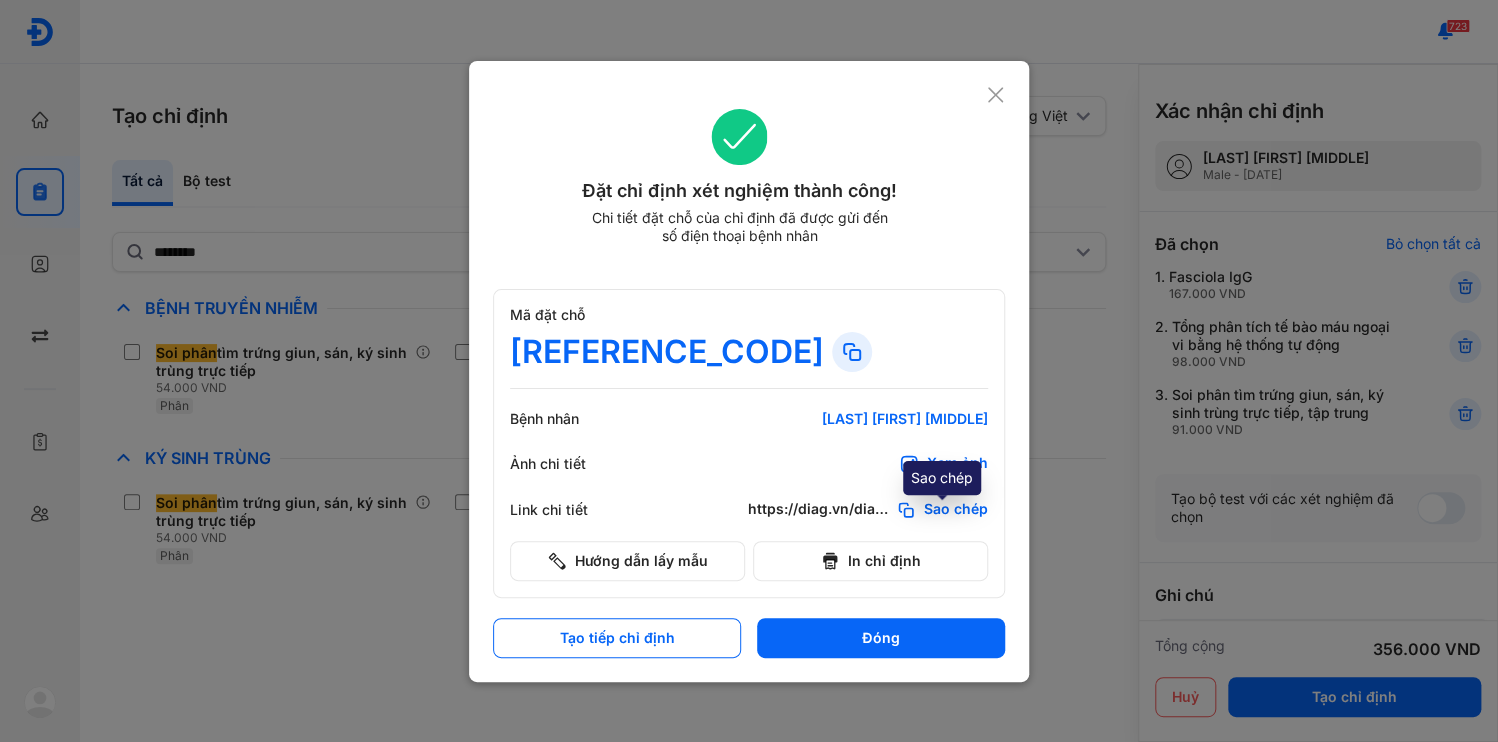 click on "Sao chép" 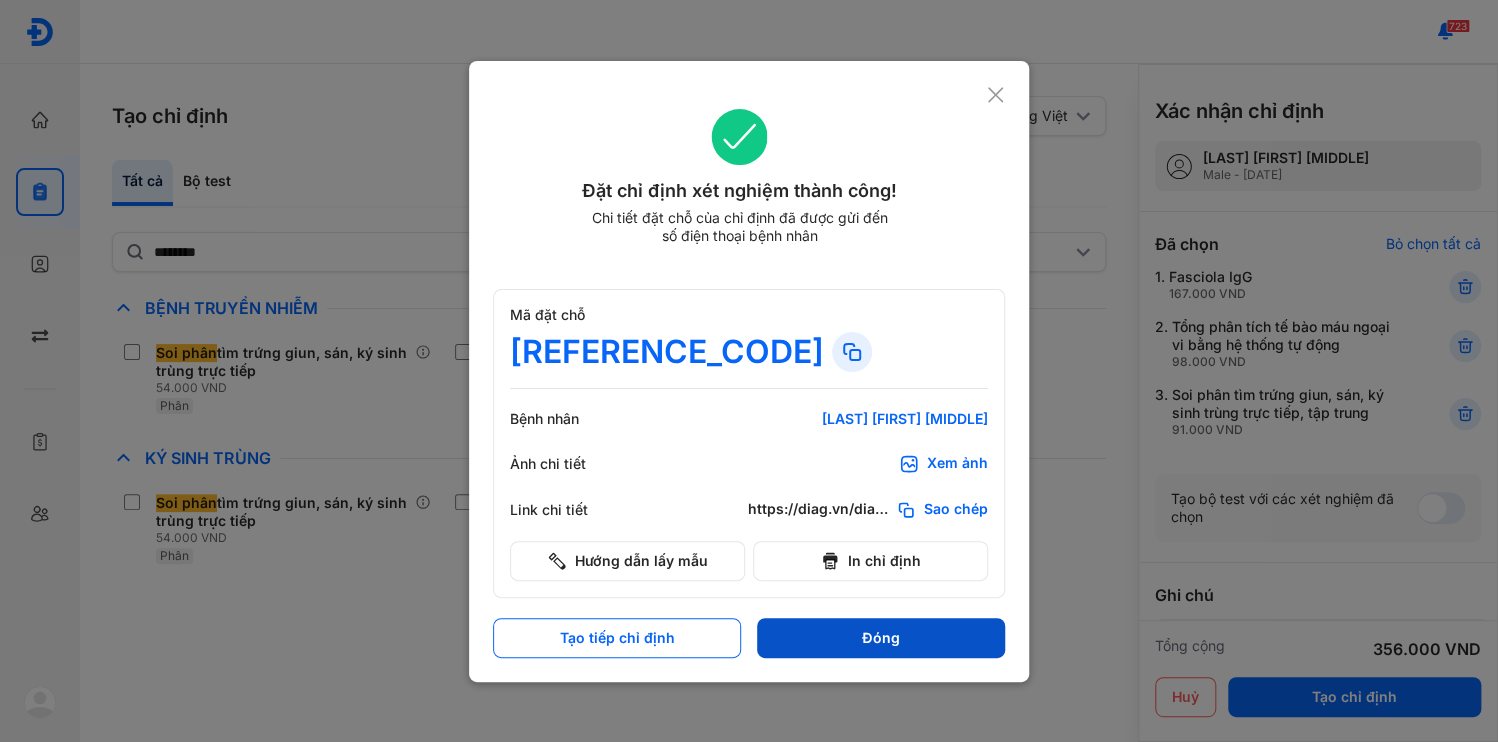 click on "Đóng" at bounding box center (881, 638) 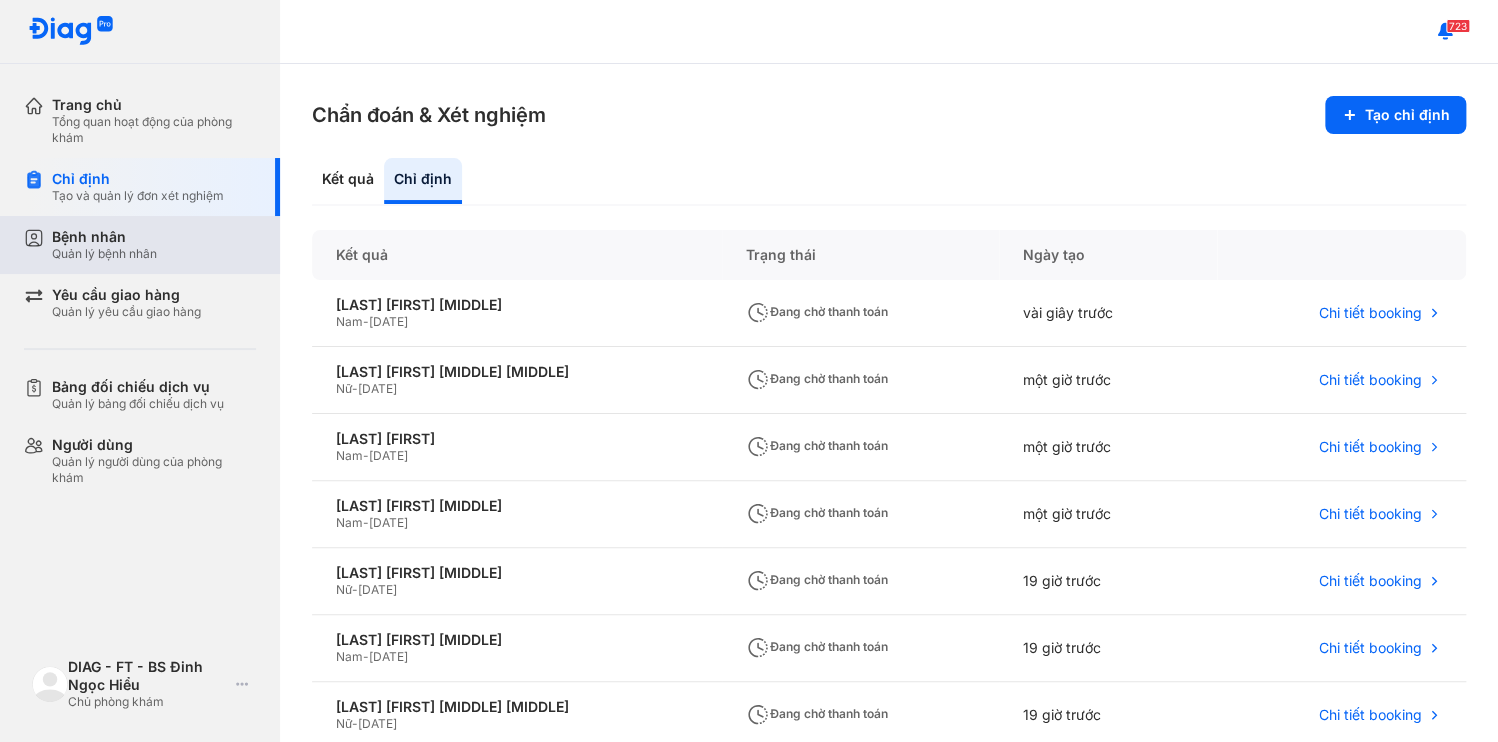 click on "Bệnh nhân Quản lý bệnh nhân" at bounding box center (152, 245) 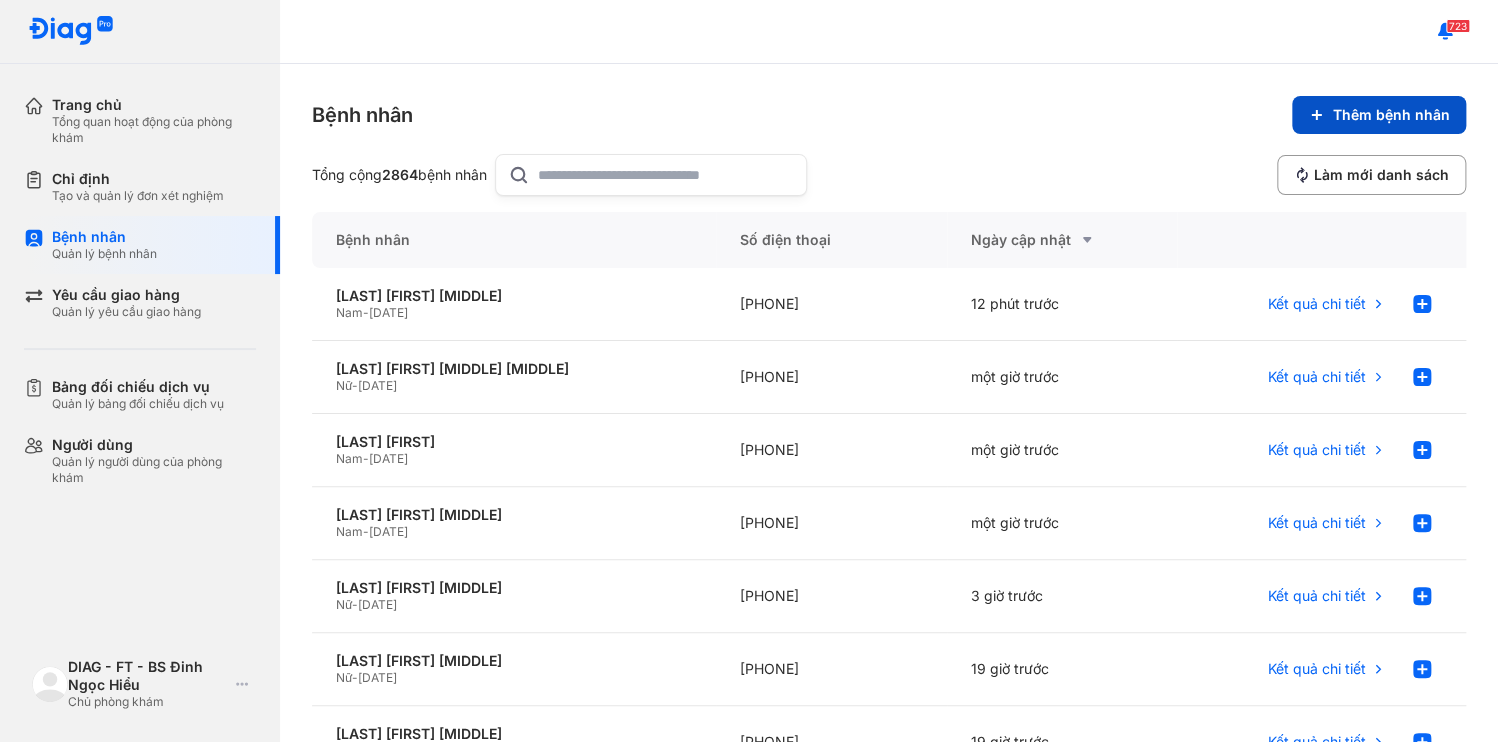 click on "Thêm bệnh nhân" at bounding box center [1379, 115] 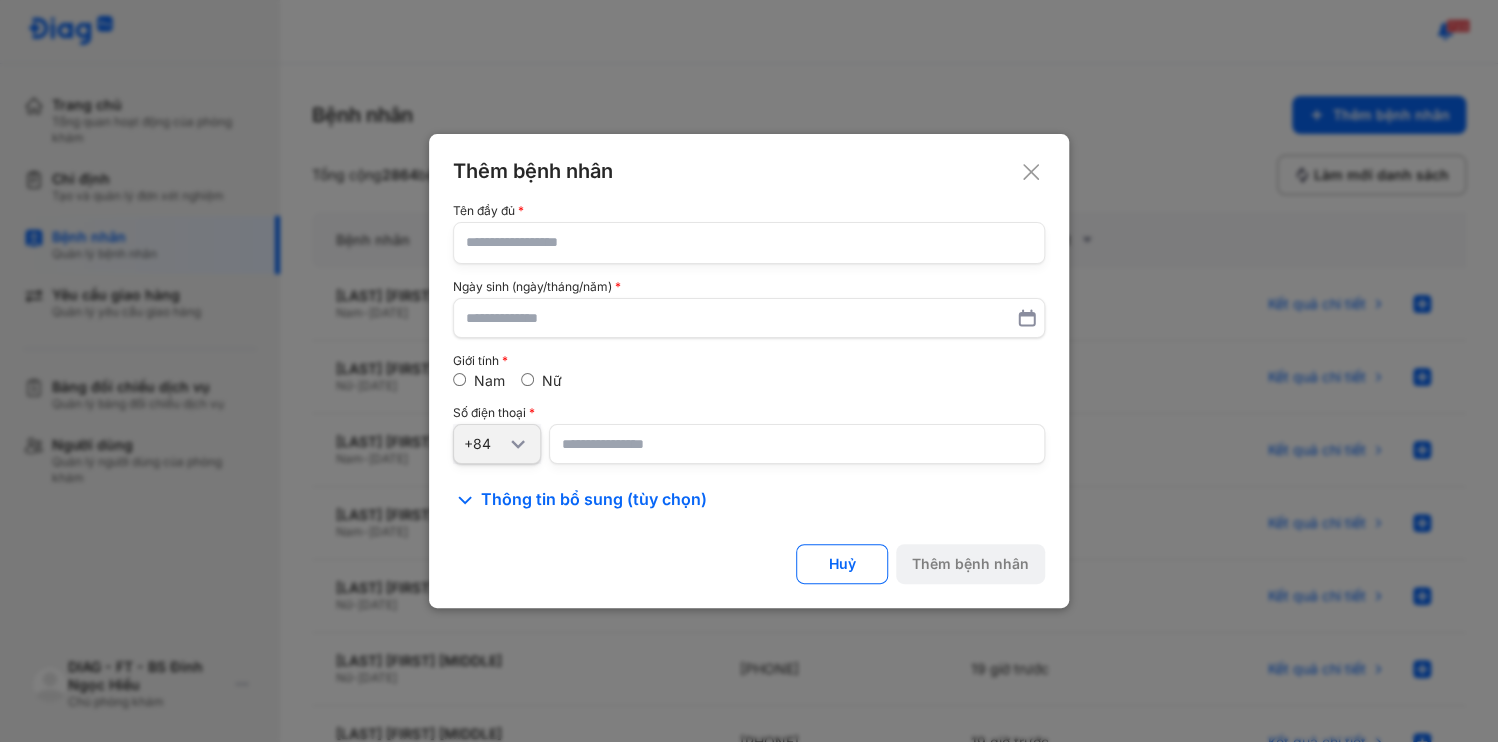 type 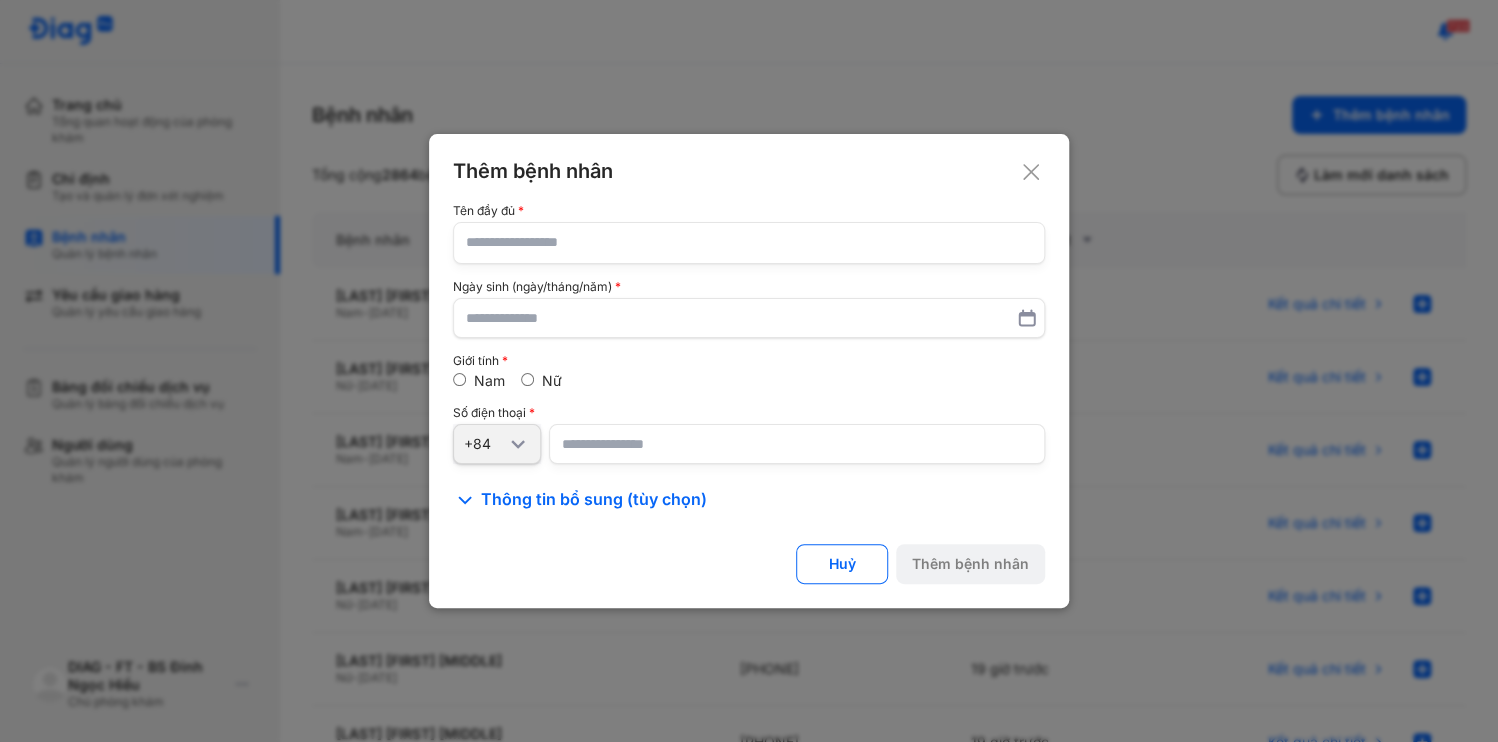 click 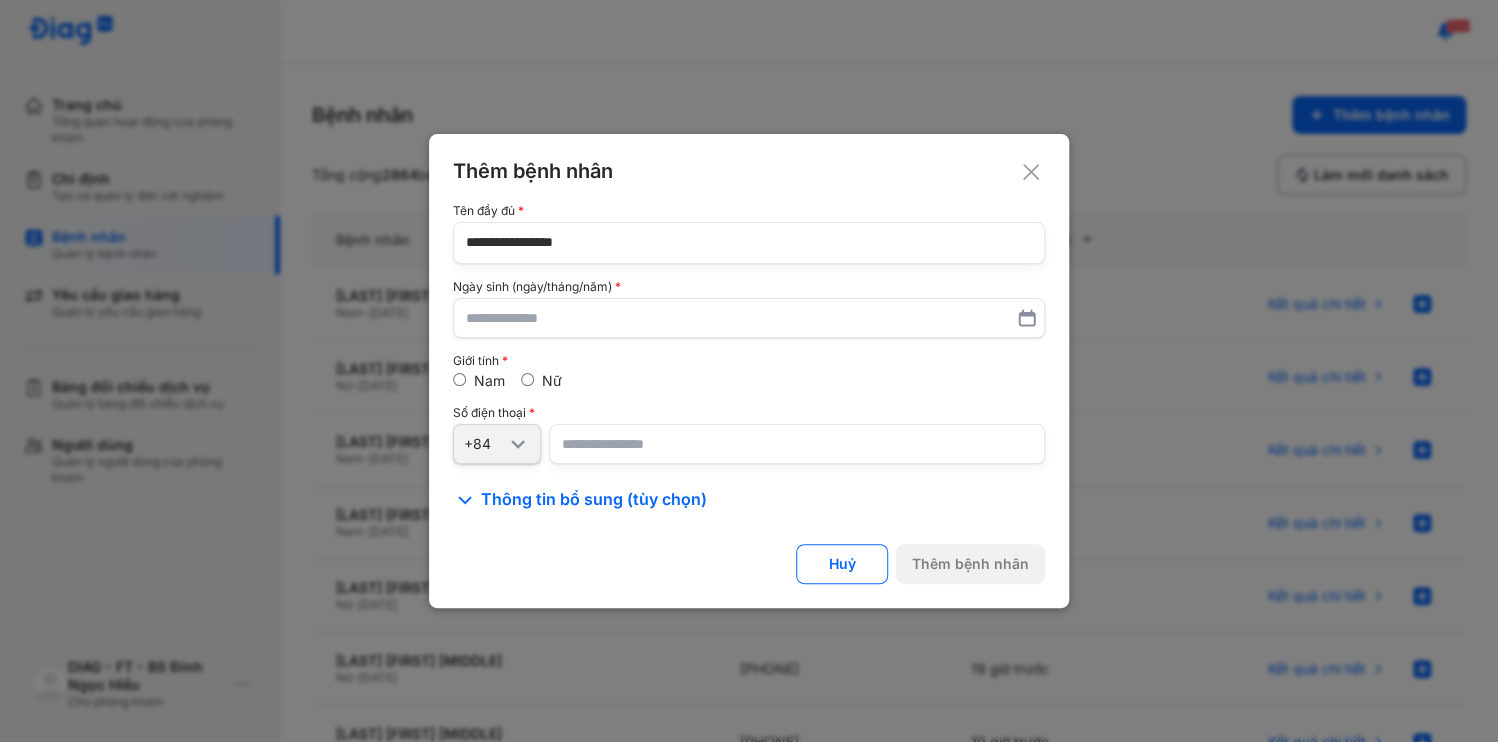type on "**********" 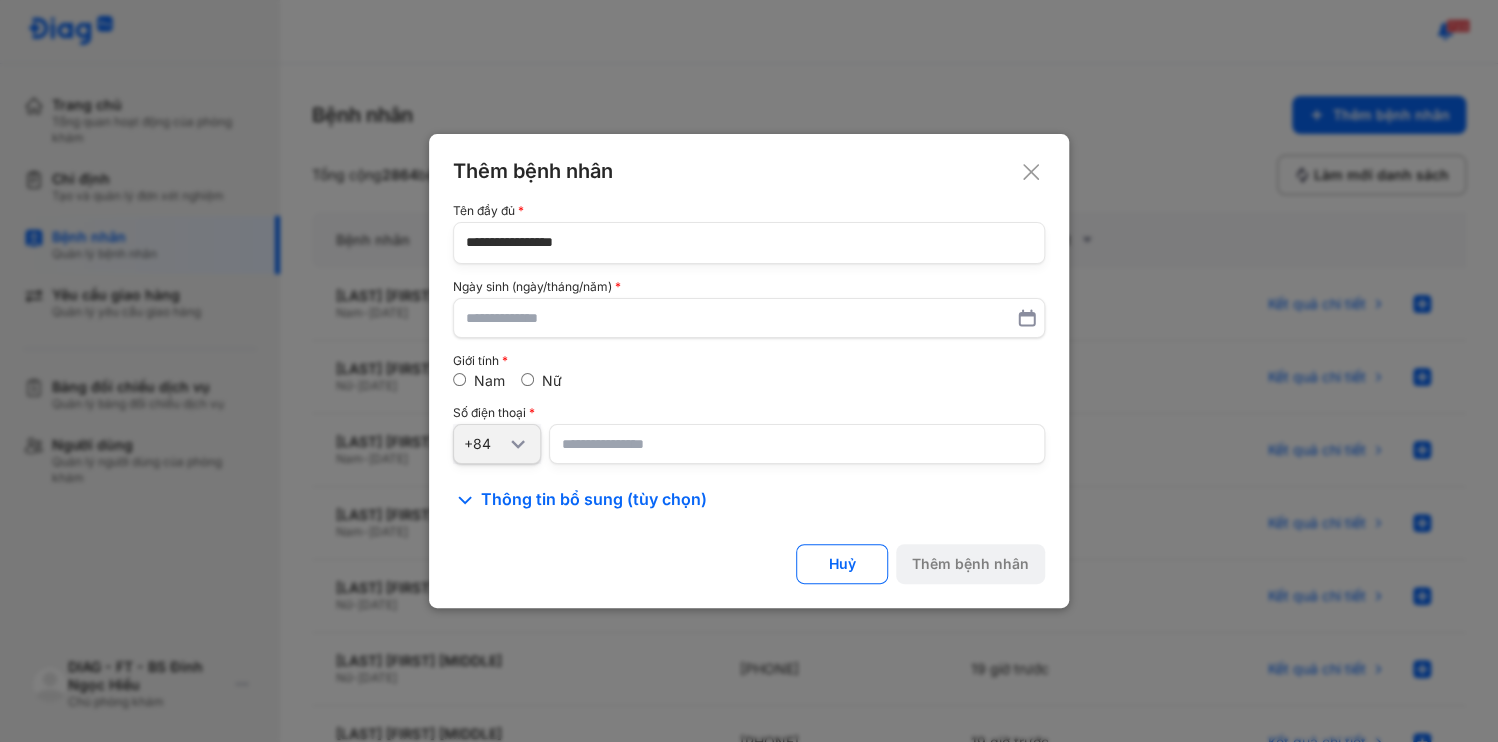 click at bounding box center [797, 444] 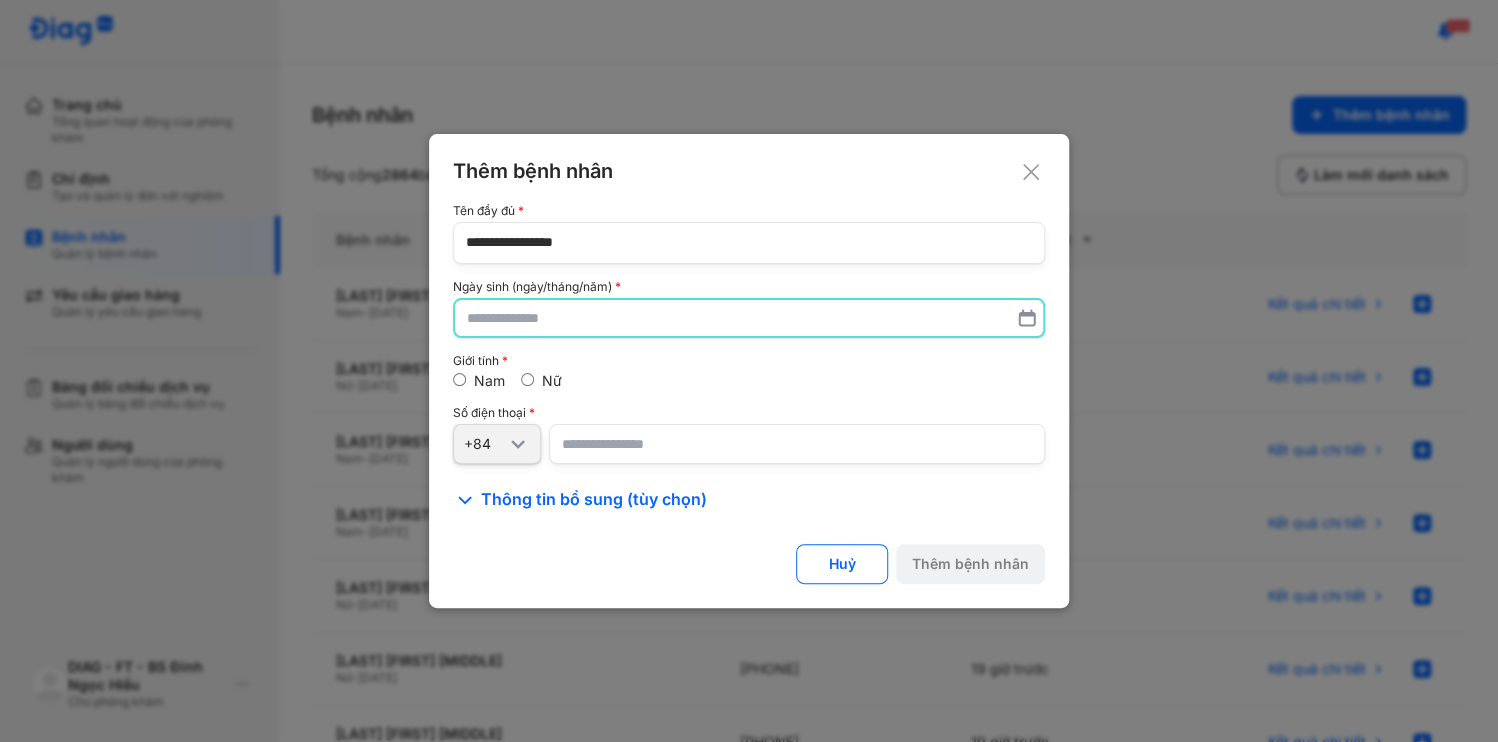 click at bounding box center [749, 318] 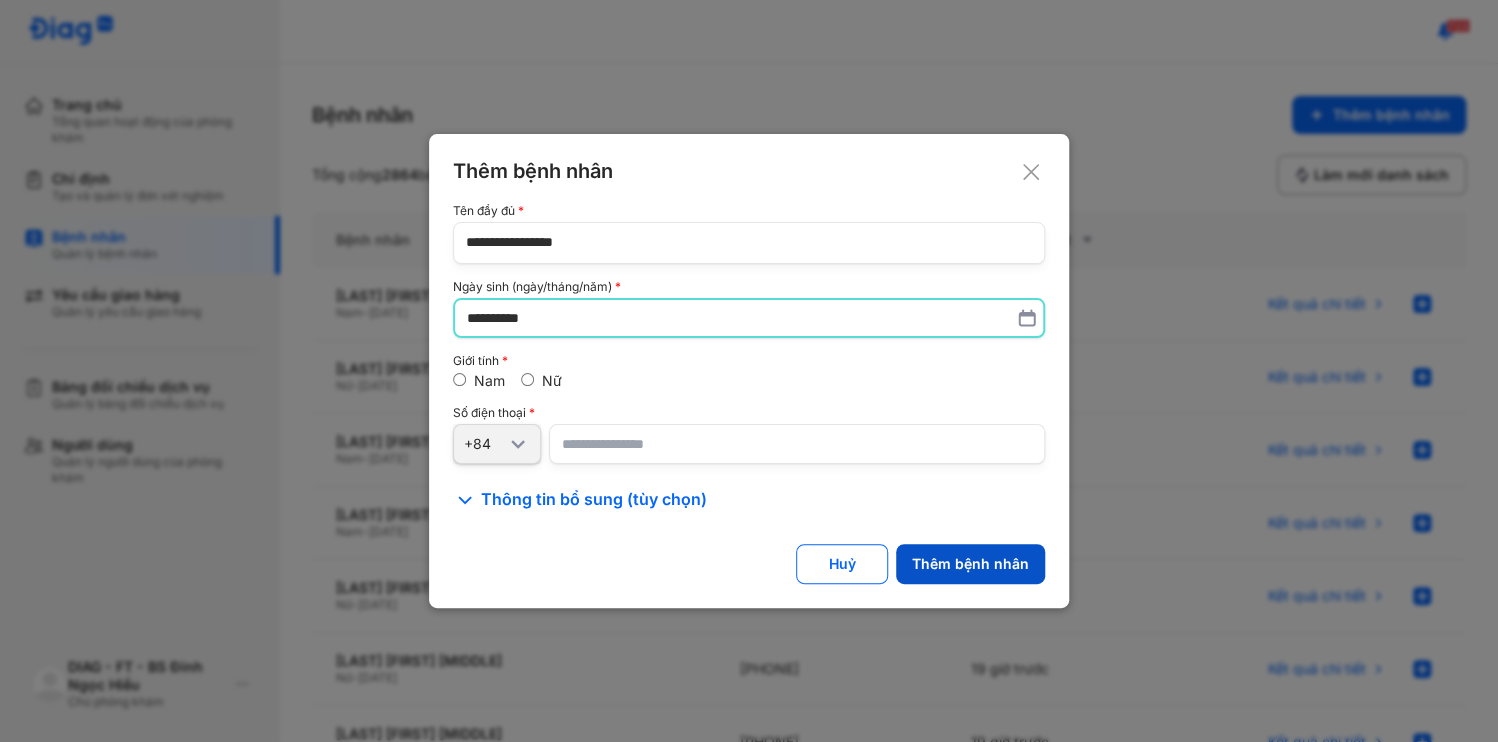 type on "**********" 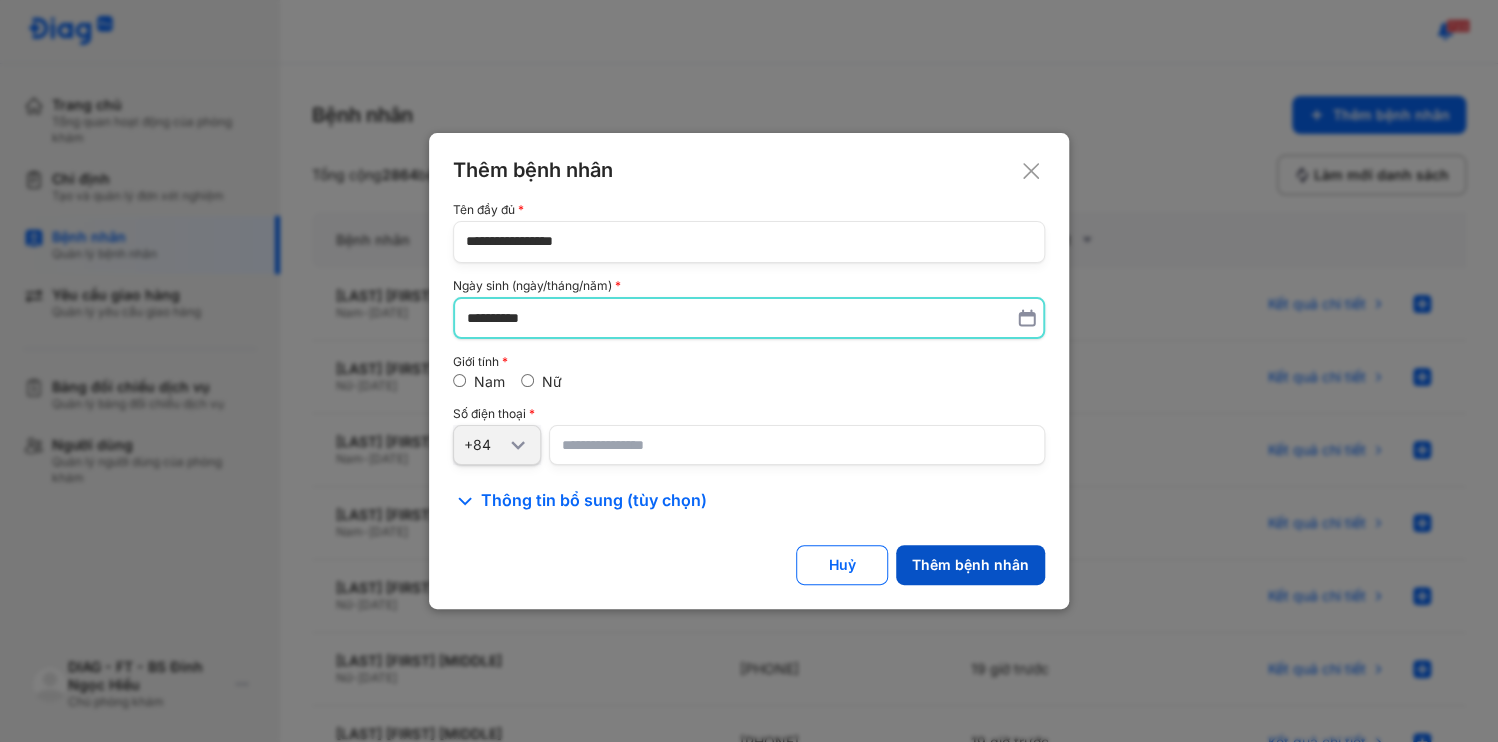 click on "Thêm bệnh nhân" 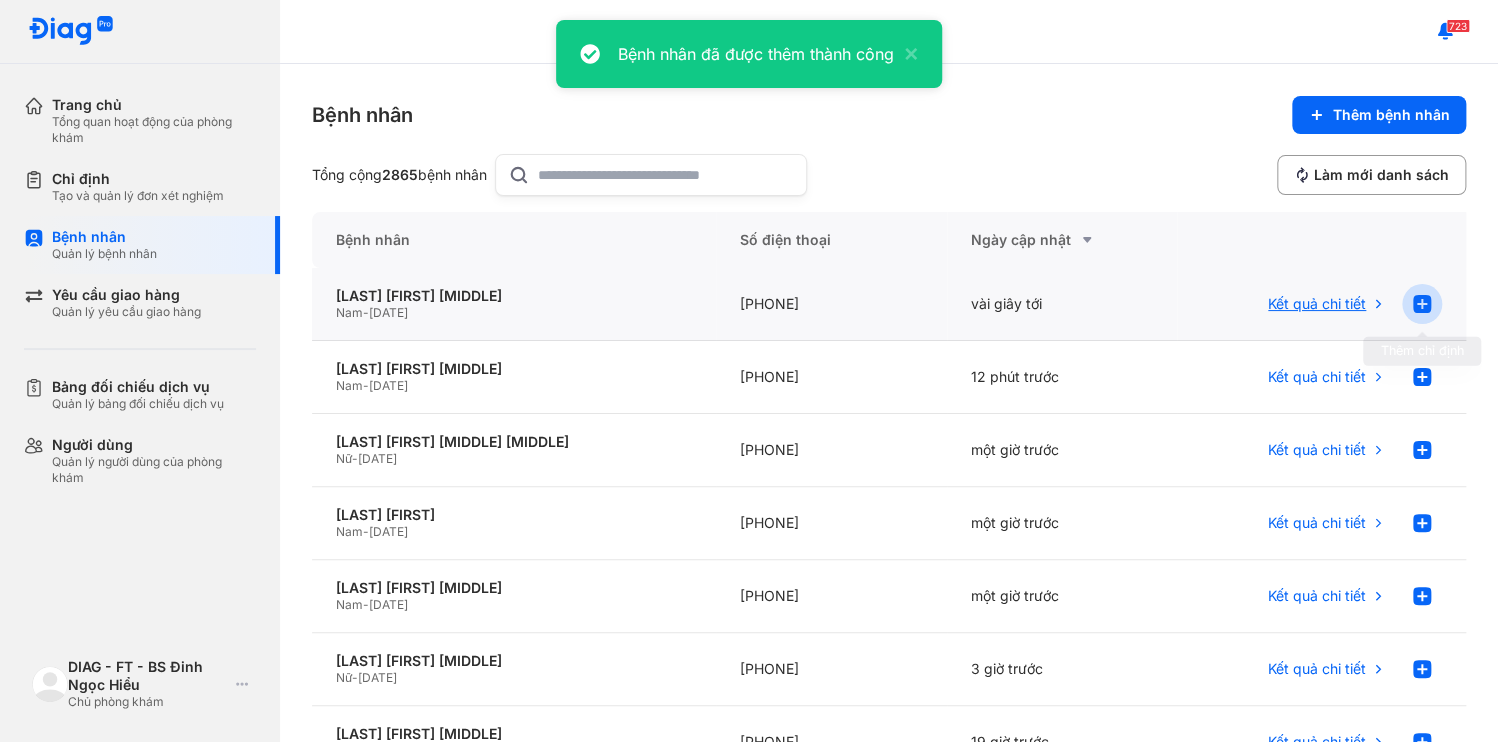 click 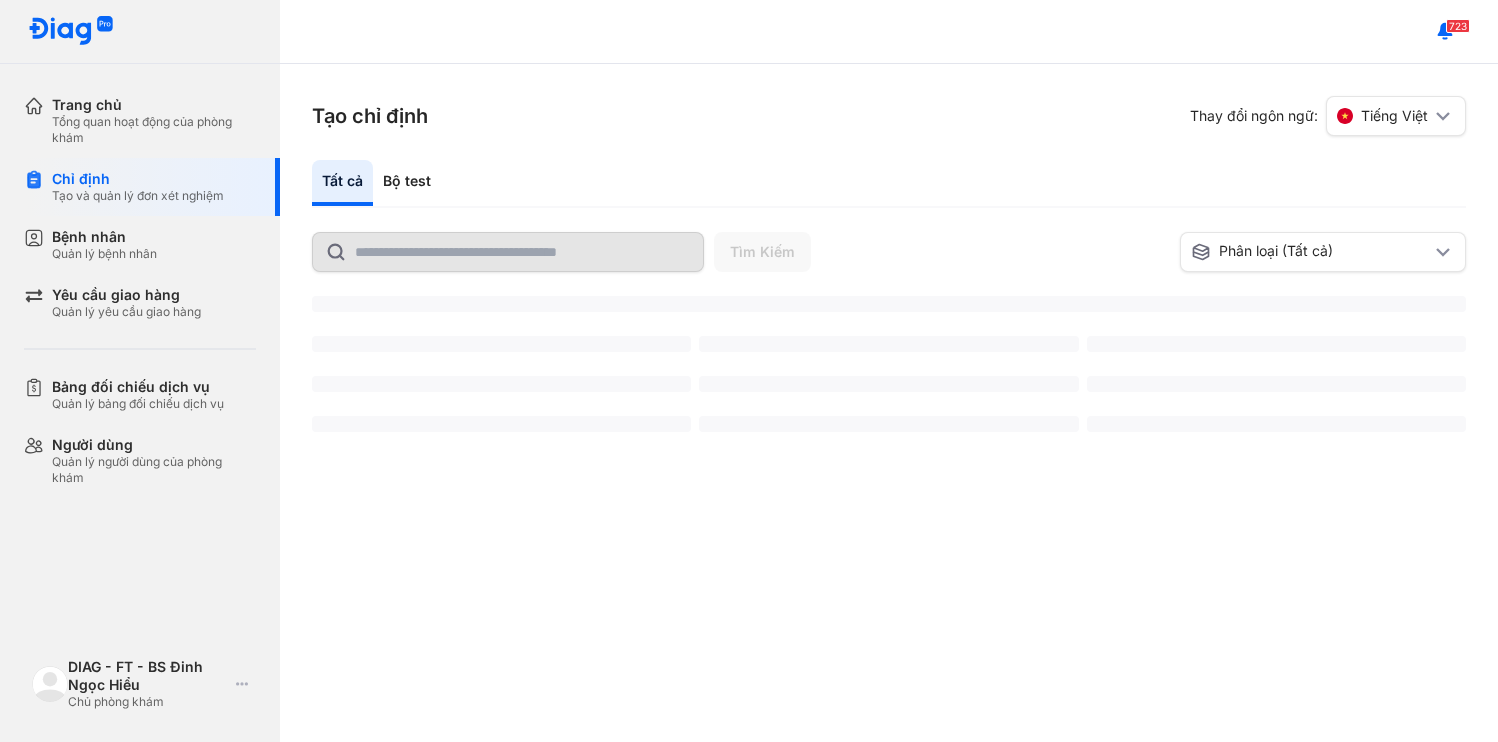 scroll, scrollTop: 0, scrollLeft: 0, axis: both 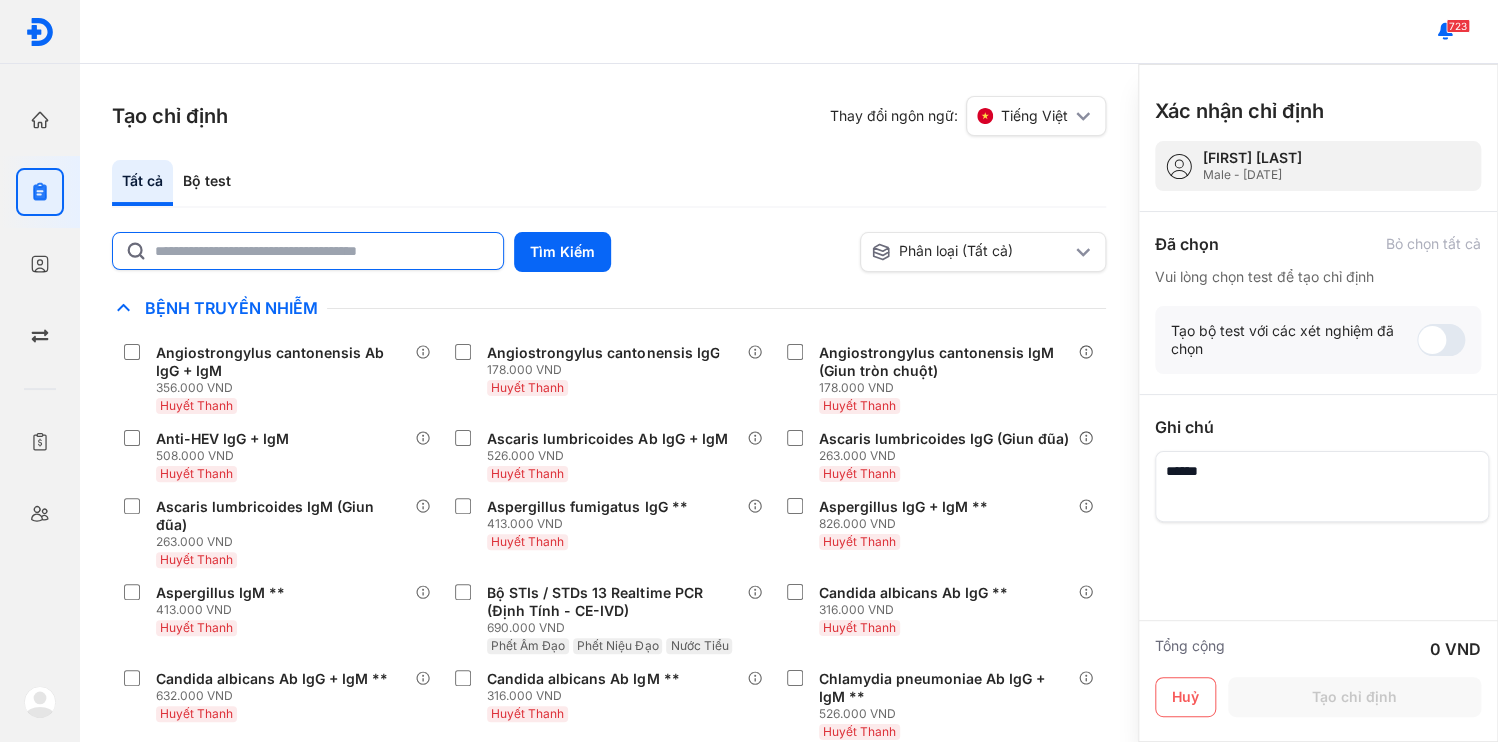 click 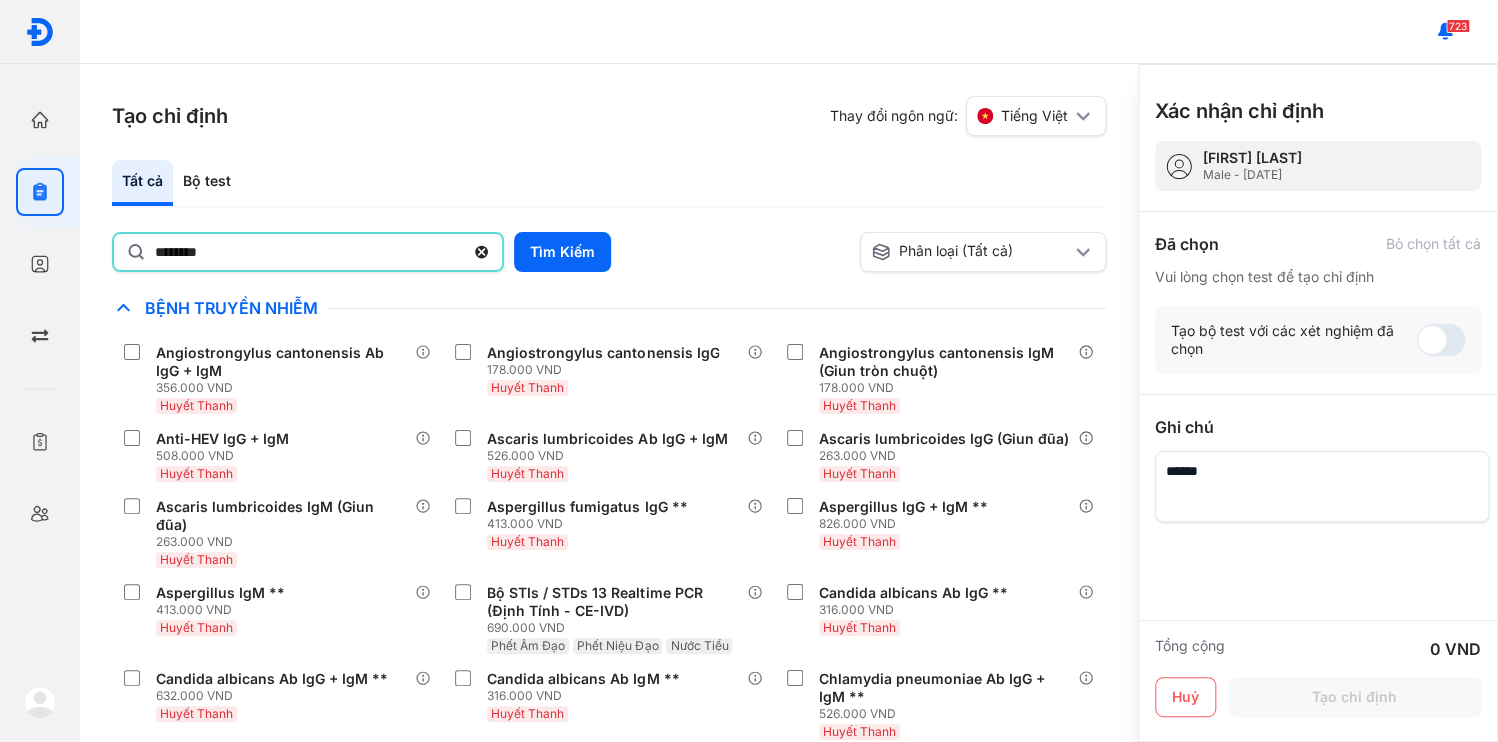 type on "********" 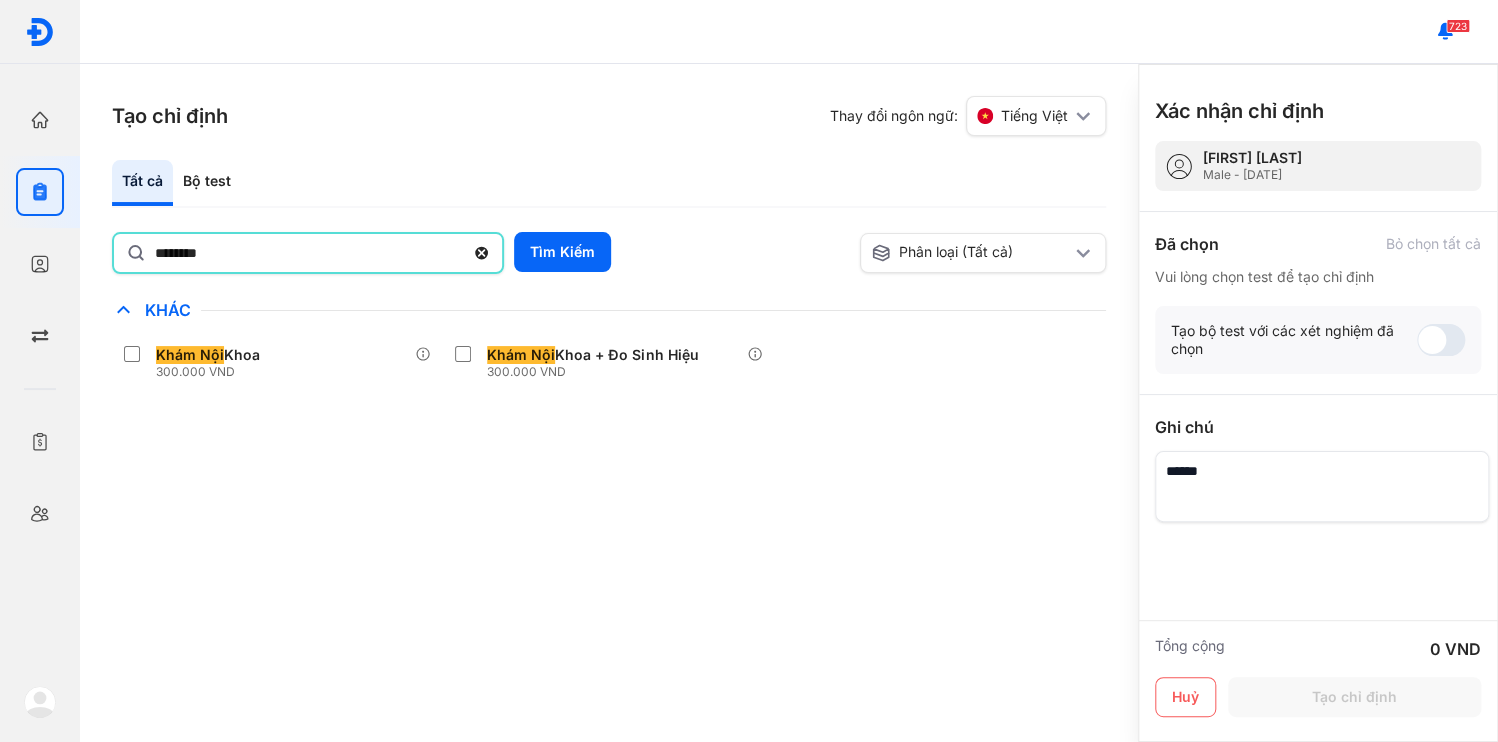 click on "Chỉ định nhiều nhất Bệnh Truyền Nhiễm Chẩn Đoán Hình Ảnh Chất Gây Nghiện COVID Di Truyền Dị Ứng Điện Di Độc Chất Đông Máu Gan Hô Hấp Huyết Học Khác Khám Nội  Khoa 300.000 VND Khám Nội  Khoa + Đo Sinh Hiệu 300.000 VND Ký Sinh Trùng Nội Tiết Tố & Hóoc-môn Sản Phụ Khoa Sàng Lọc Tiền Sinh STIs Sức Khỏe Nam Giới Thận Tiểu Đường Tim Mạch Tổng Quát Tự Miễn Tuyến Giáp Ung Thư Vi Chất Vi Sinh Viêm Gan Yếu Tố Viêm" at bounding box center [609, 520] 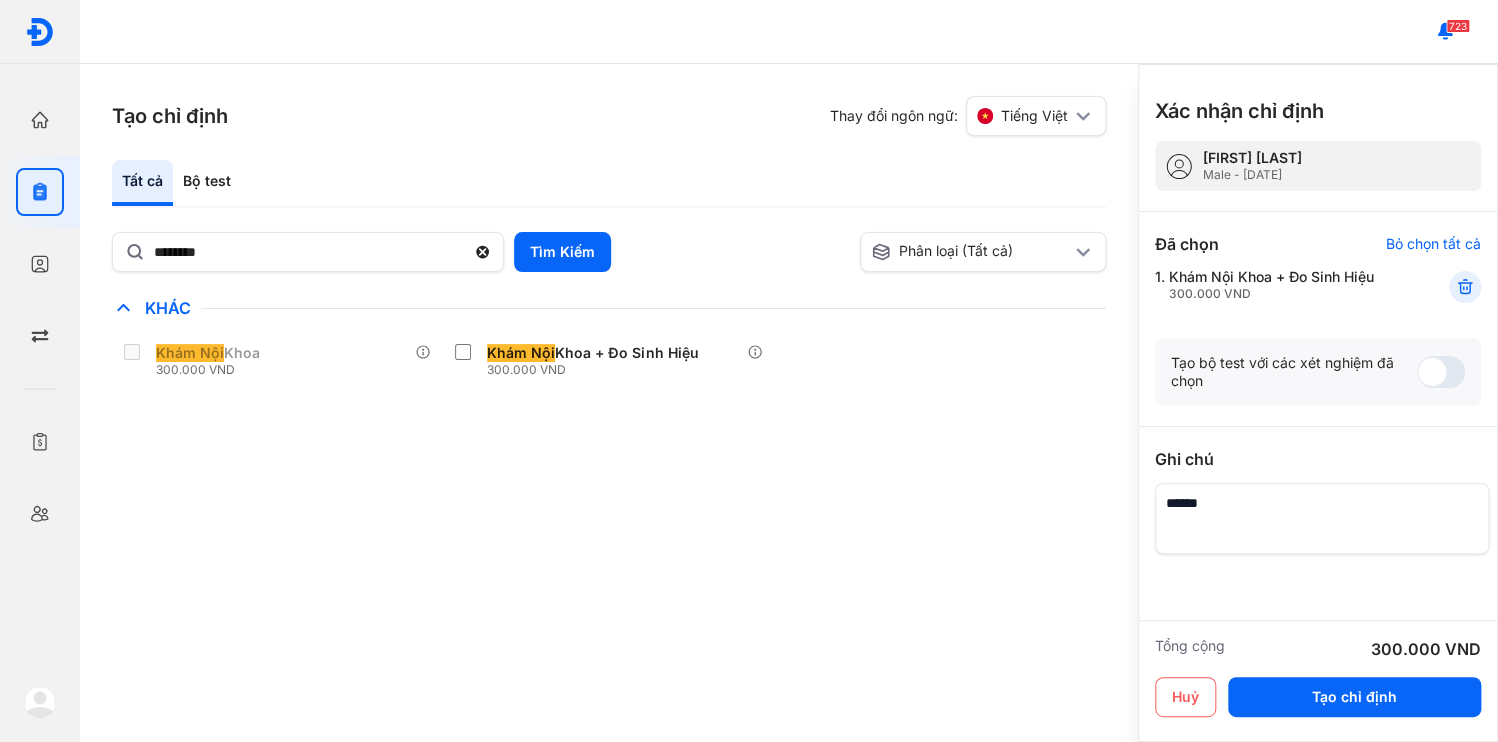 click at bounding box center [1322, 518] 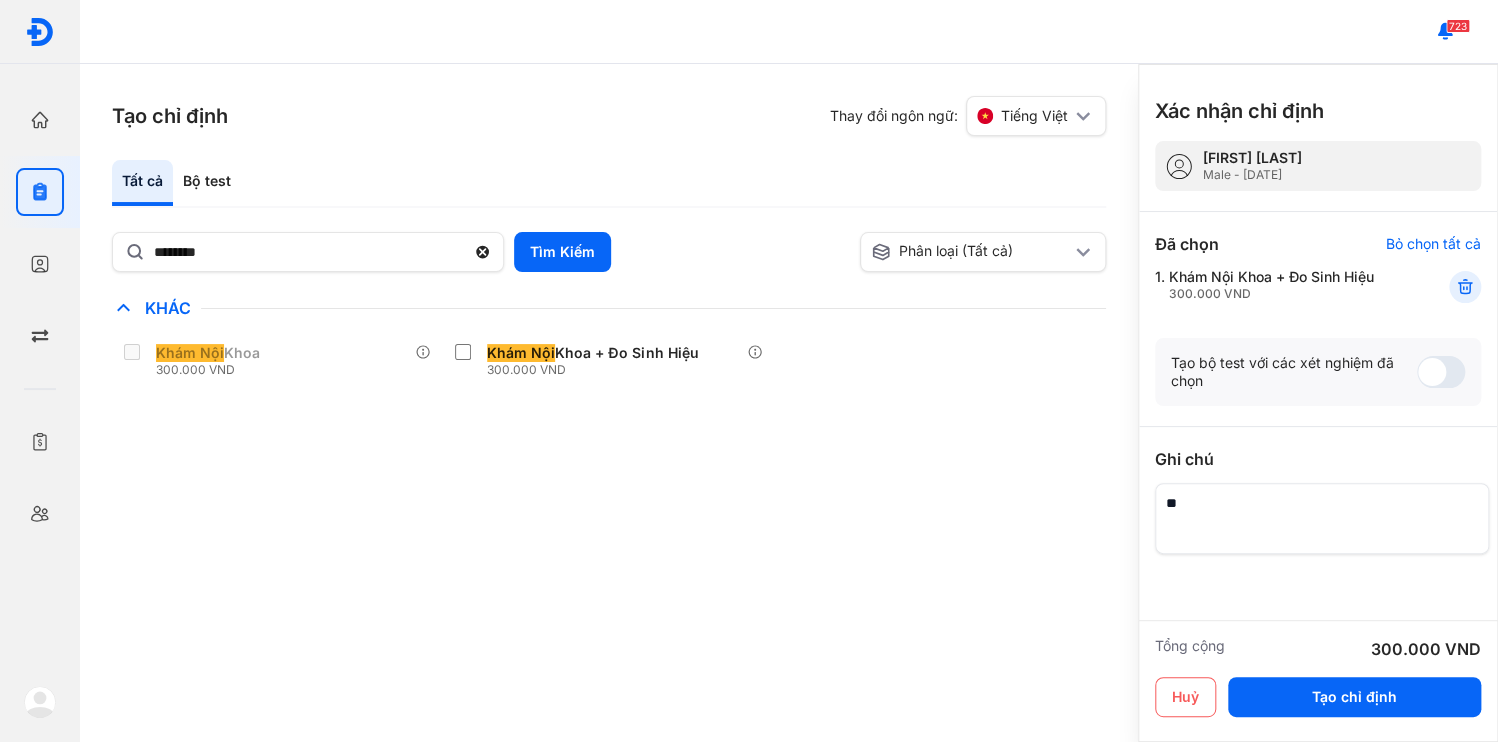 type on "*" 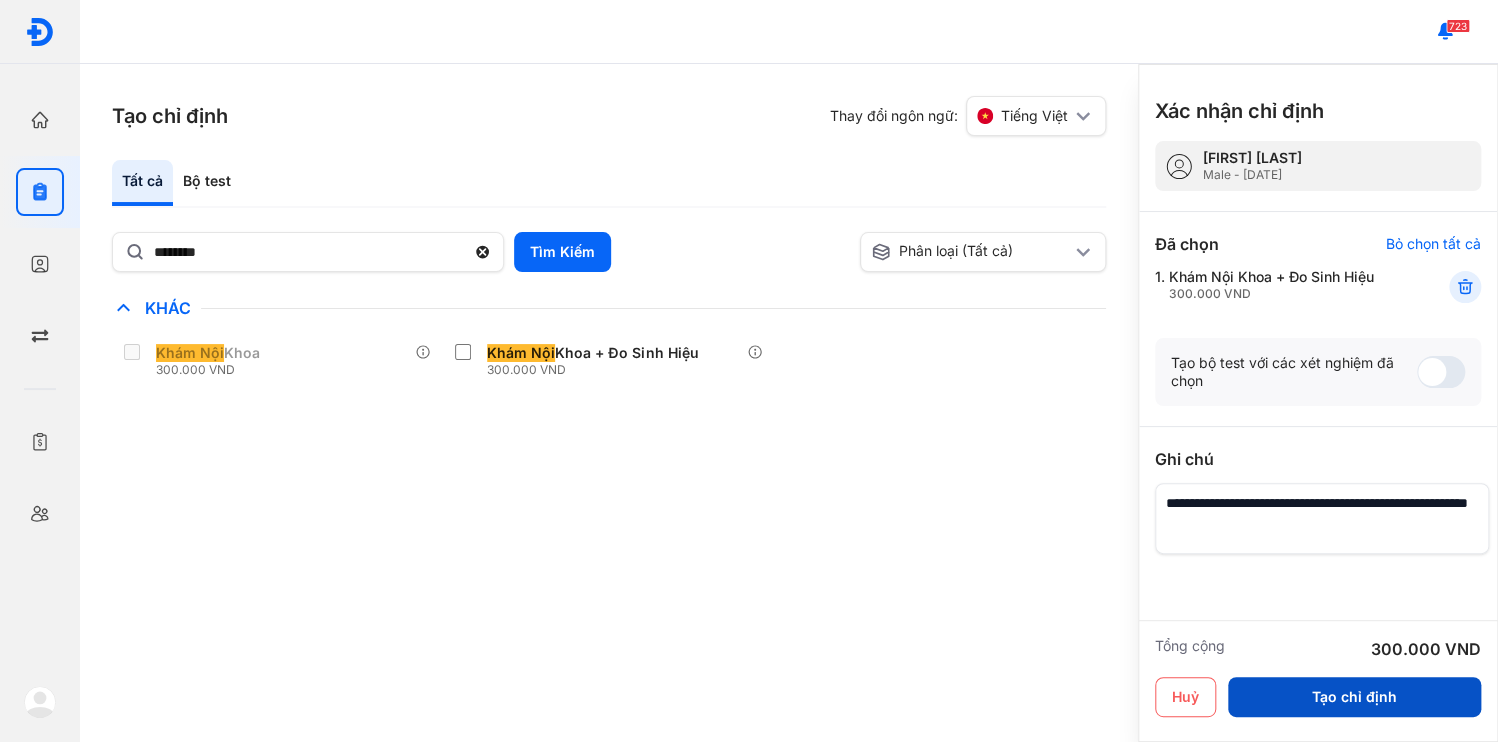 type on "**********" 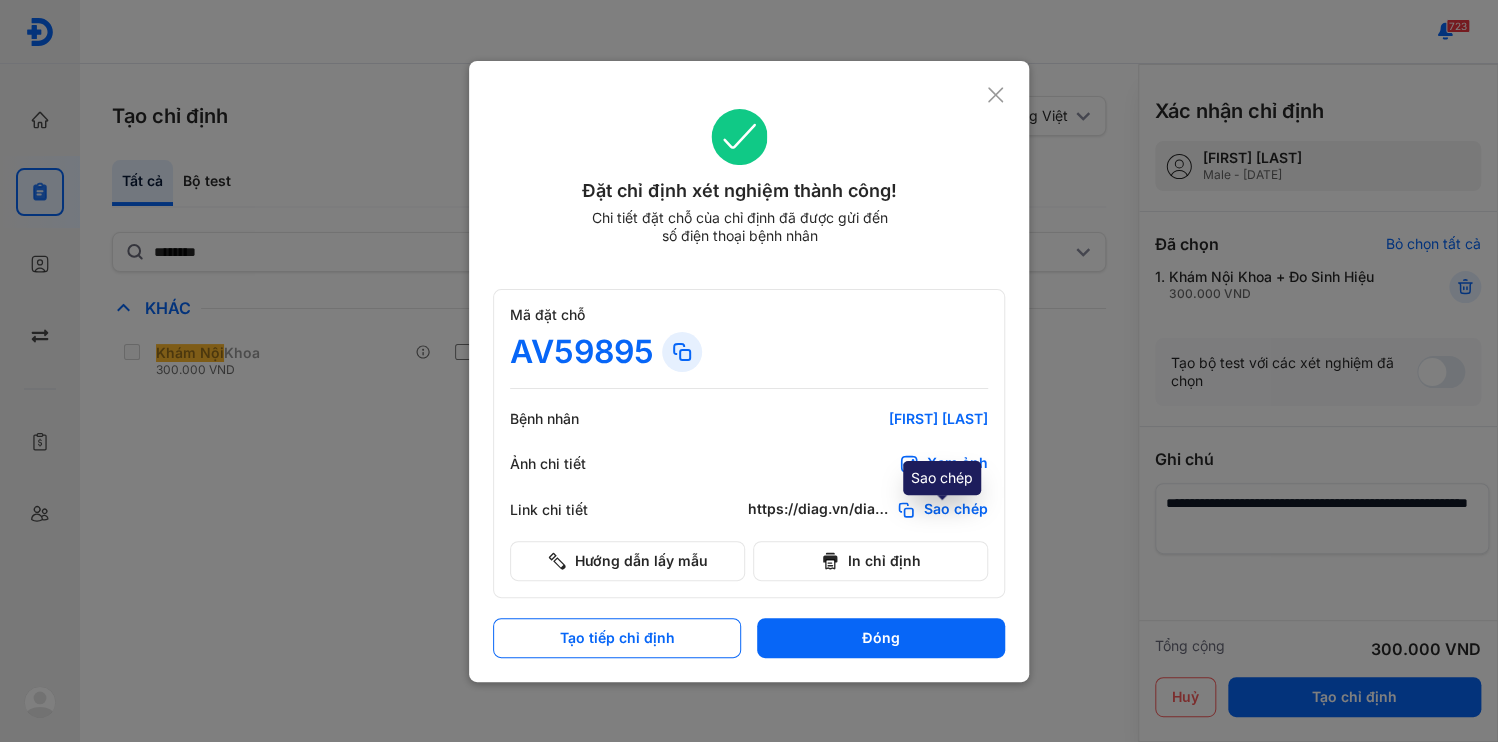 click on "Sao chép" 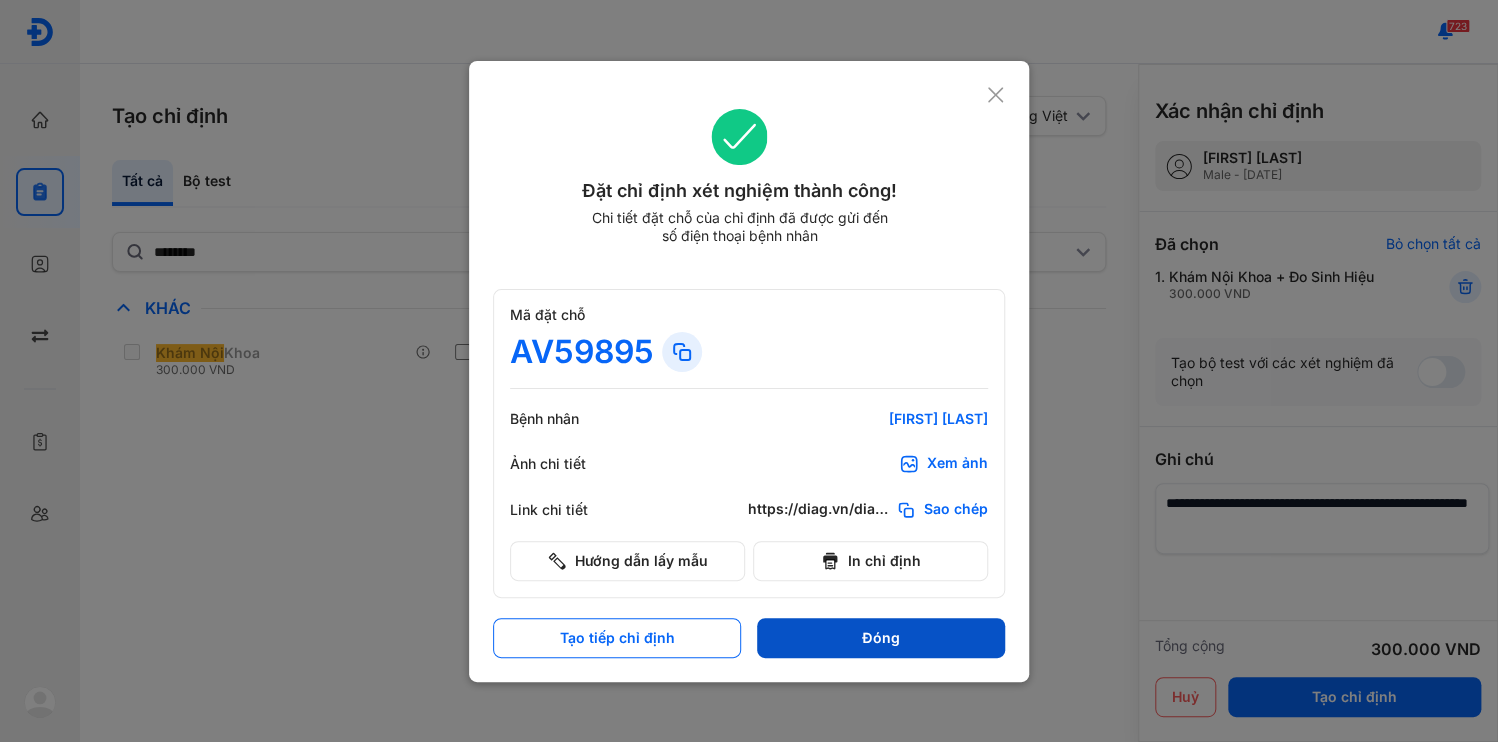 click on "Đóng" at bounding box center [881, 638] 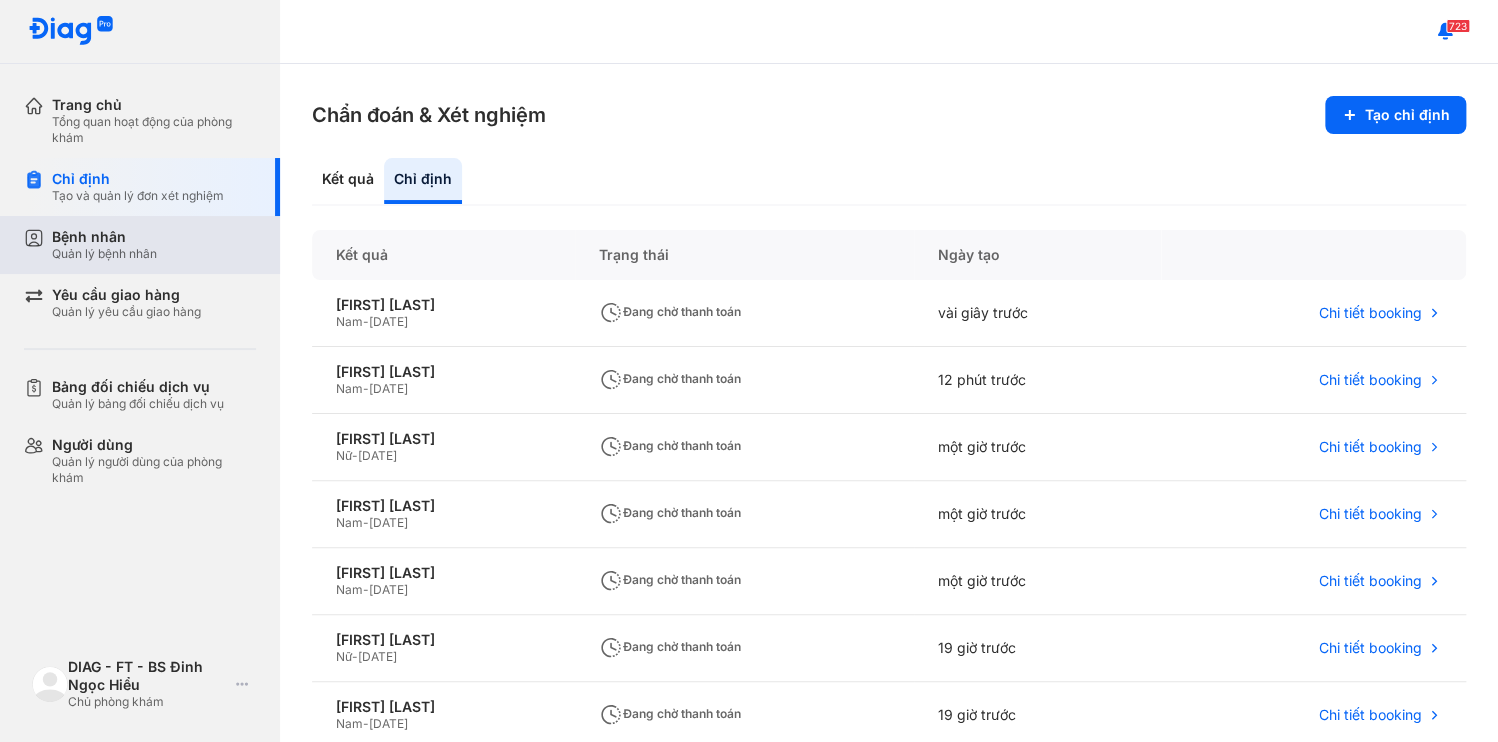 click on "Quản lý bệnh nhân" at bounding box center (104, 254) 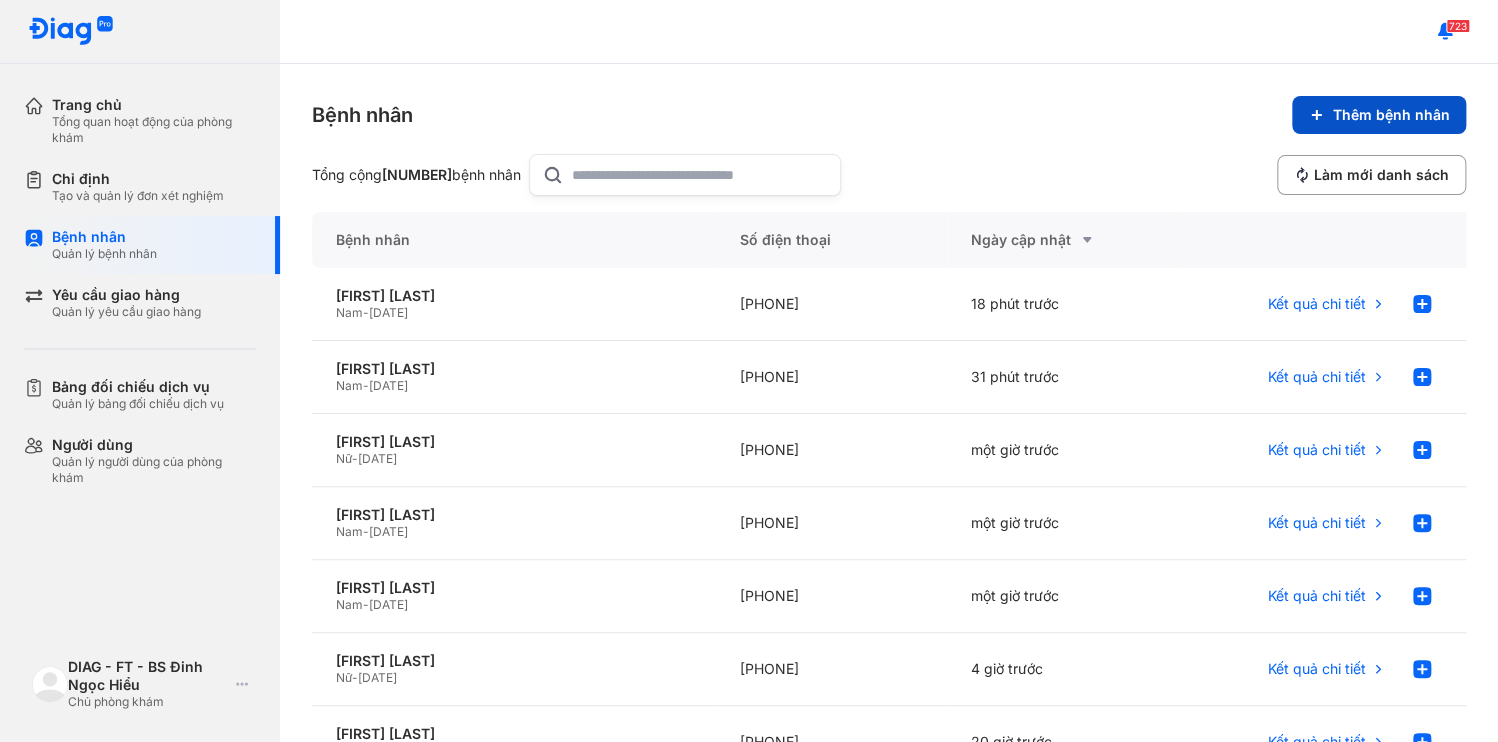 click on "Thêm bệnh nhân" at bounding box center (1379, 115) 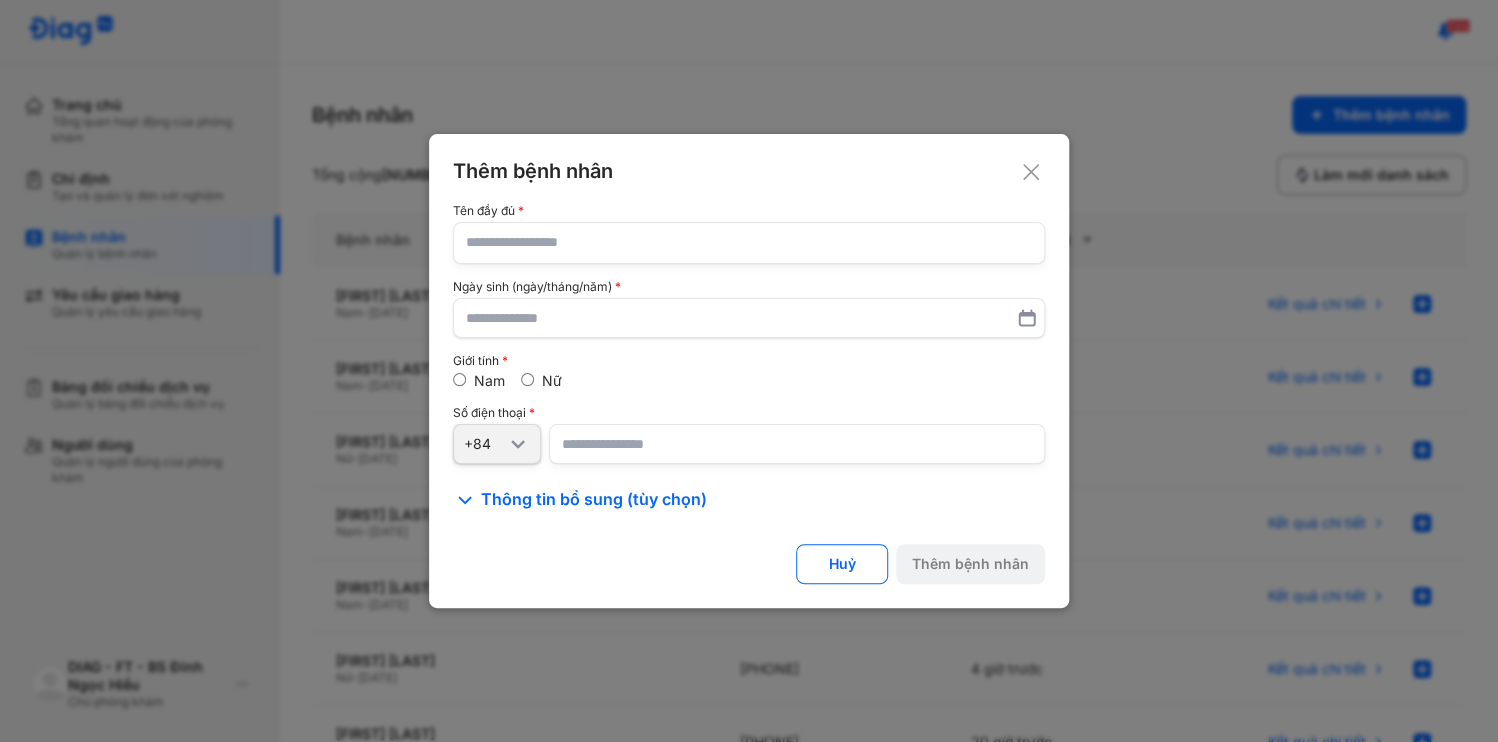type 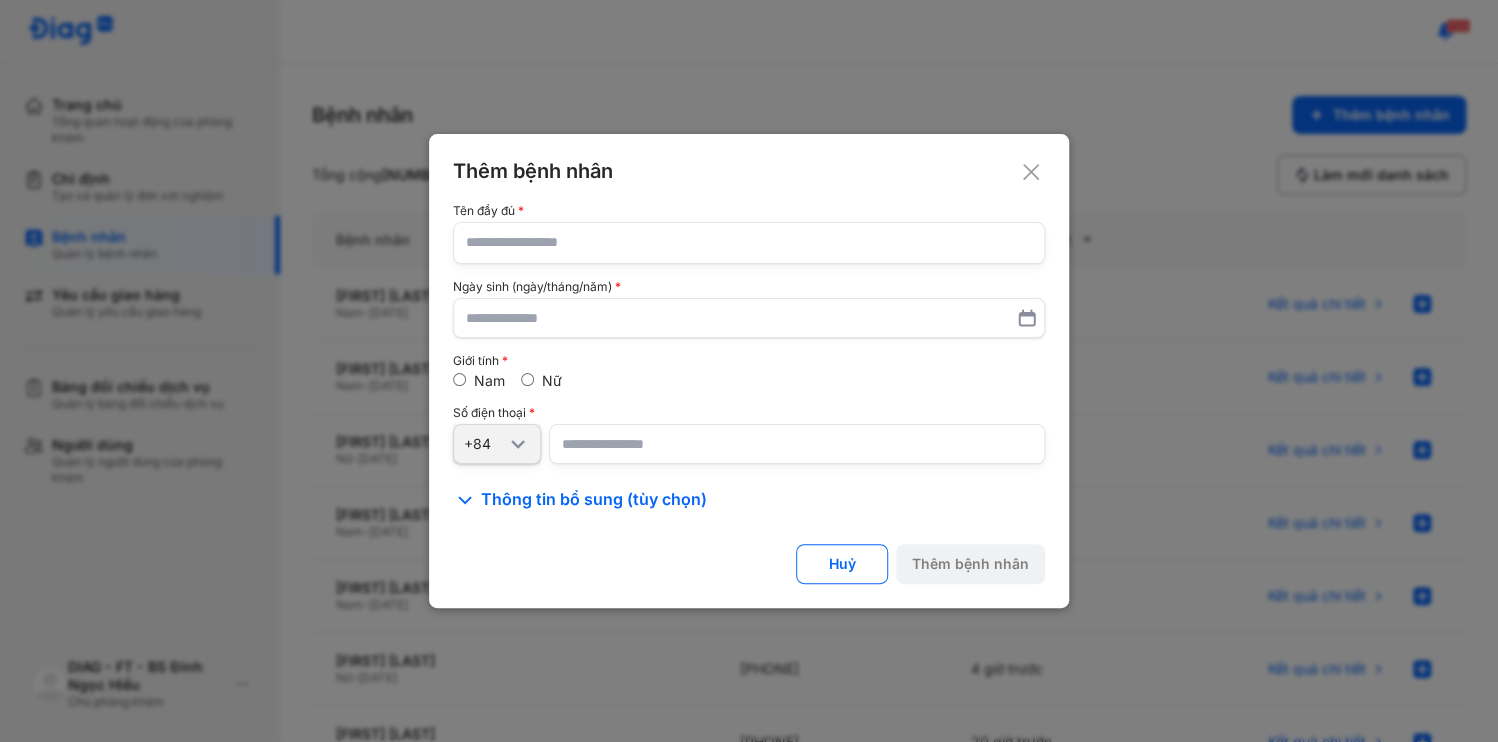click 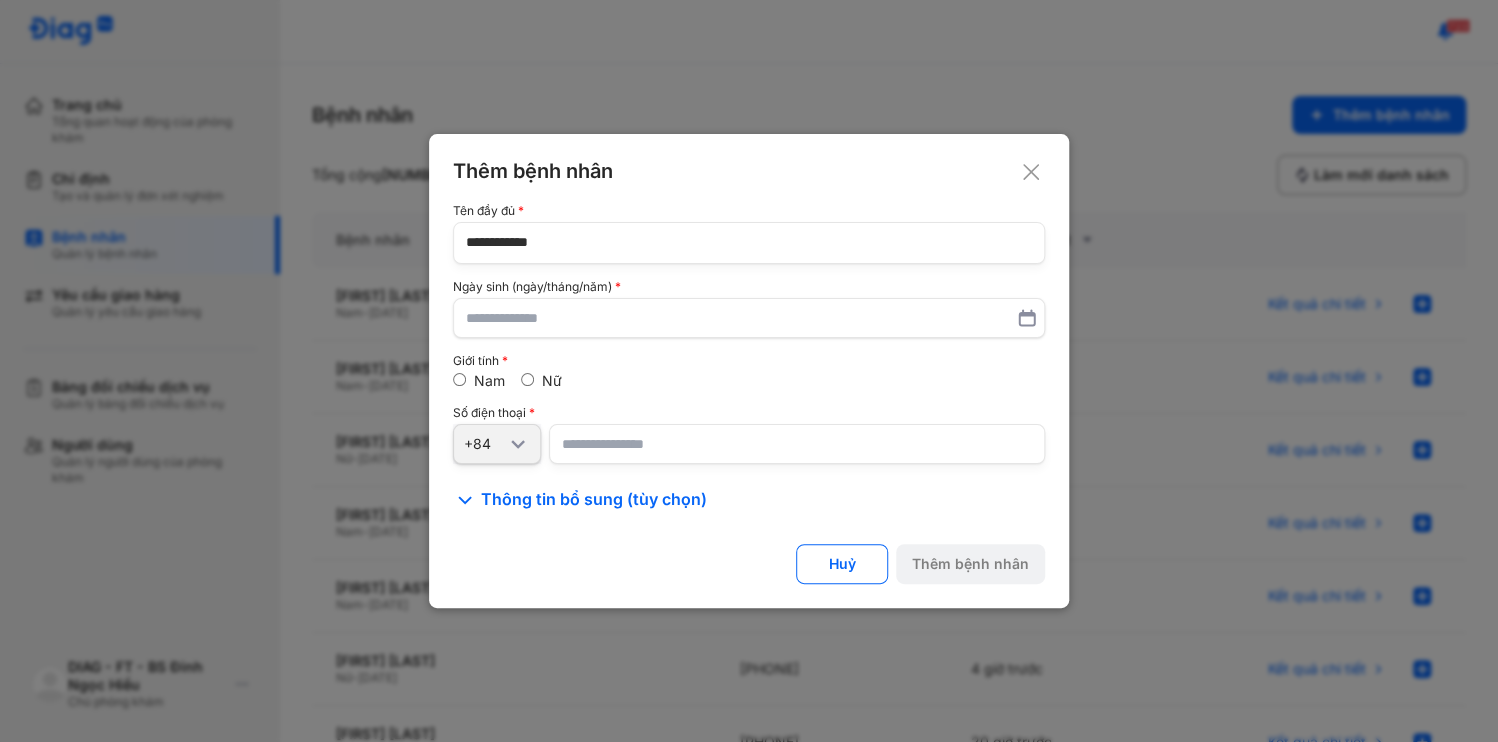 type on "**********" 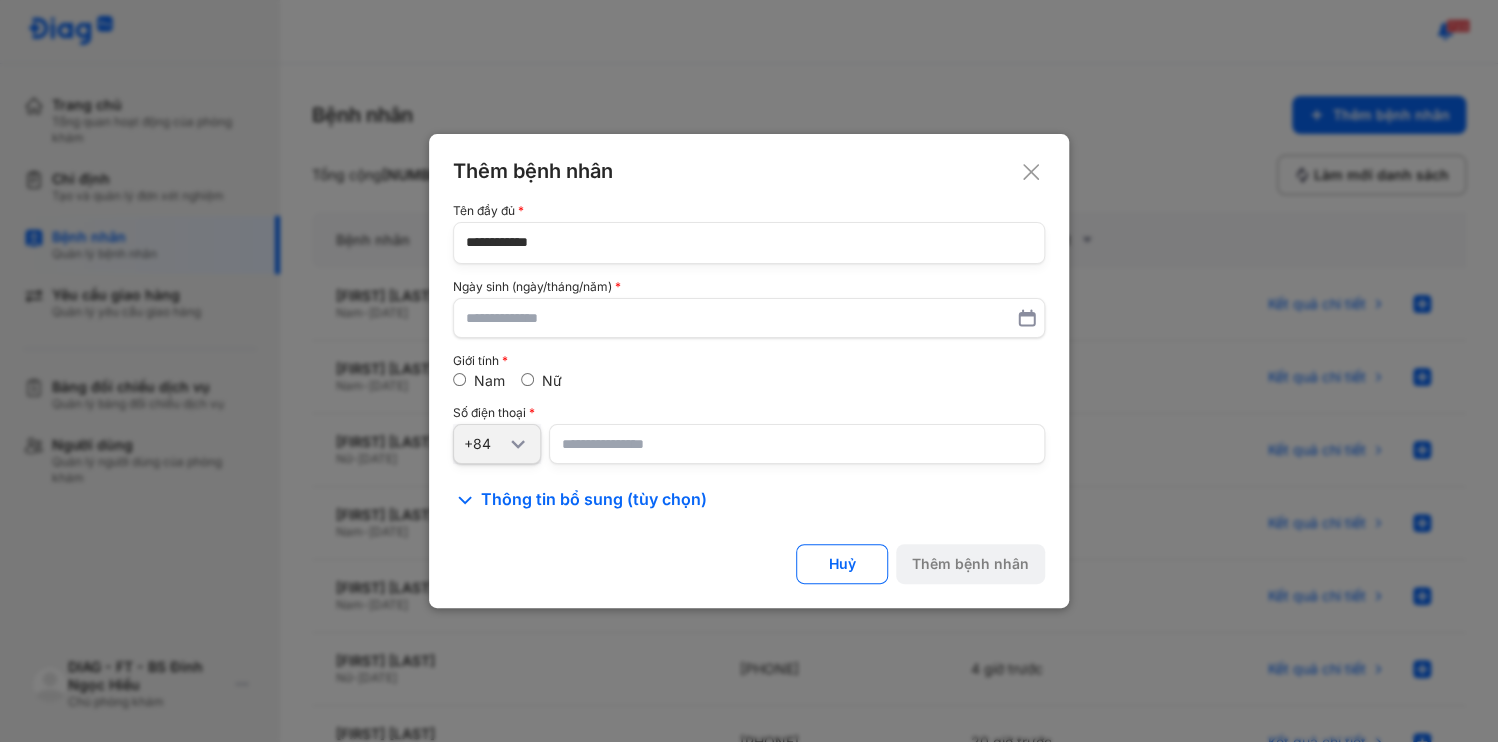 click at bounding box center [797, 444] 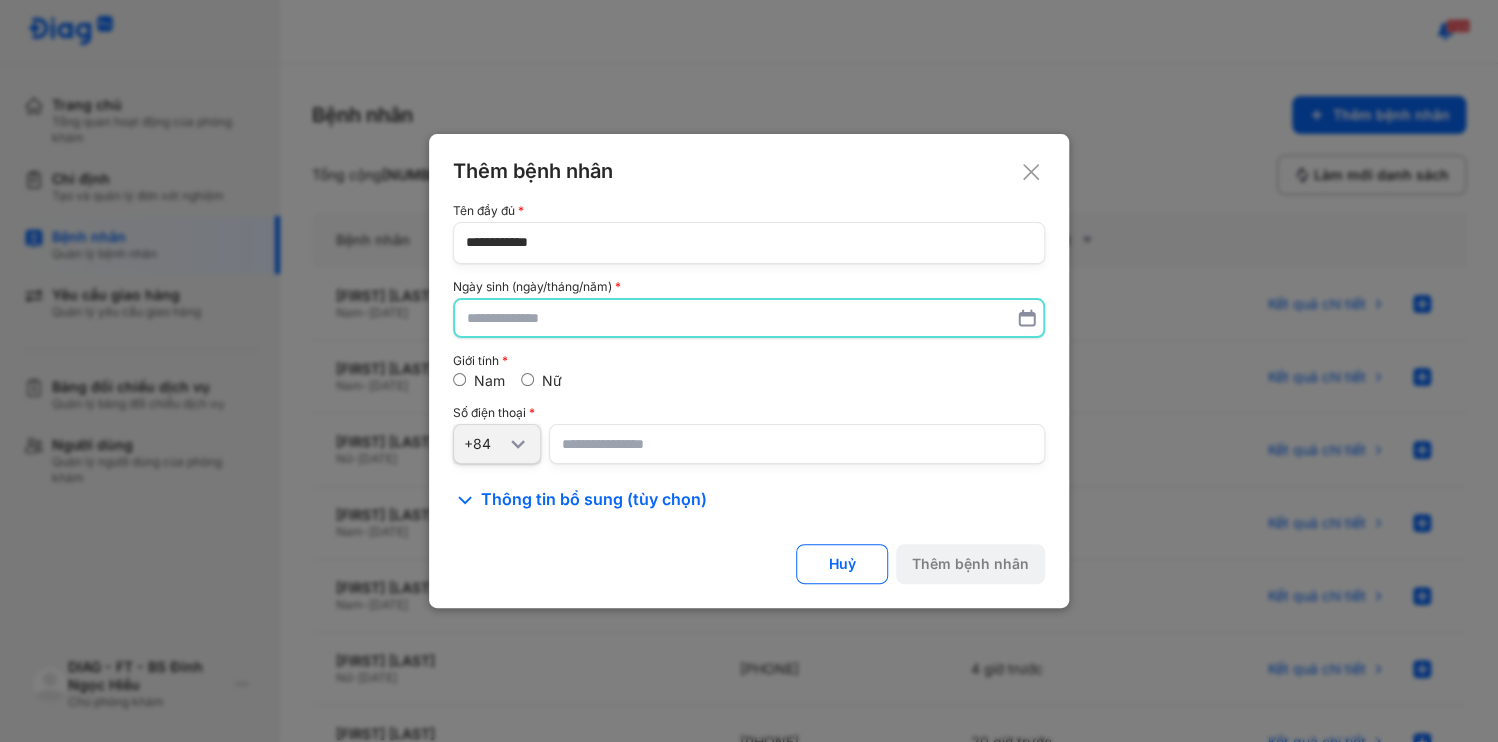 click at bounding box center (749, 318) 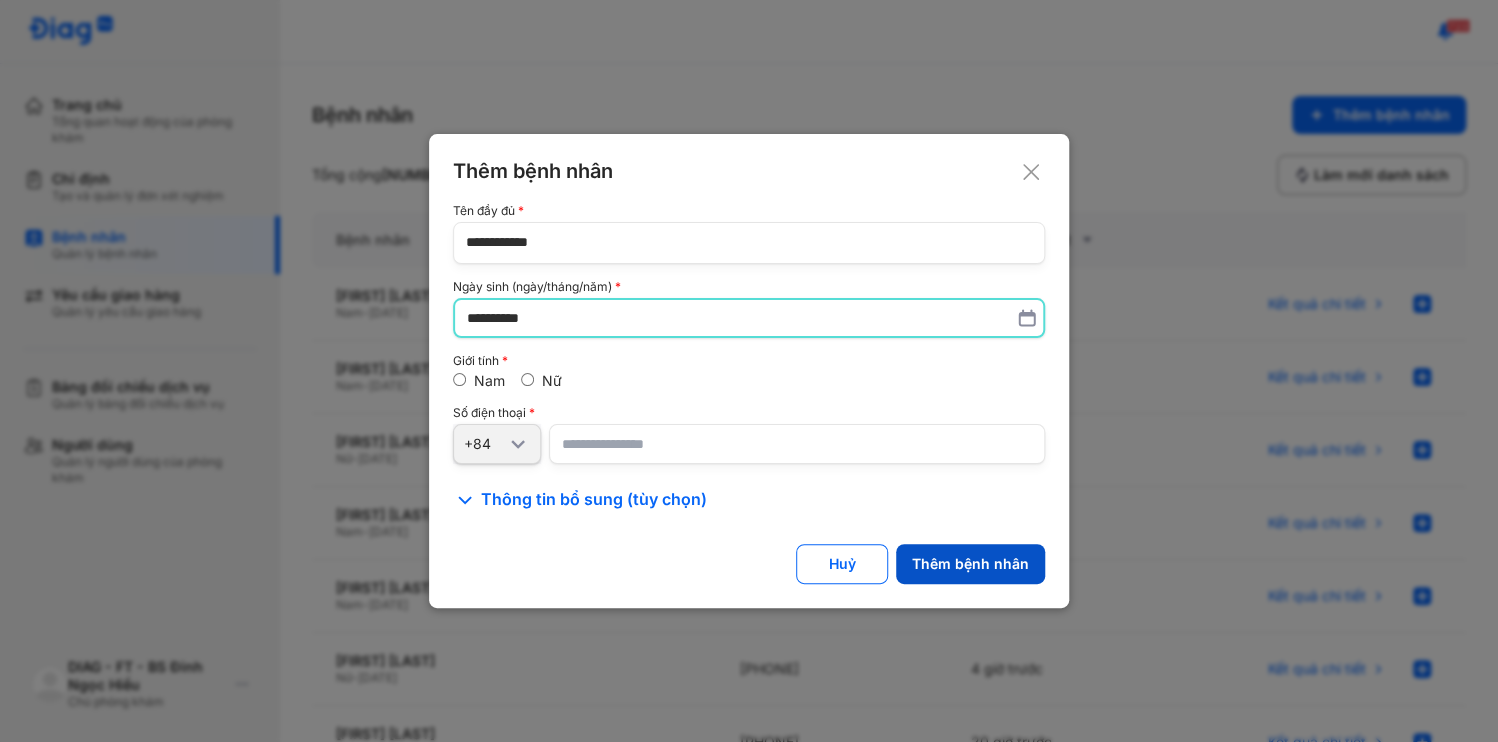 type on "**********" 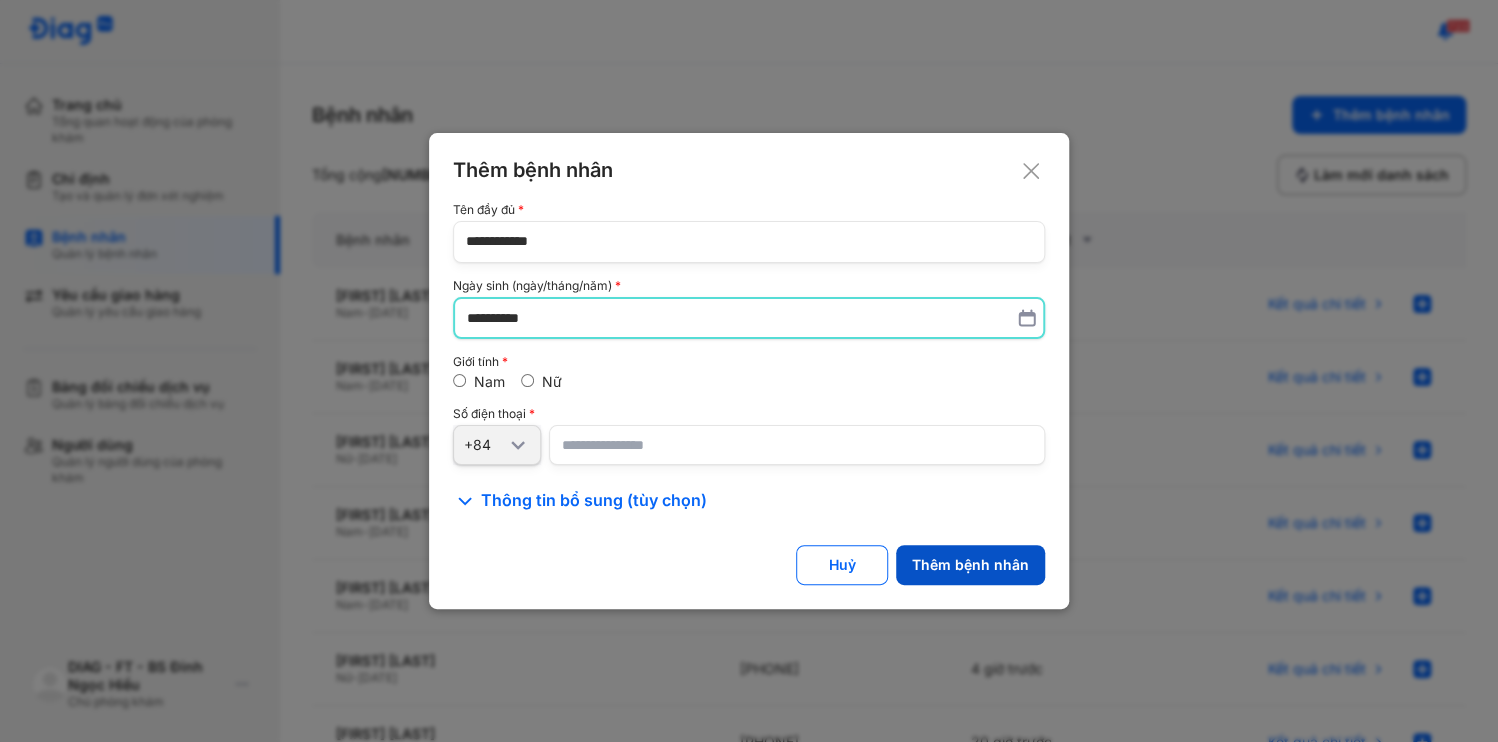 click on "Thêm bệnh nhân" 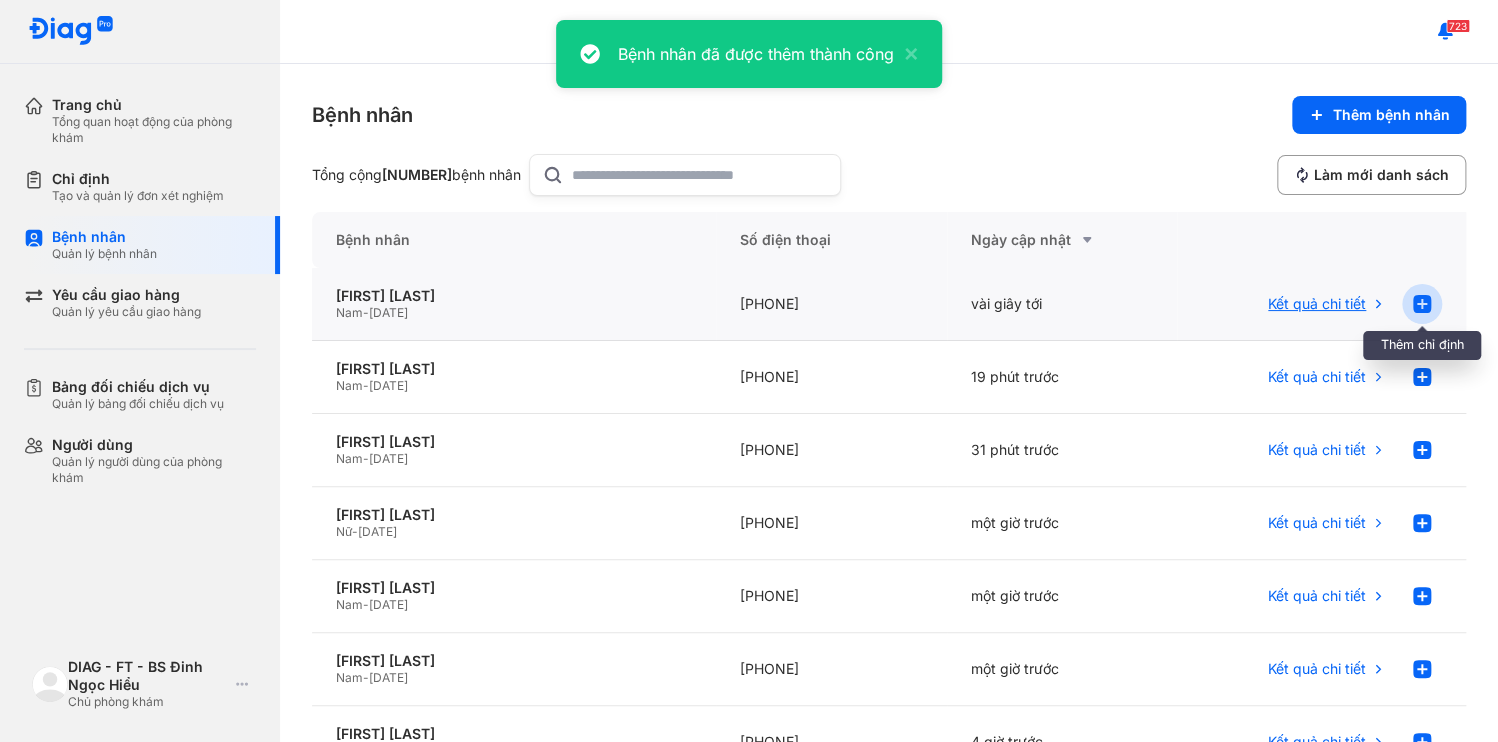 click 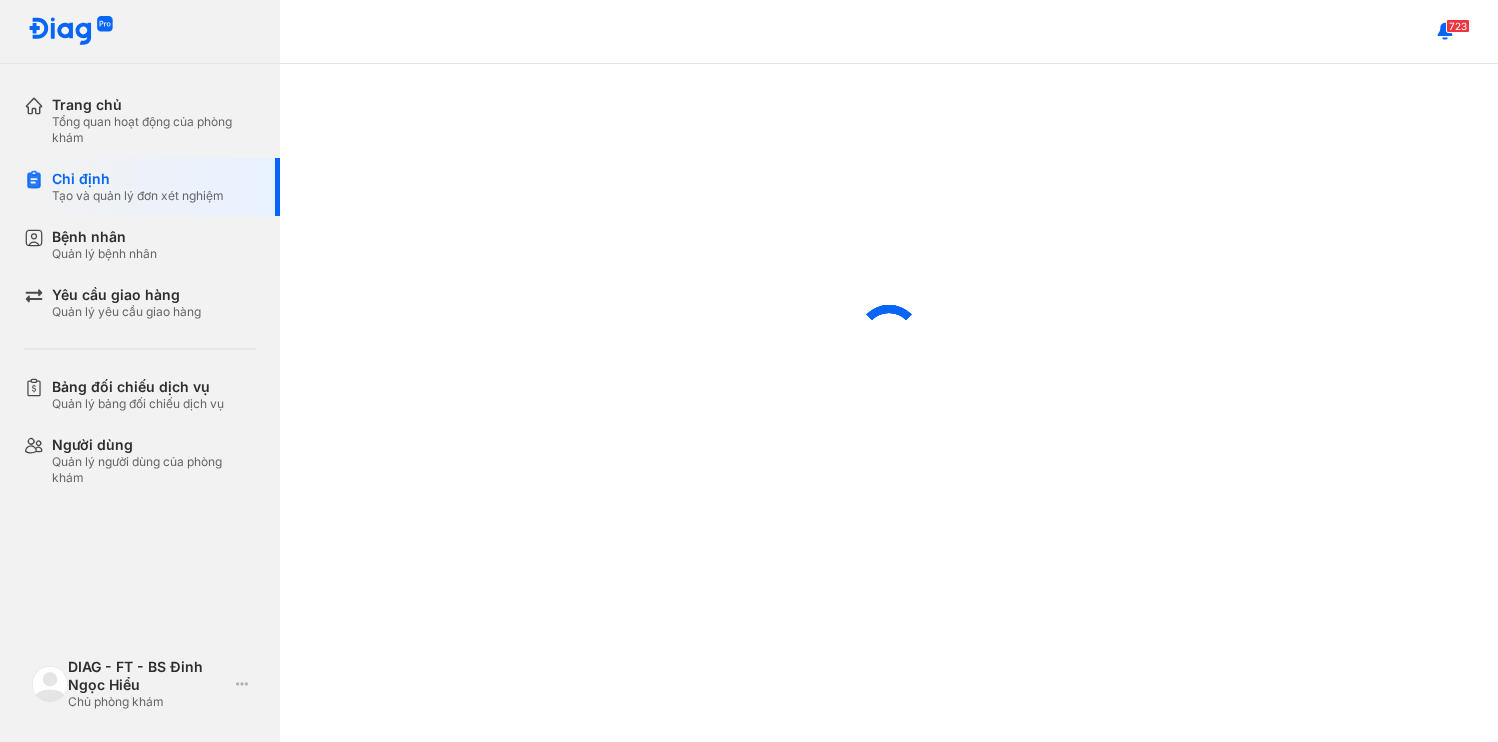 scroll, scrollTop: 0, scrollLeft: 0, axis: both 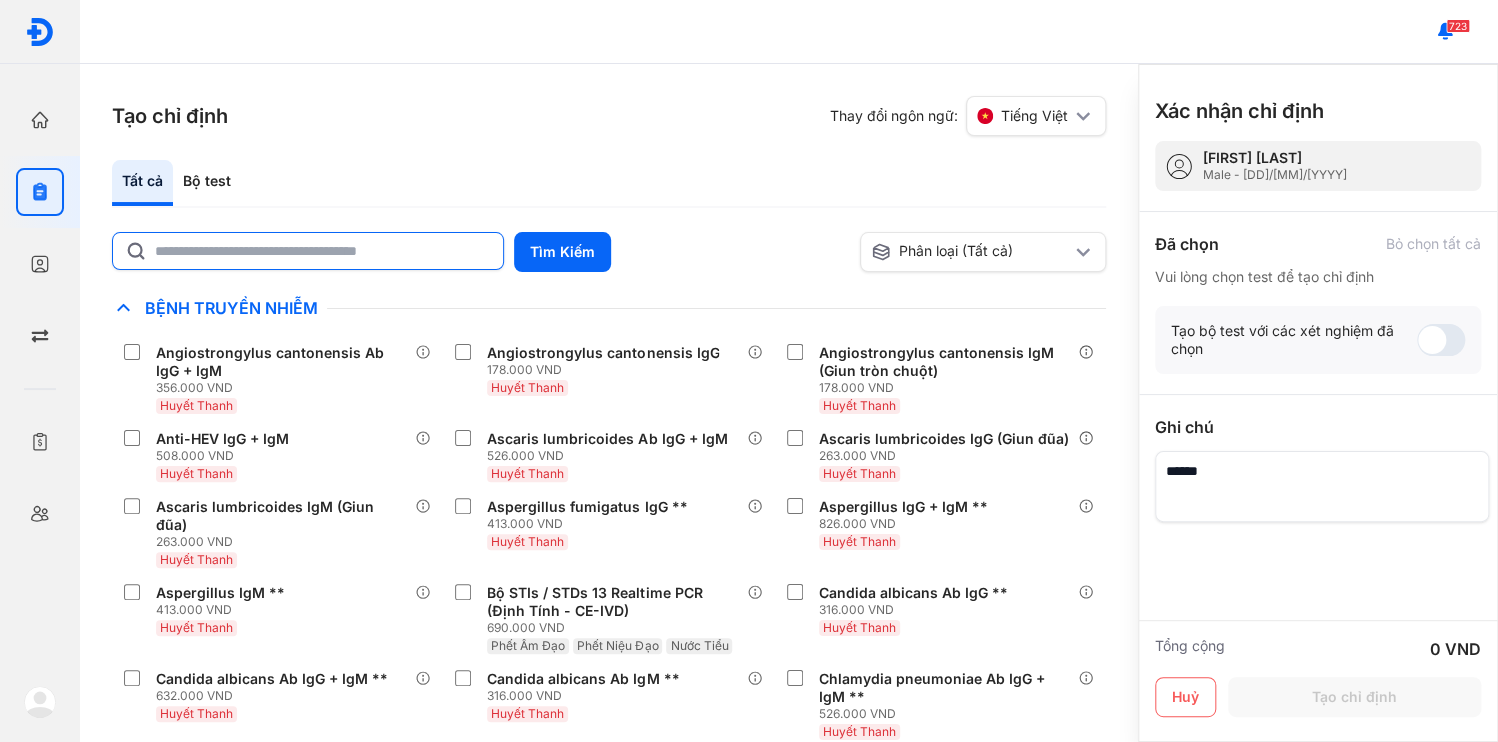 click 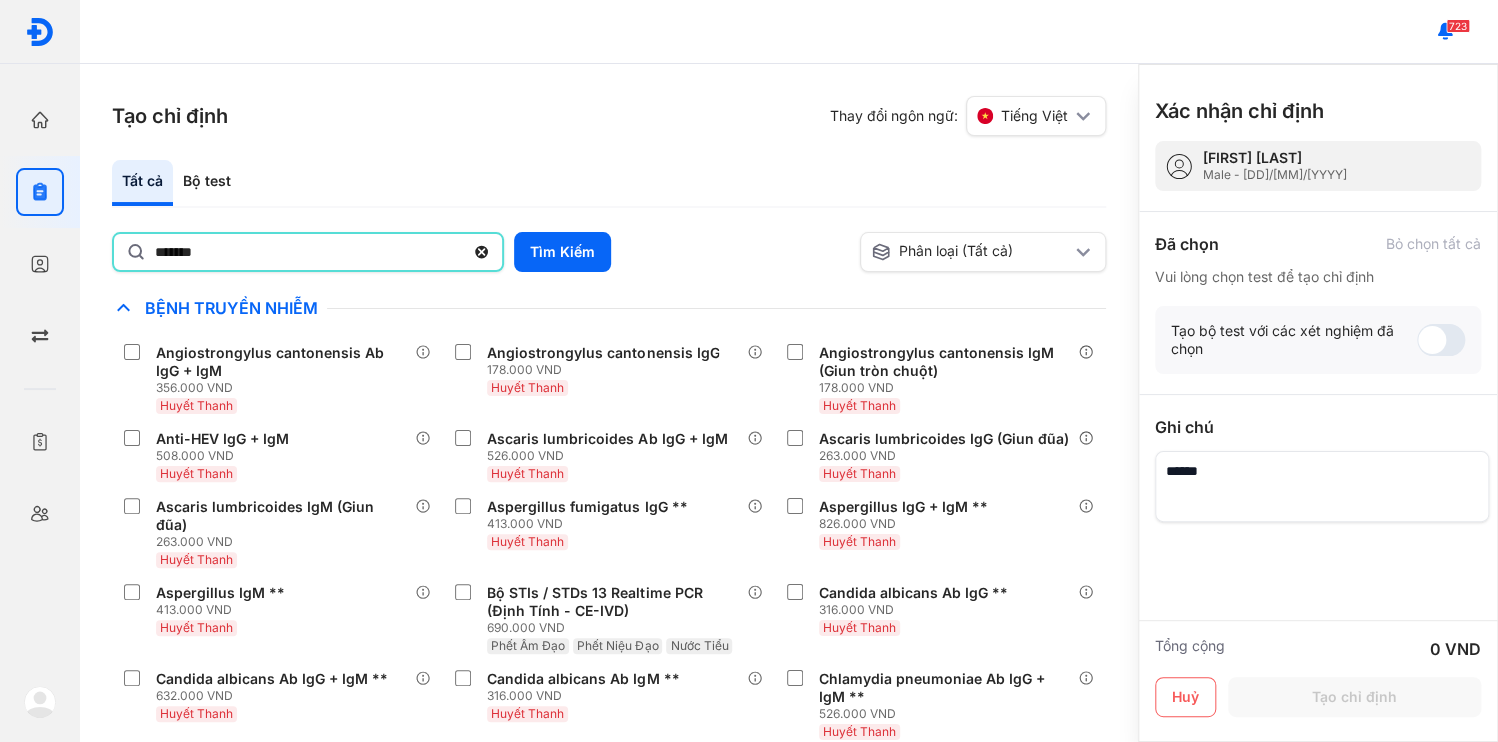 type on "*******" 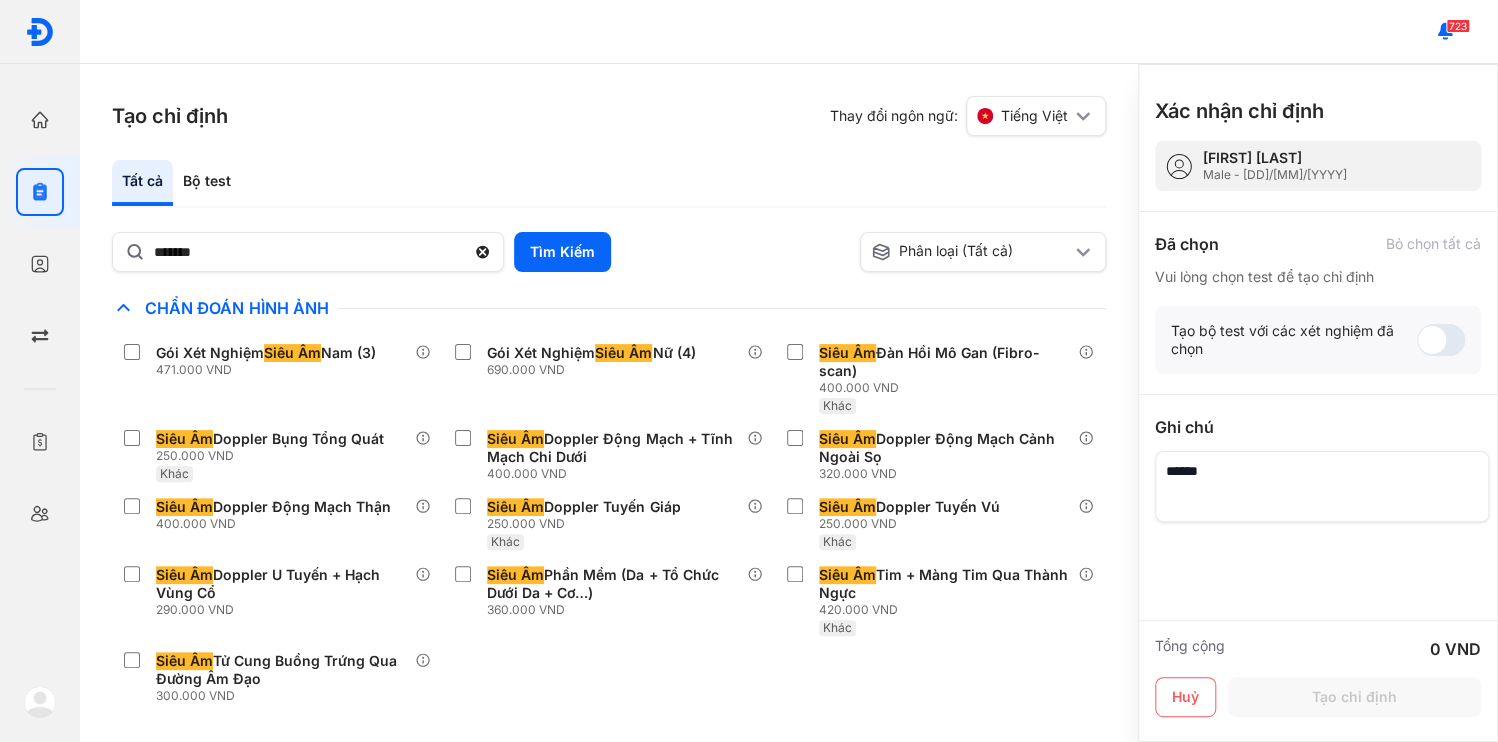 click on "Chỉ định nhiều nhất Bệnh Truyền Nhiễm Chẩn Đoán Hình Ảnh GóiXét Nghiệm  Siêu Âm  Nam (3) 471.000 VND Gói Xét Nghiệm  Siêu Âm  Nữ (4) 690.000 VND Siêu Âm  Đàn Hồi Mô Gan (Fibro-scan) 400.000 VND Khác Siêu Âm  Doppler Bụng Tổng Quát 250.000 VND Khác Siêu Âm  Doppler Động Mạch + Tĩnh Mạch Chi Dưới 400.000 VND Siêu Âm  Doppler Động Mạch Cảnh Ngoài Sọ 320.000 VND Siêu Âm  Doppler Động Mạch Thận 400.000 VND Siêu Âm  Doppler Tuyến Giáp 250.000 VND Khác Siêu Âm  Doppler Tuyến Vú 250.000 VND Khác Siêu Âm  Doppler U Tuyến + Hạch Vùng Cổ 290.000 VND Siêu Âm  Phần Mềm (Da + Tổ Chức Dưới Da + Cơ…) 360.000 VND Siêu Âm  Tim + Màng Tim Qua Thành Ngực 420.000 VND Khác Siêu Âm  Tử Cung Buồng Trứng Qua Đường Âm Đạo 300.000 VND Chất Gây Nghiện COVID Di Truyền Dị Ứng Điện Di Độc Chất Đông Máu Gan Hô Hấp Huyết Học Khác Ký Sinh Trùng Sản Phụ Khoa STIs" at bounding box center [609, 519] 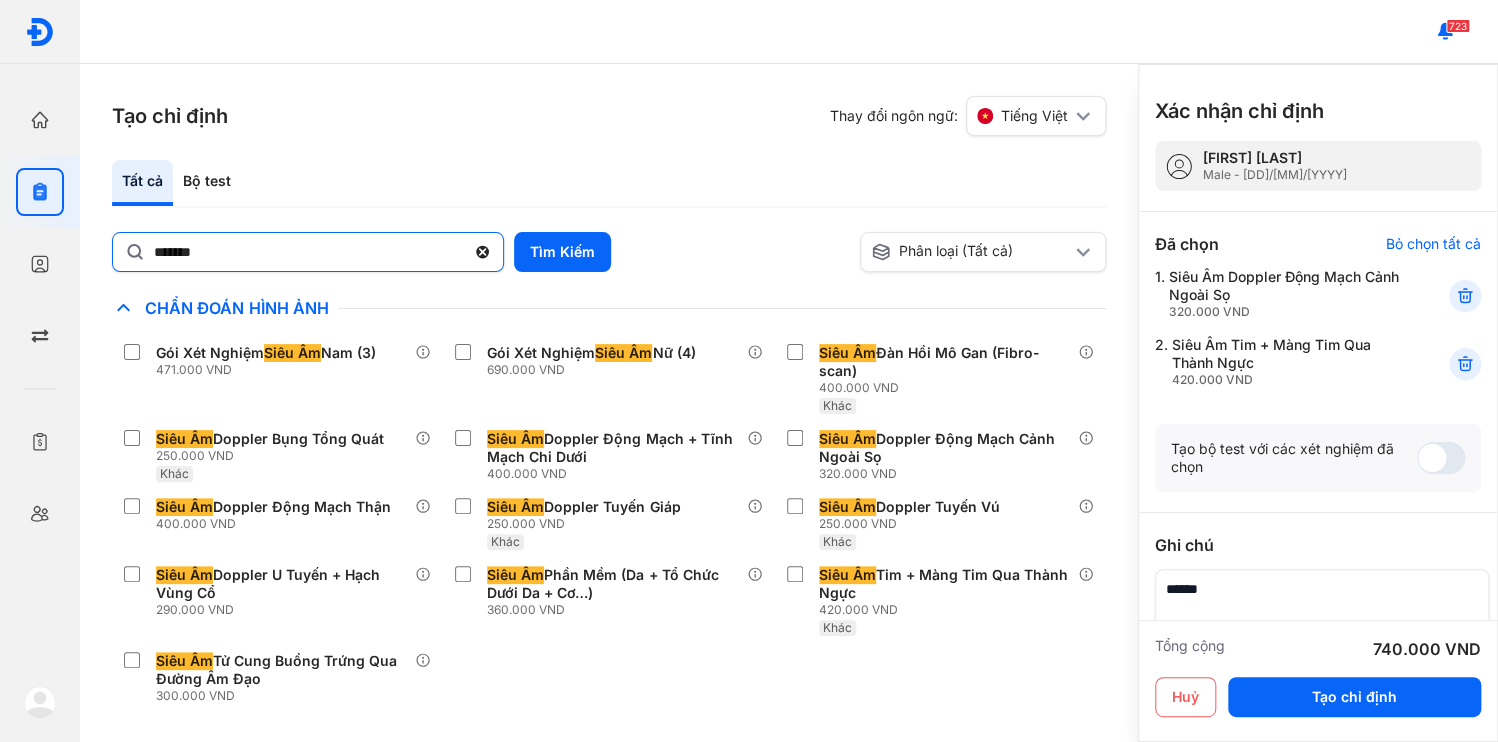 drag, startPoint x: 476, startPoint y: 226, endPoint x: 407, endPoint y: 224, distance: 69.02898 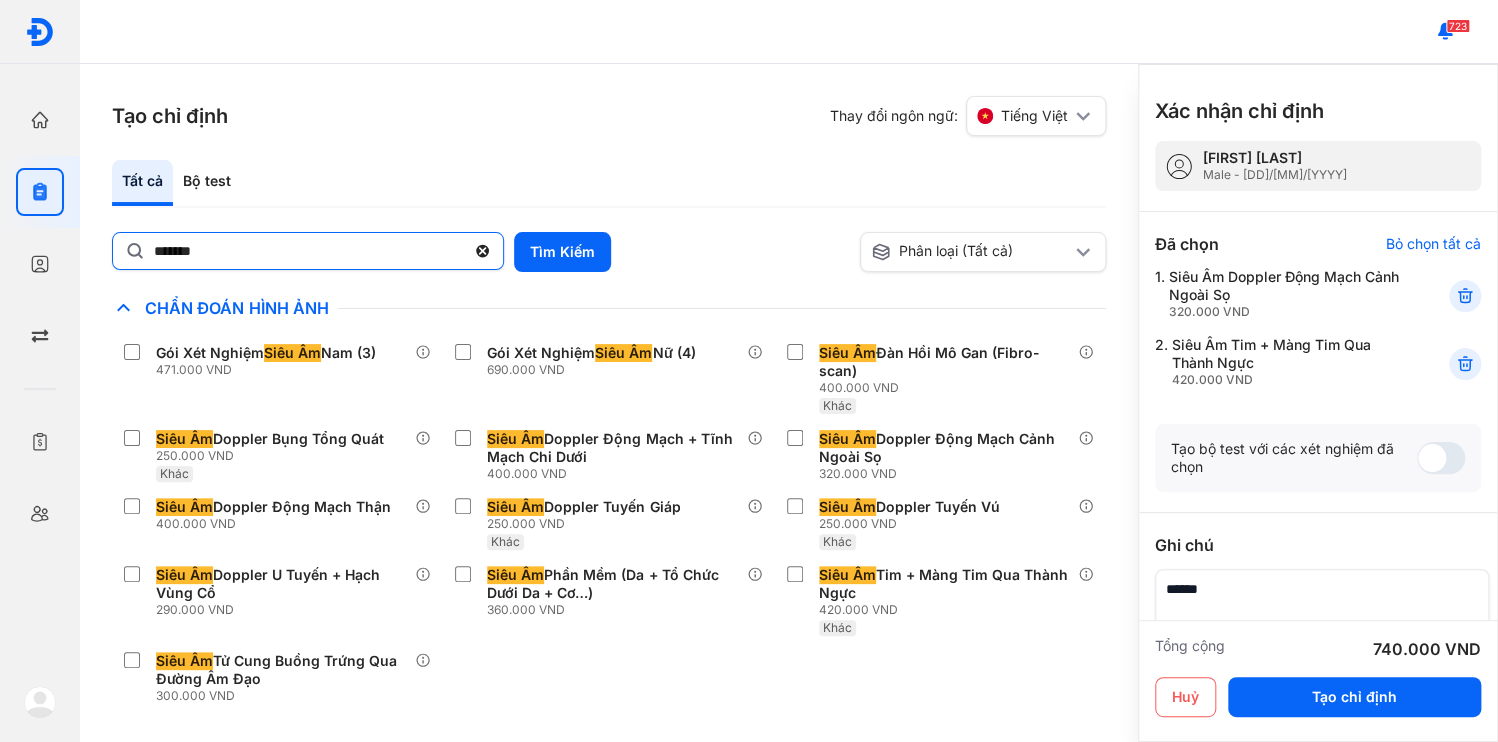 click on "*******" 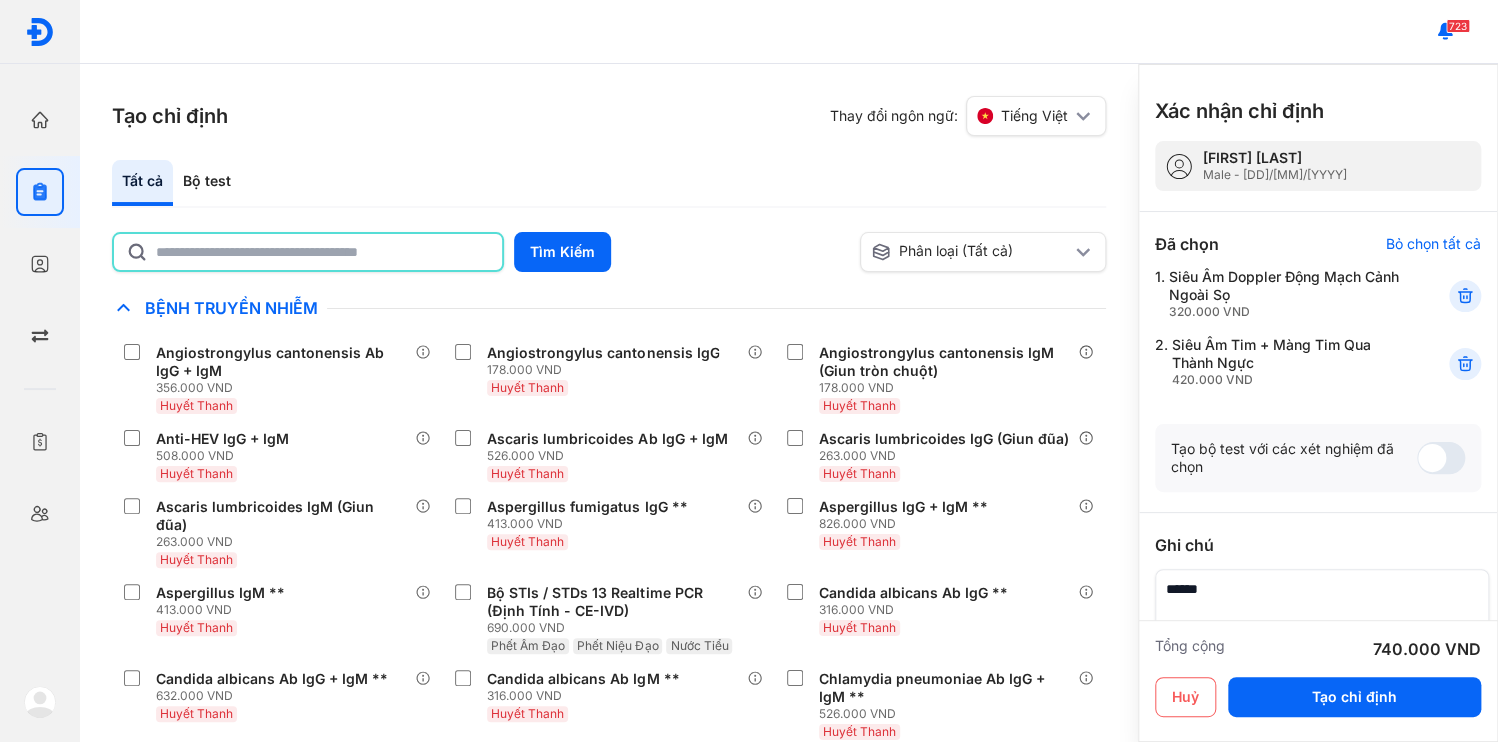 click 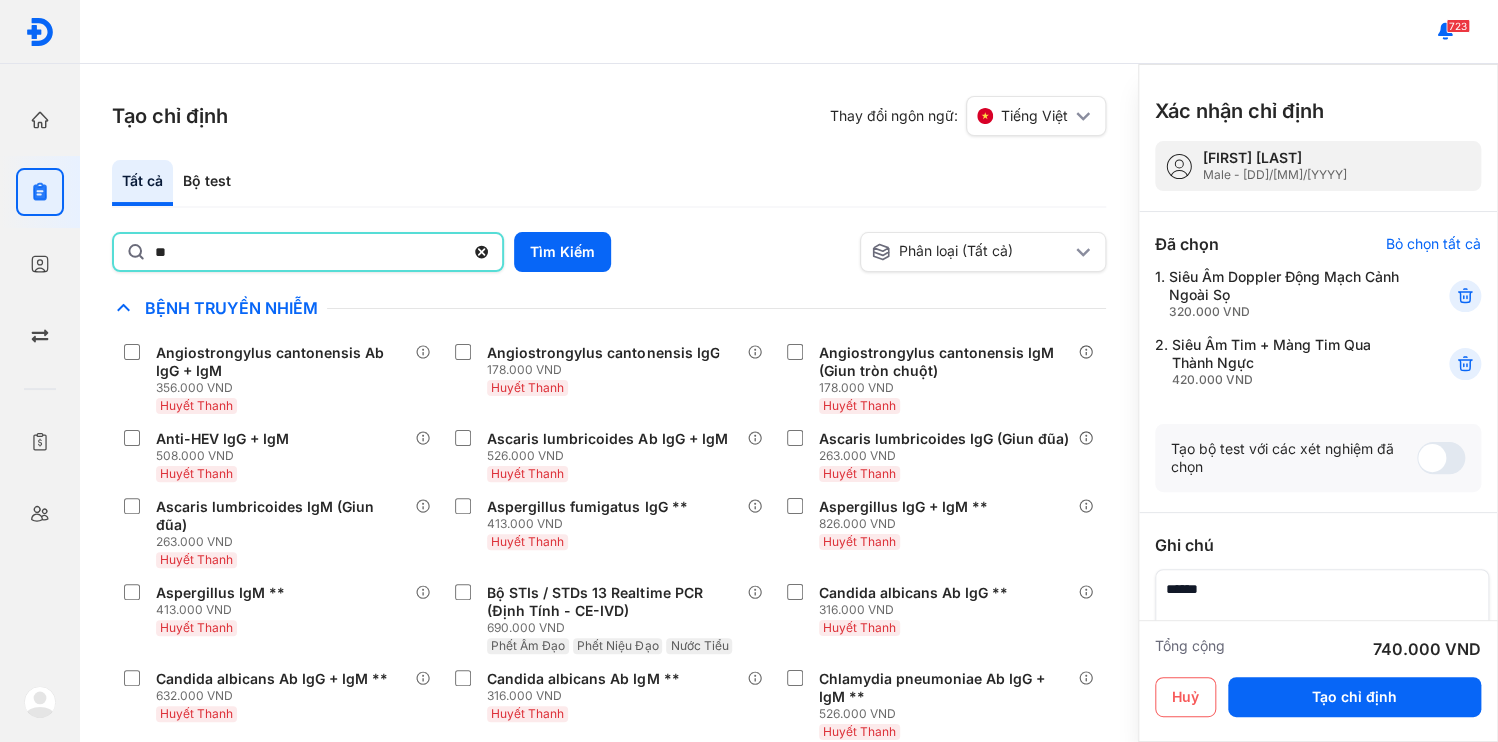 type on "*" 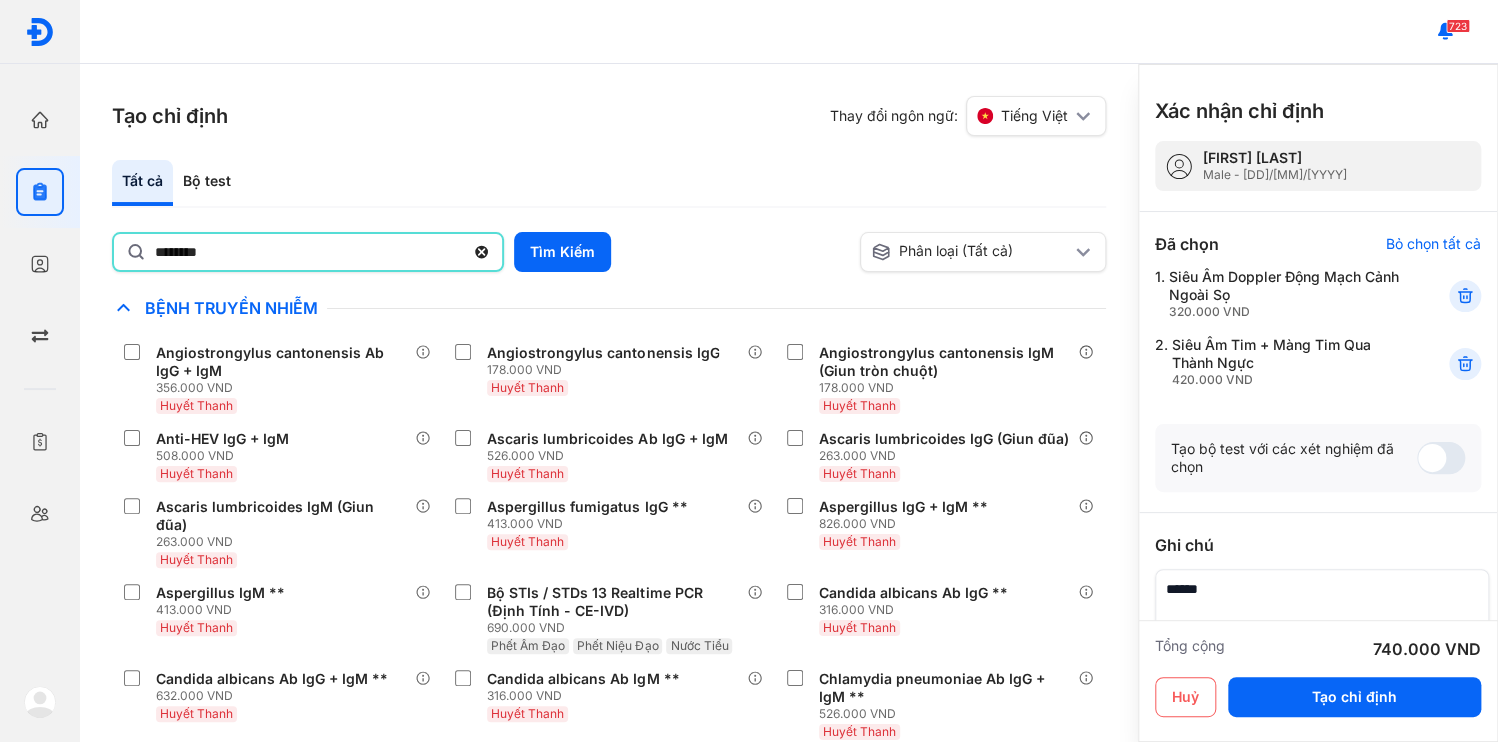 type on "********" 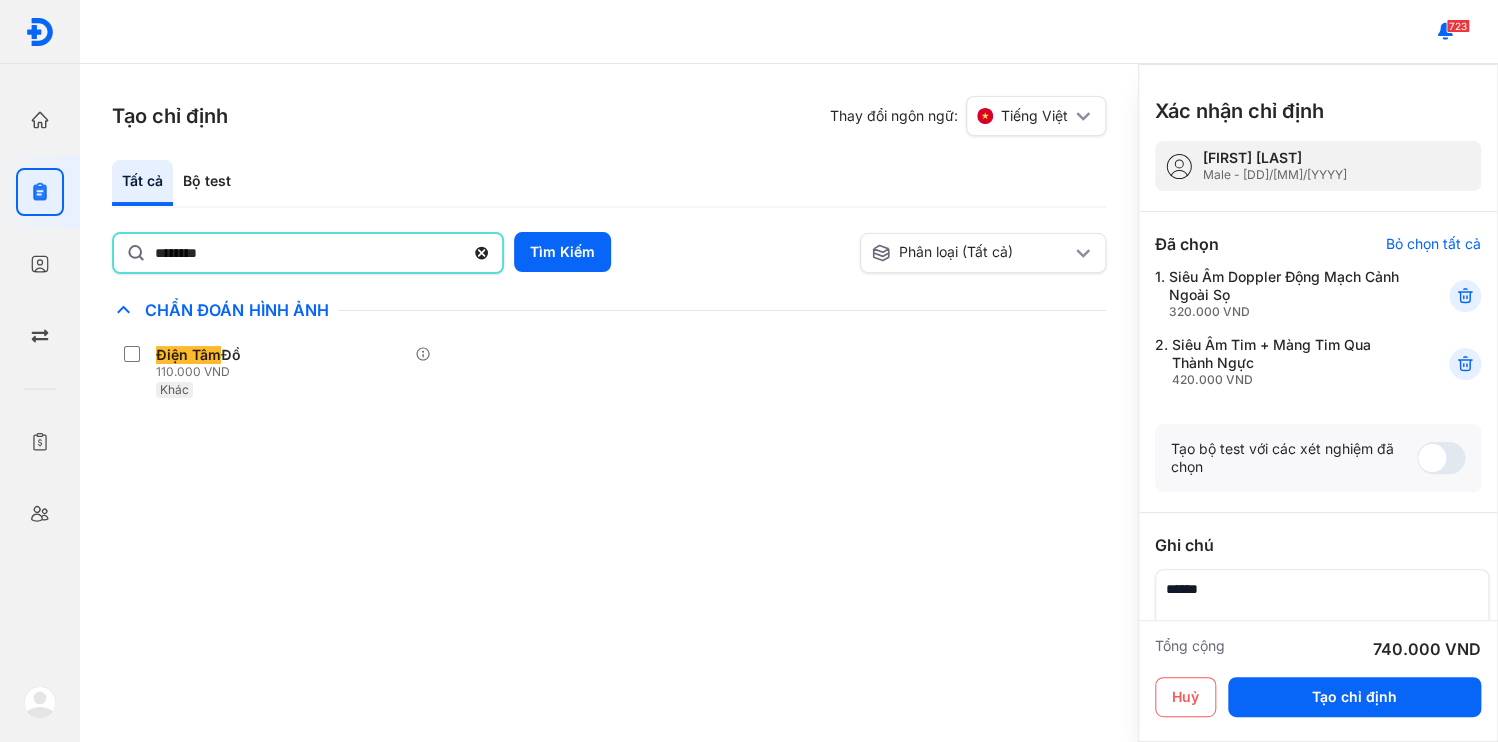 click on "Chỉ định nhiều nhất Bệnh Truyền Nhiễm Chẩn Đoán Hình Ảnh Điện Tâm  Đồ 110.000 VND Khác Chất Gây Nghiện COVID Di Truyền Dị Ứng Điện Di Độc Chất Đông Máu Gan Hô Hấp Huyết Học Khác Ký Sinh Trùng Nội Tiết Tố & Hóoc-môn Sản Phụ Khoa Sàng Lọc Tiền Sinh STIs Sức Khỏe Nam Giới Thận Tiểu Đường Tim Mạch Tổng Quát Tự Miễn Tuyến Giáp Ung Thư Vi Chất Vi Sinh Viêm Gan Yếu Tố Viêm" at bounding box center [609, 520] 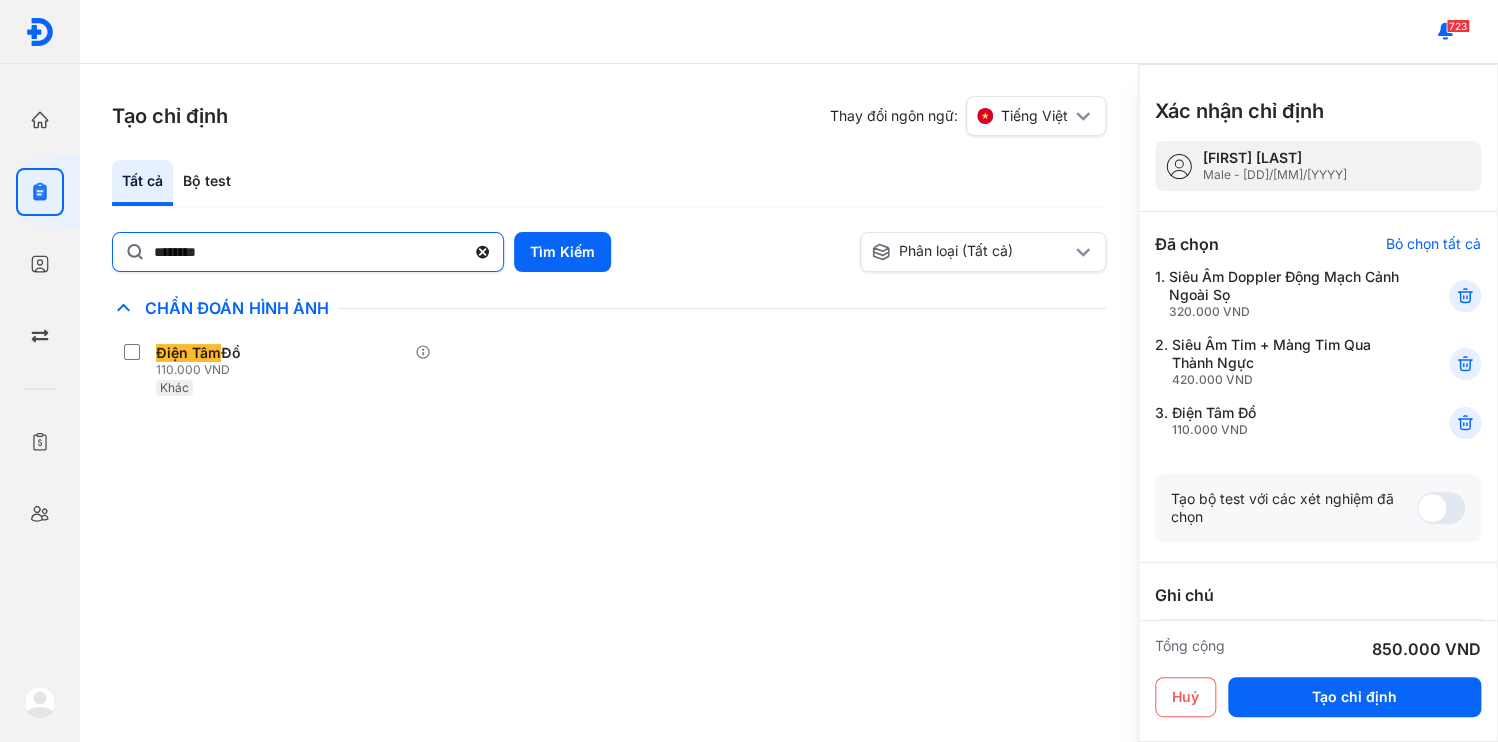 click 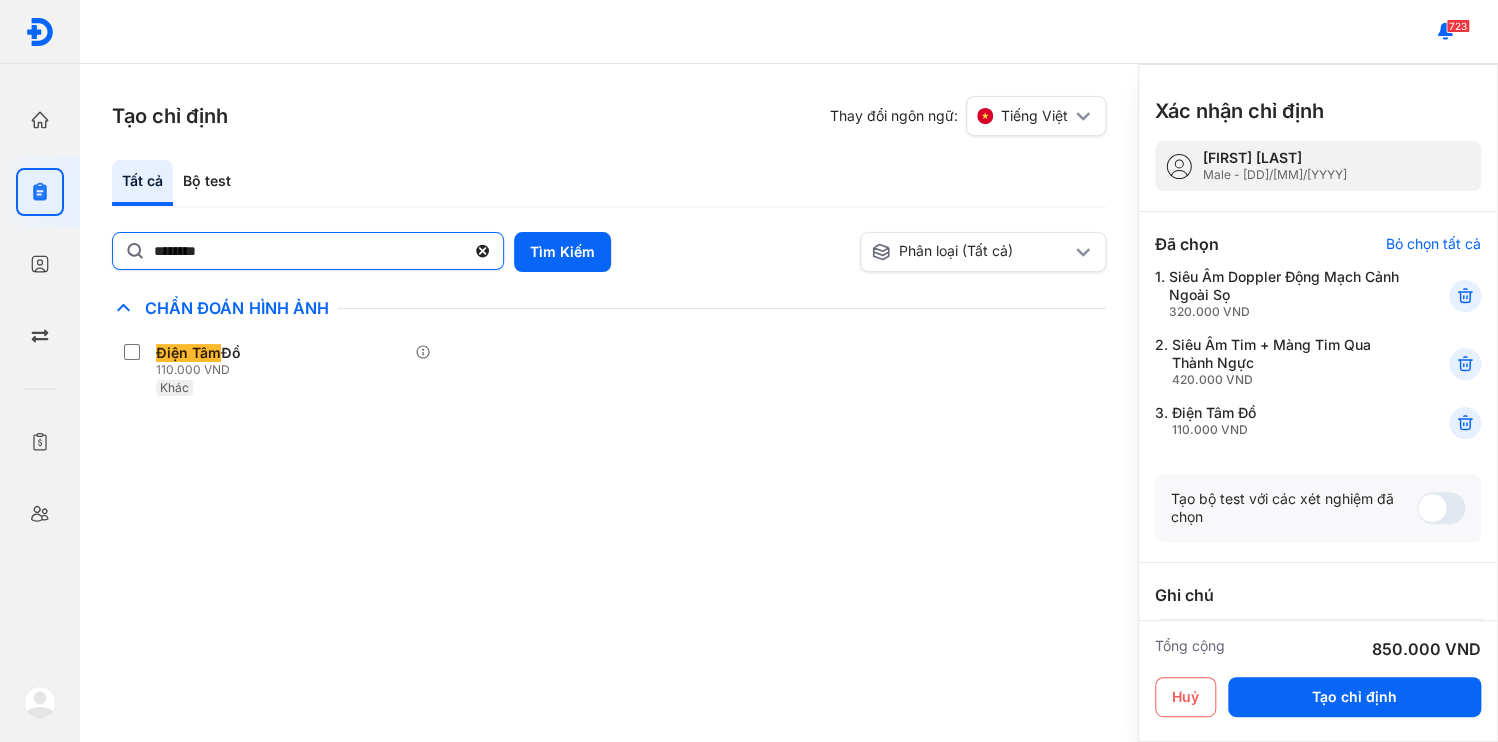 click on "********" 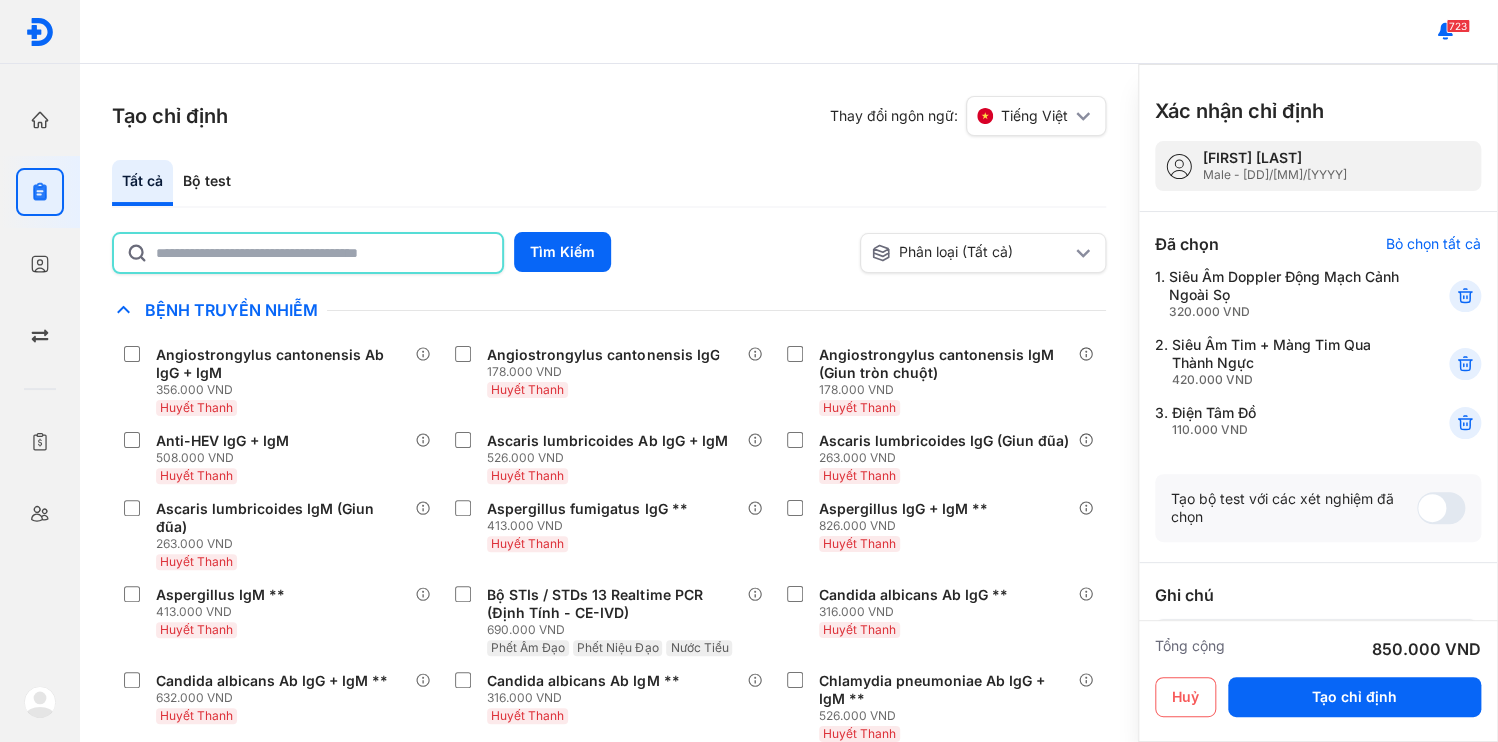click at bounding box center [1316, 654] 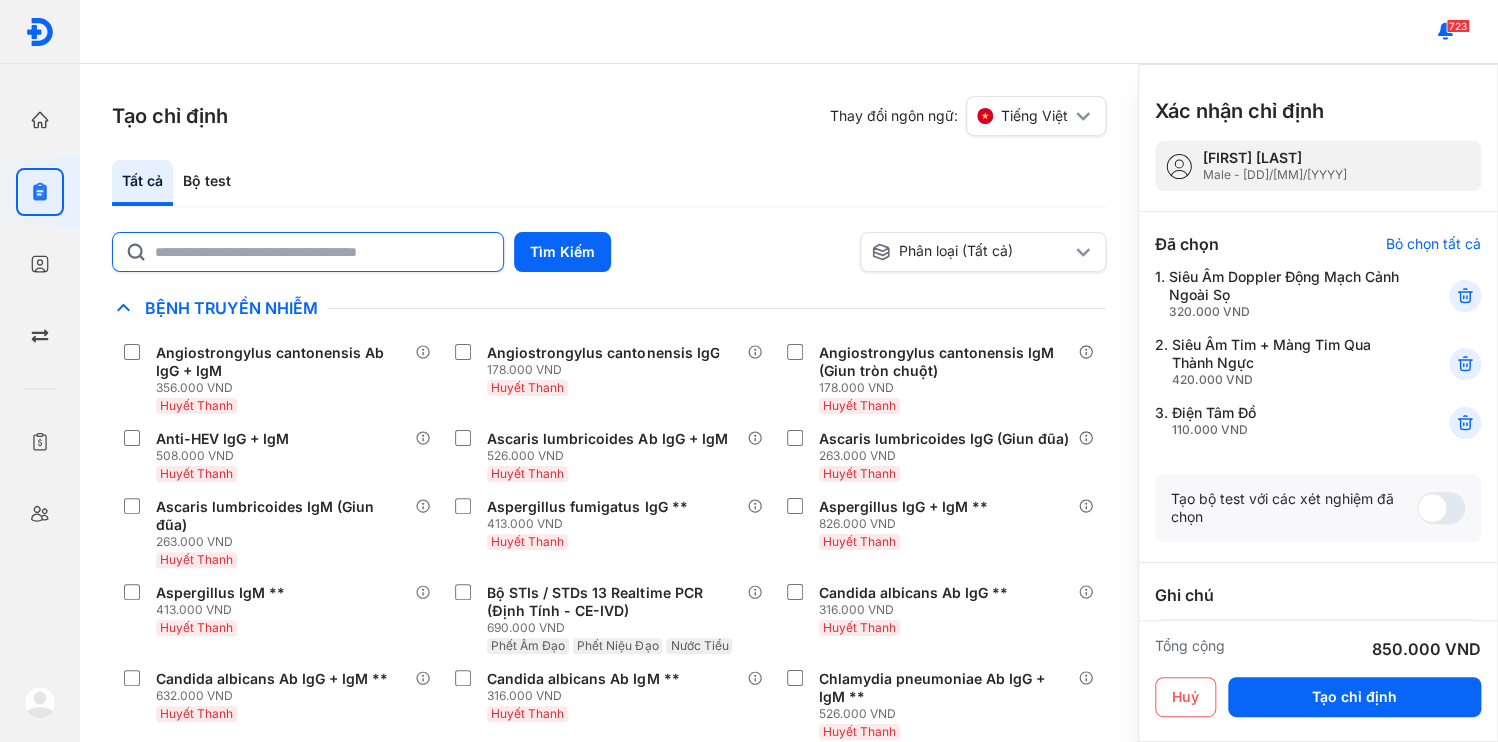 type on "*" 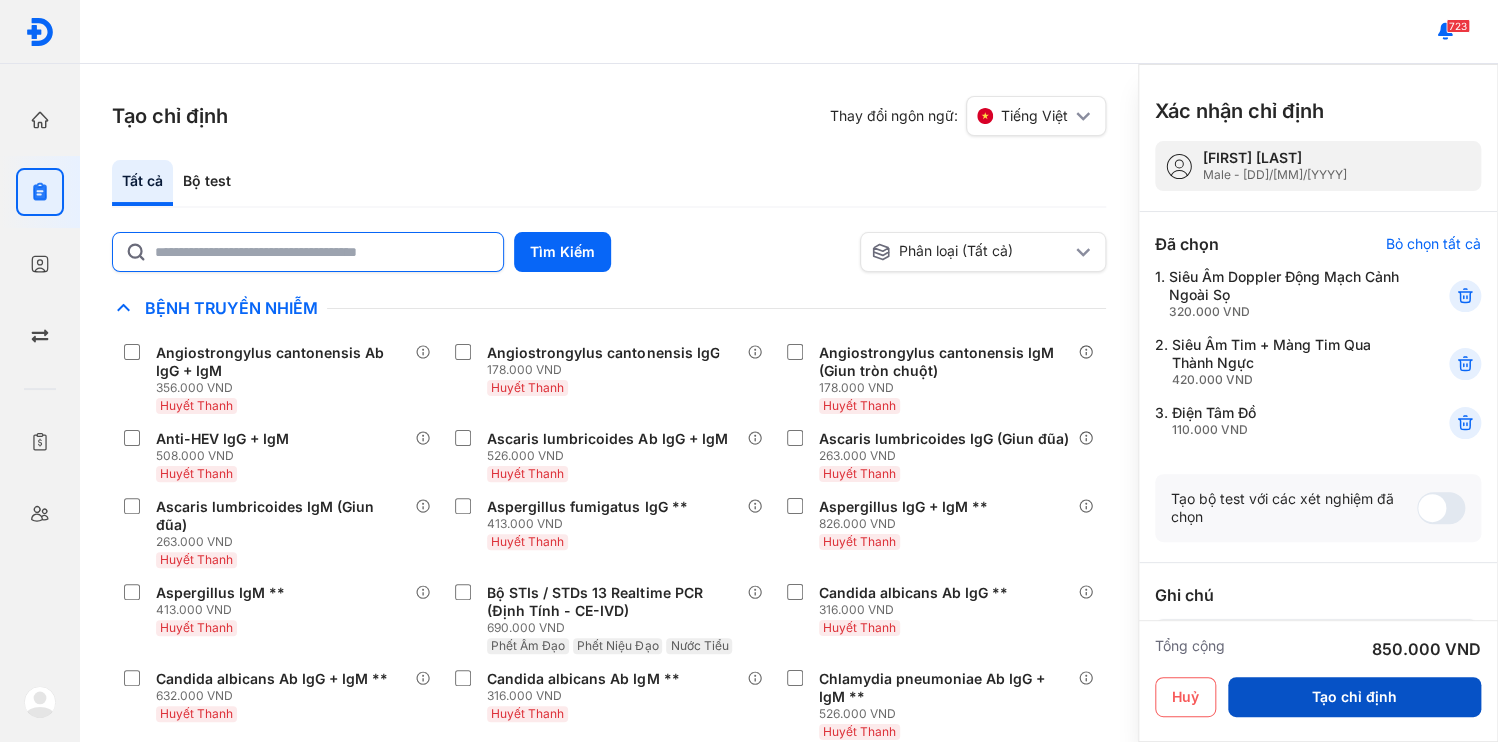 type on "**********" 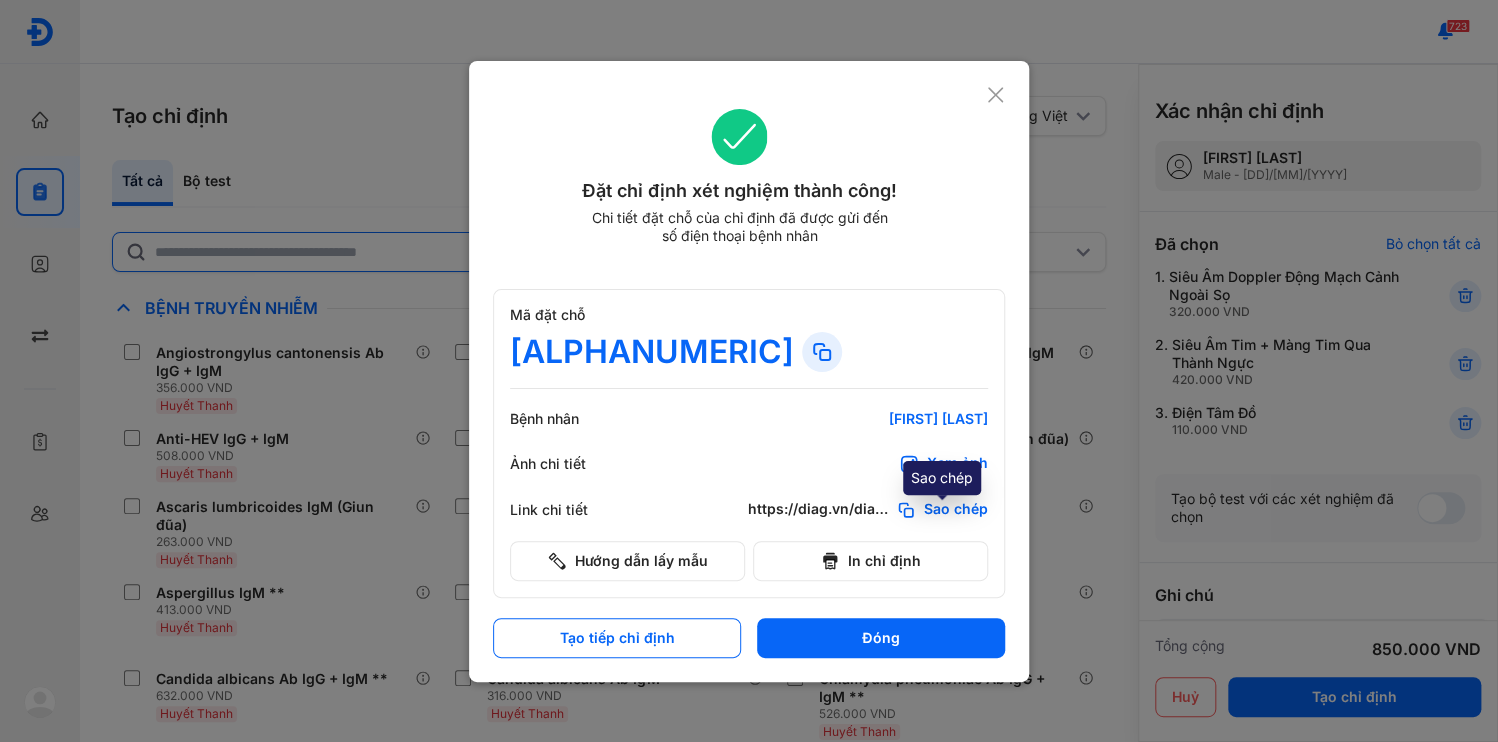 click on "Sao chép" 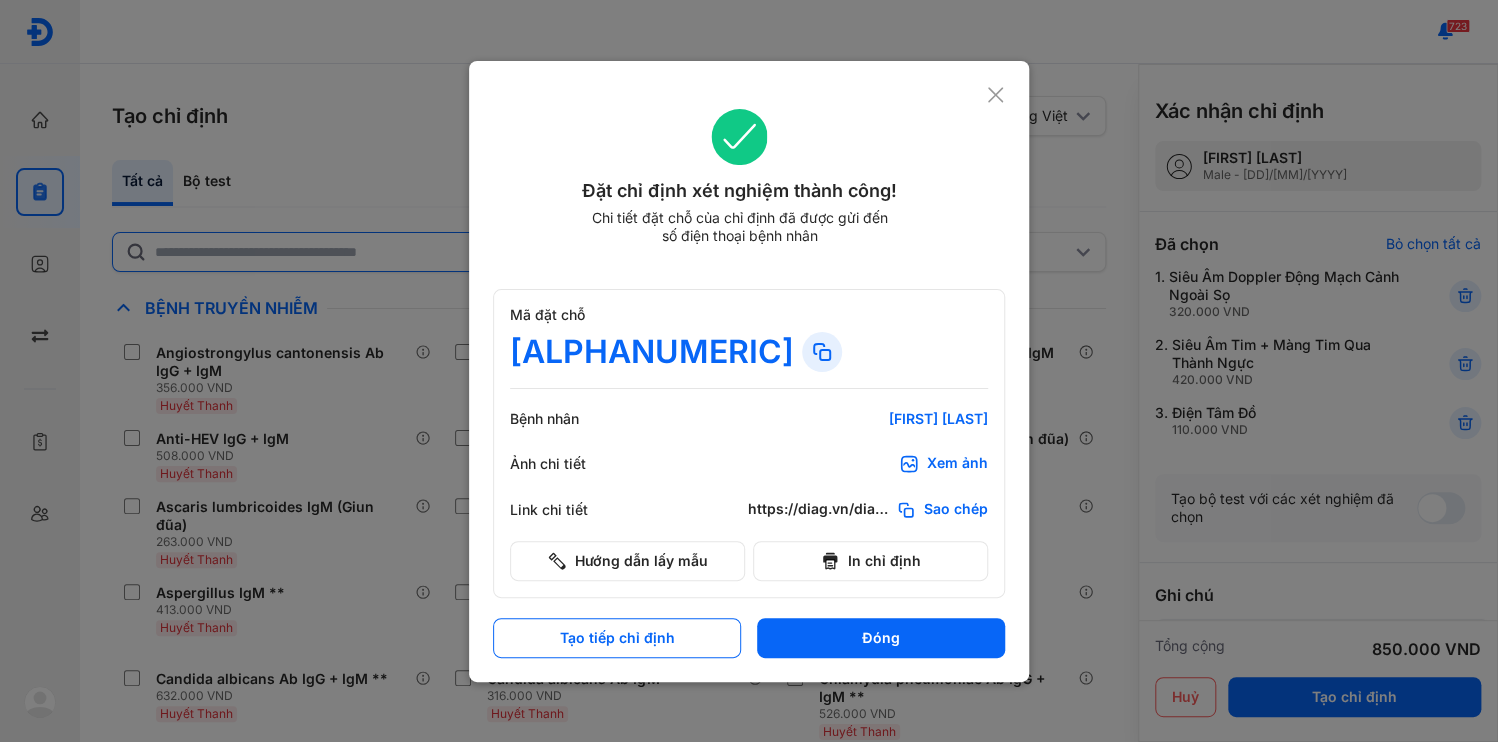 click on "Đóng" at bounding box center (881, 638) 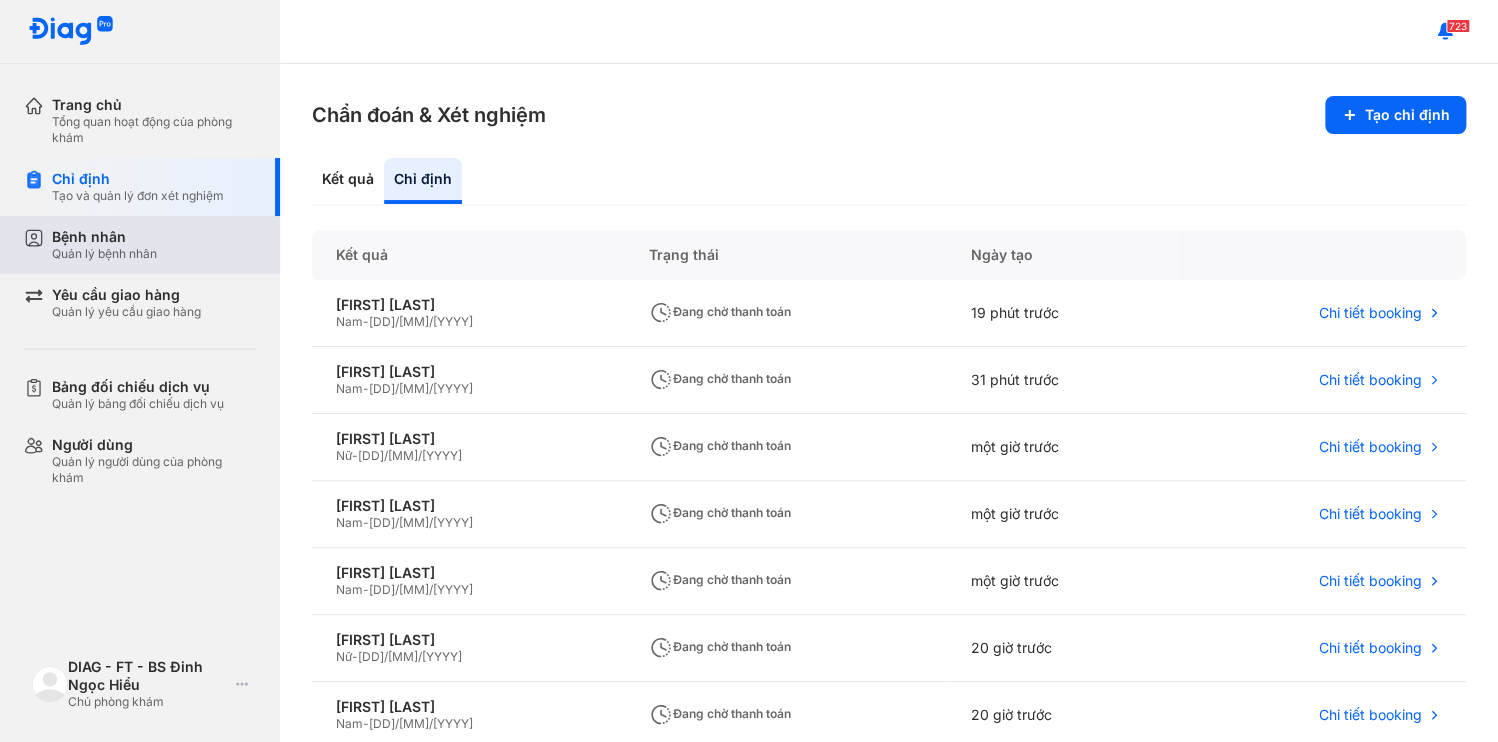 click on "Bệnh nhân Quản lý bệnh nhân" at bounding box center [154, 245] 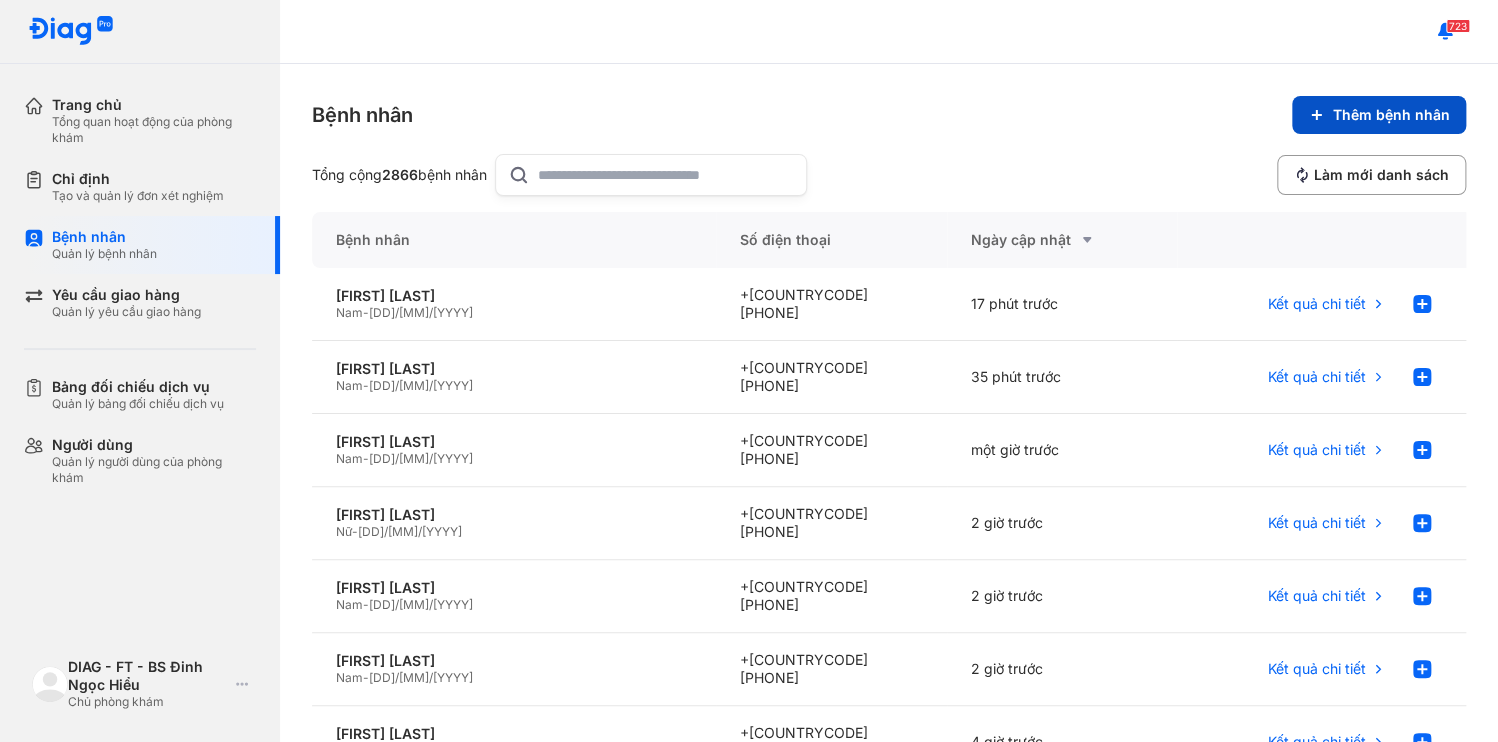 click on "Thêm bệnh nhân" 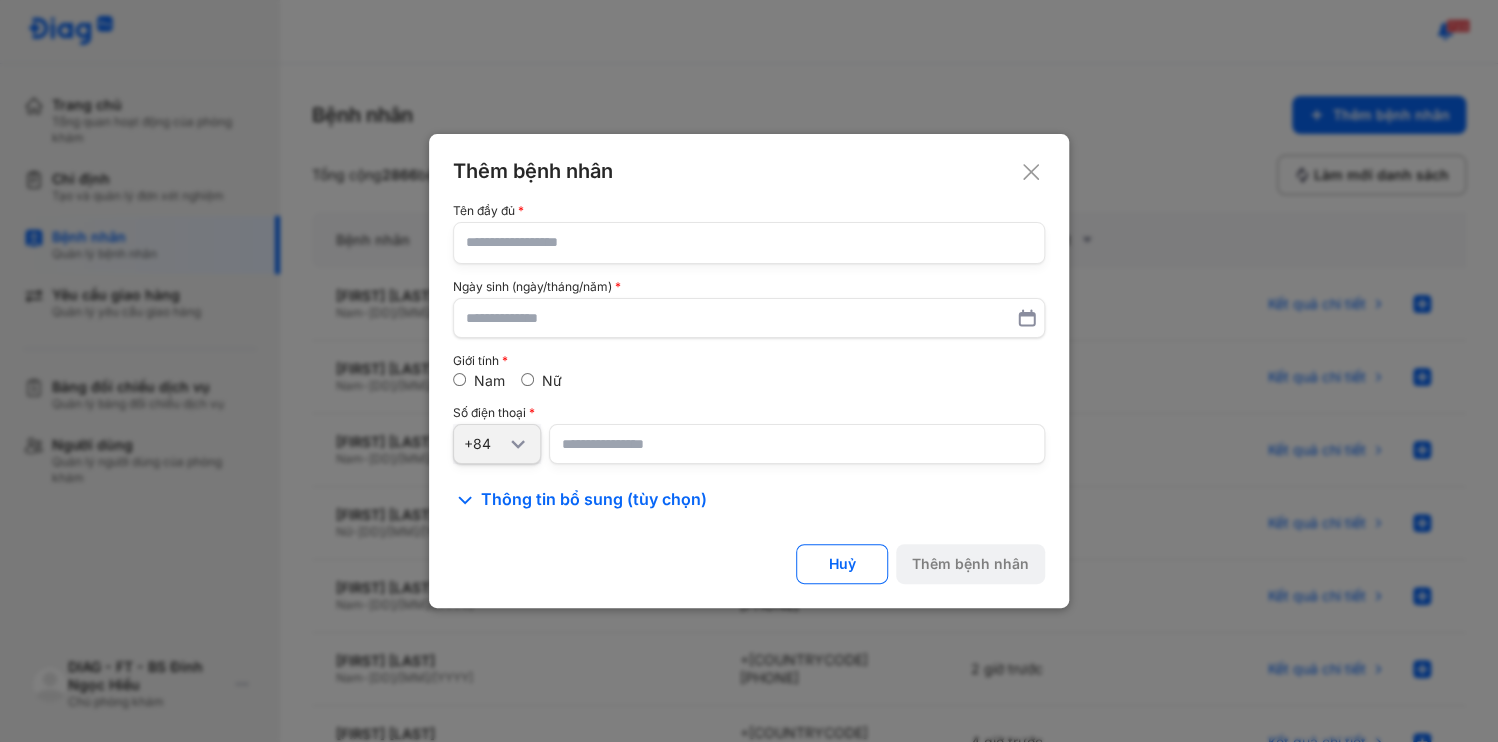 click 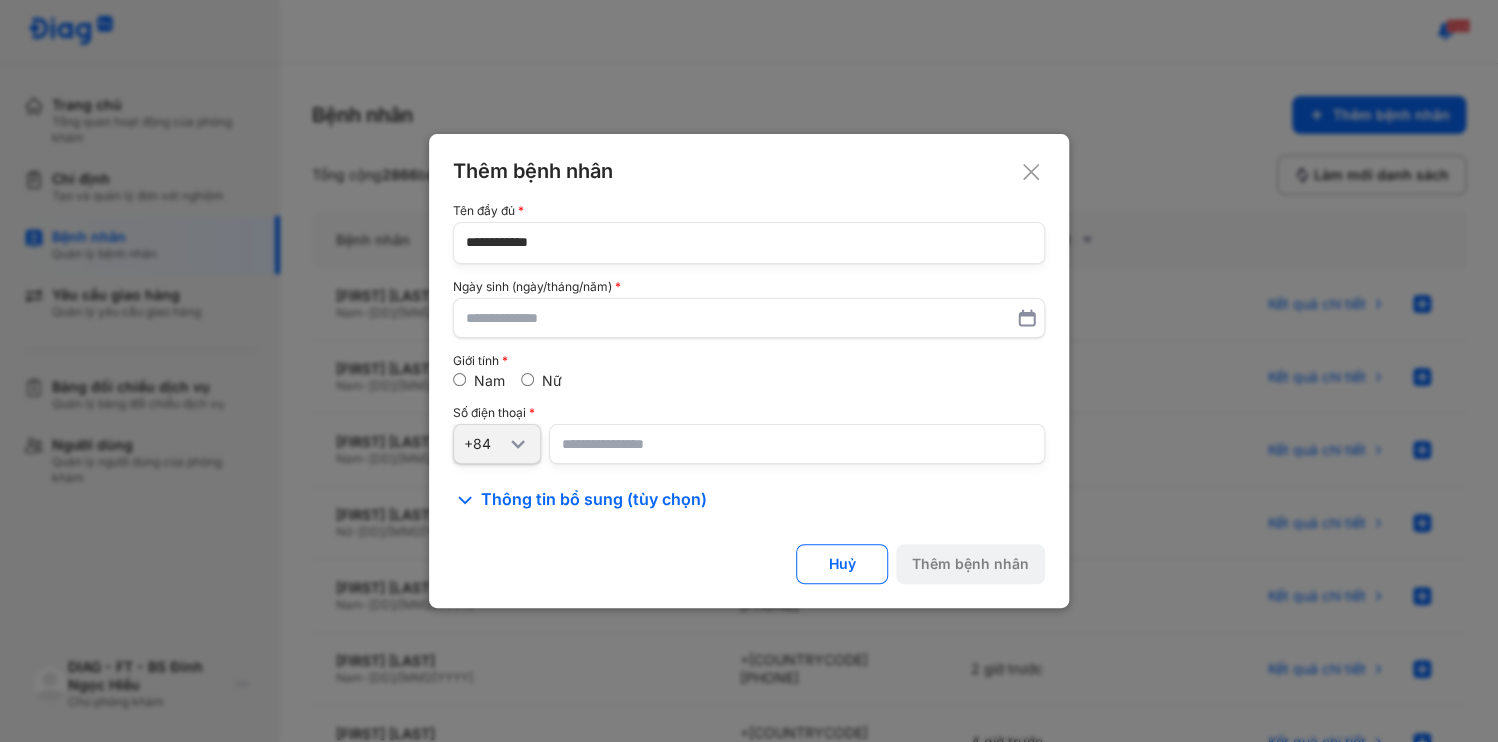 type on "**********" 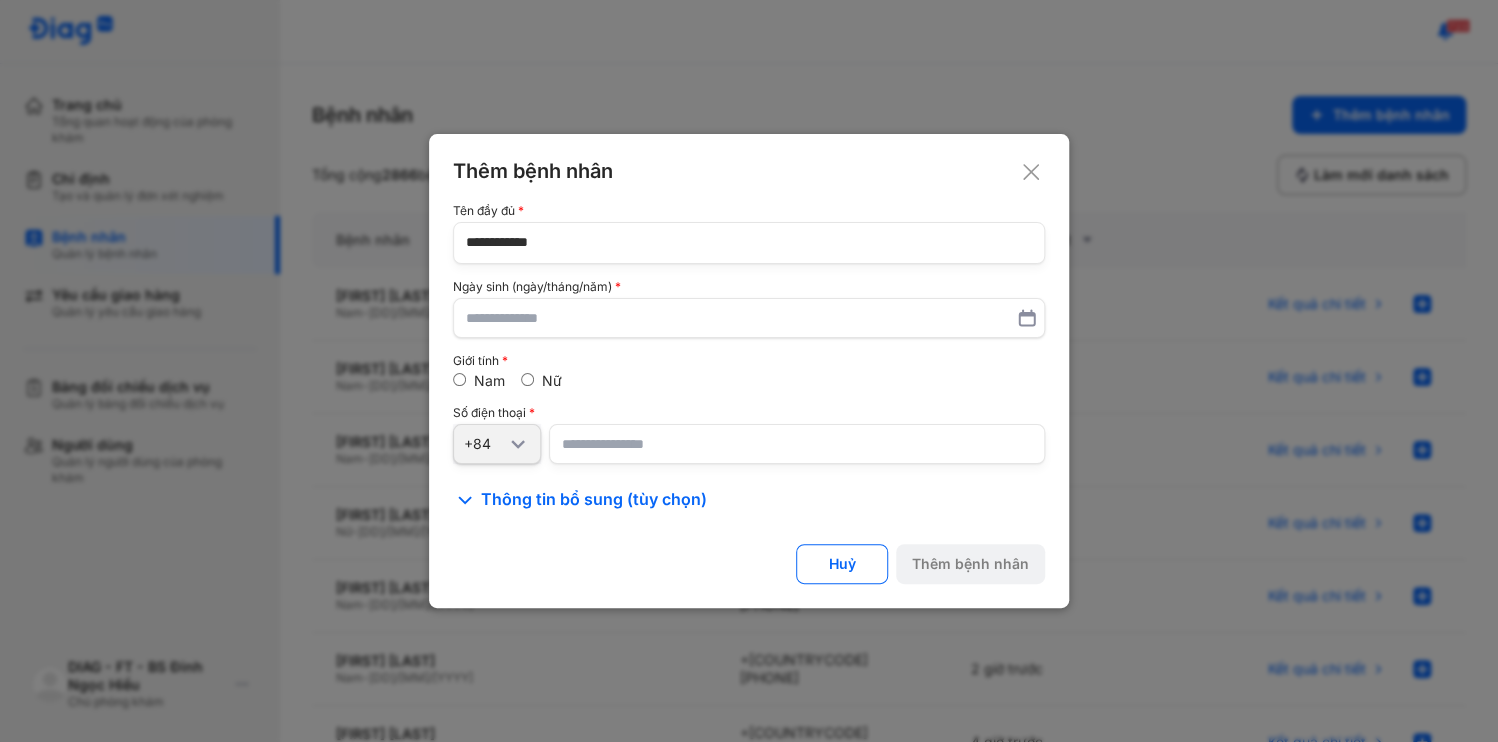 click at bounding box center [797, 444] 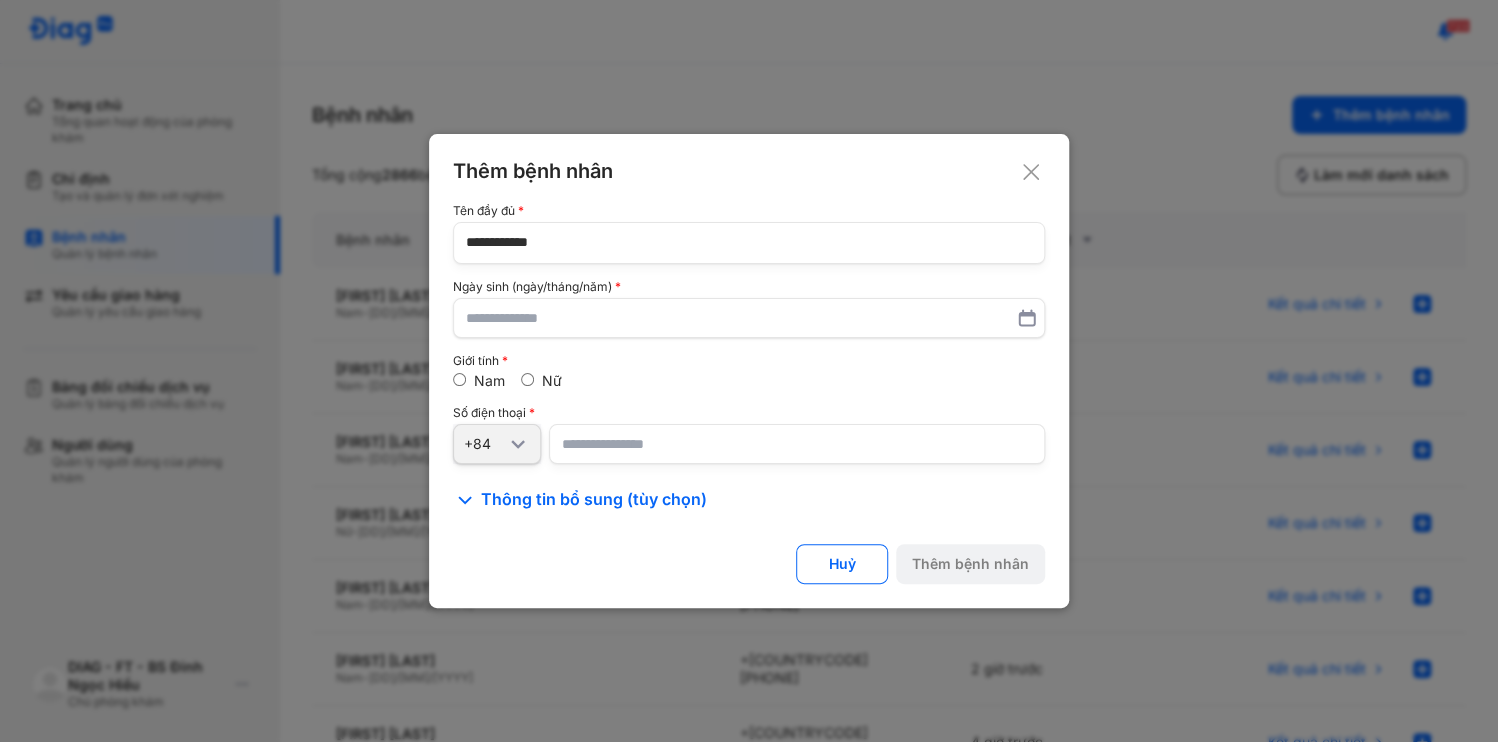 type on "**********" 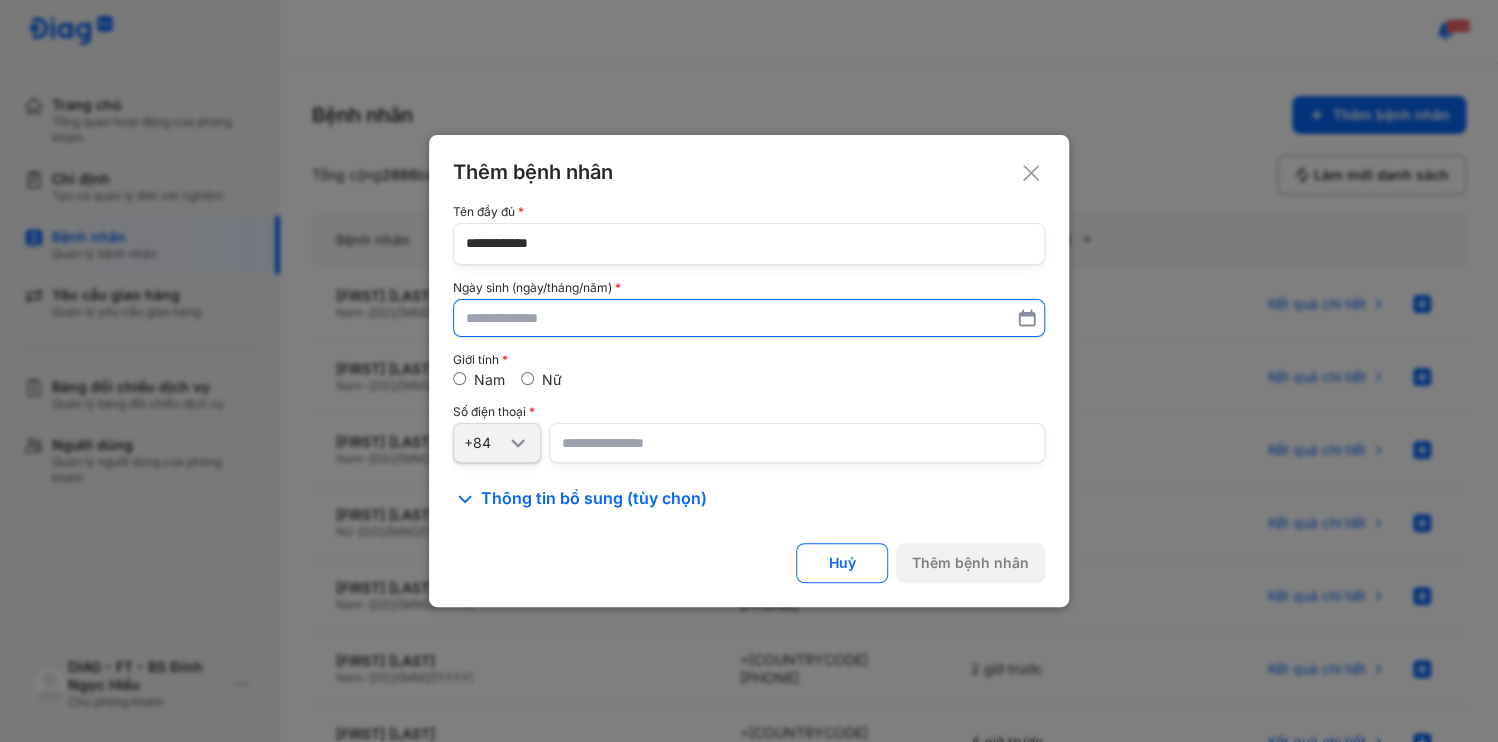 click at bounding box center (749, 318) 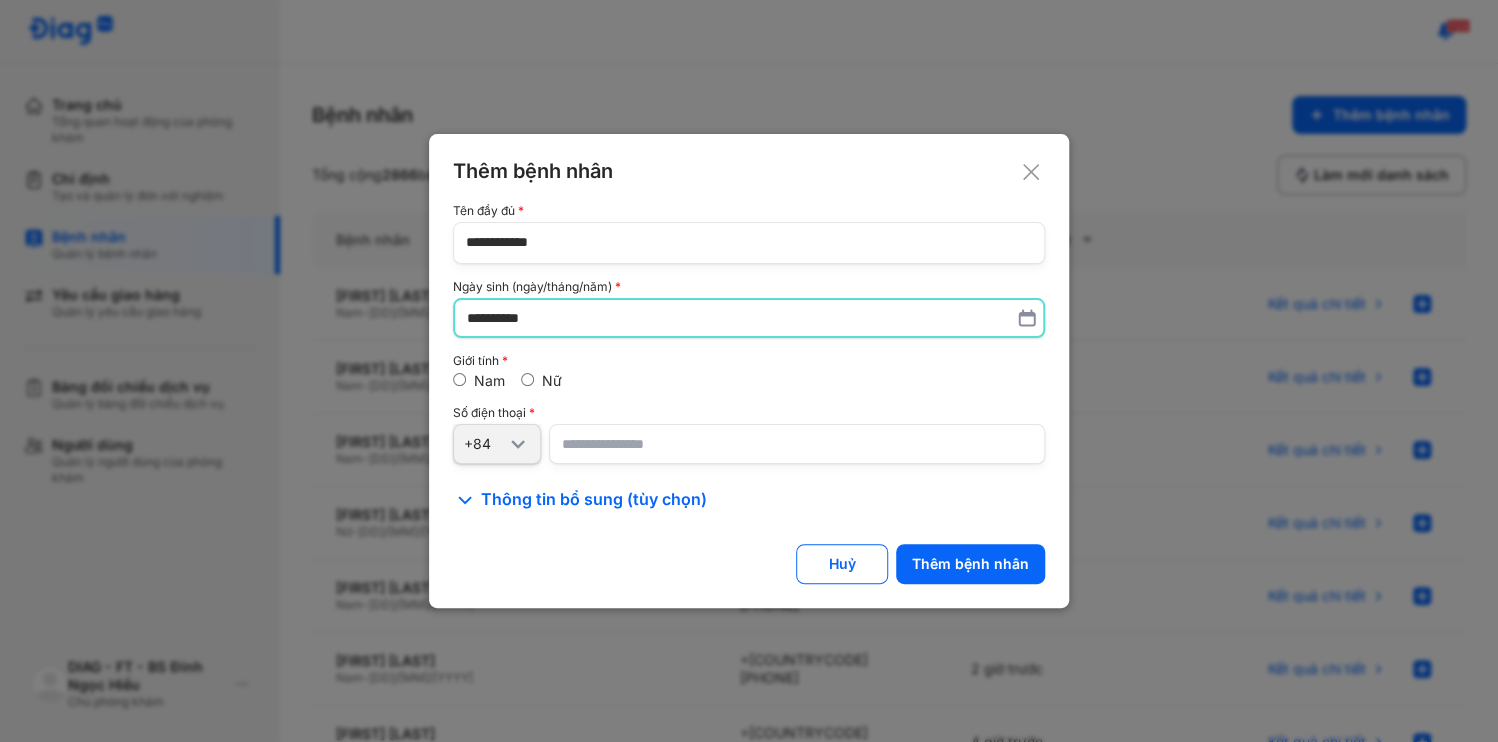 type on "**********" 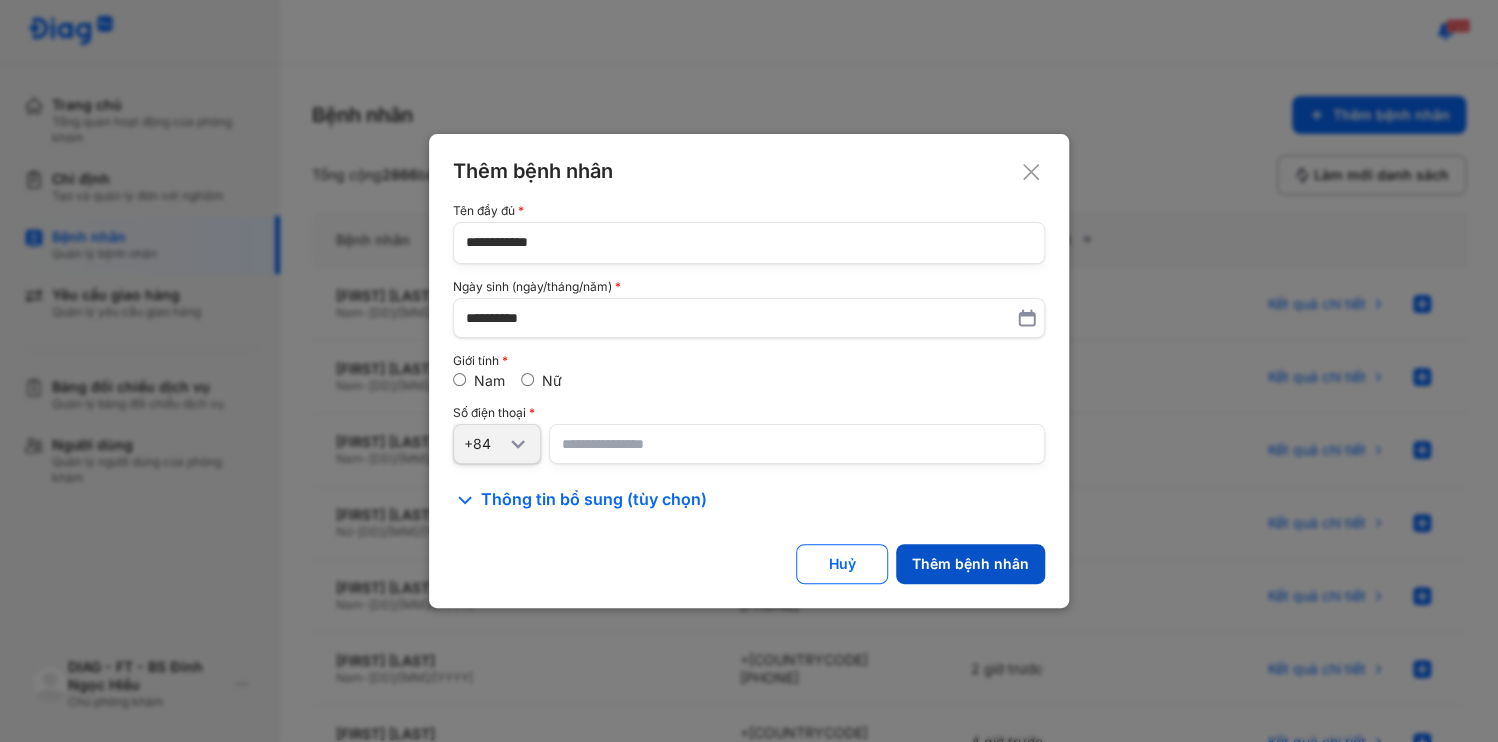 click on "Thêm bệnh nhân" 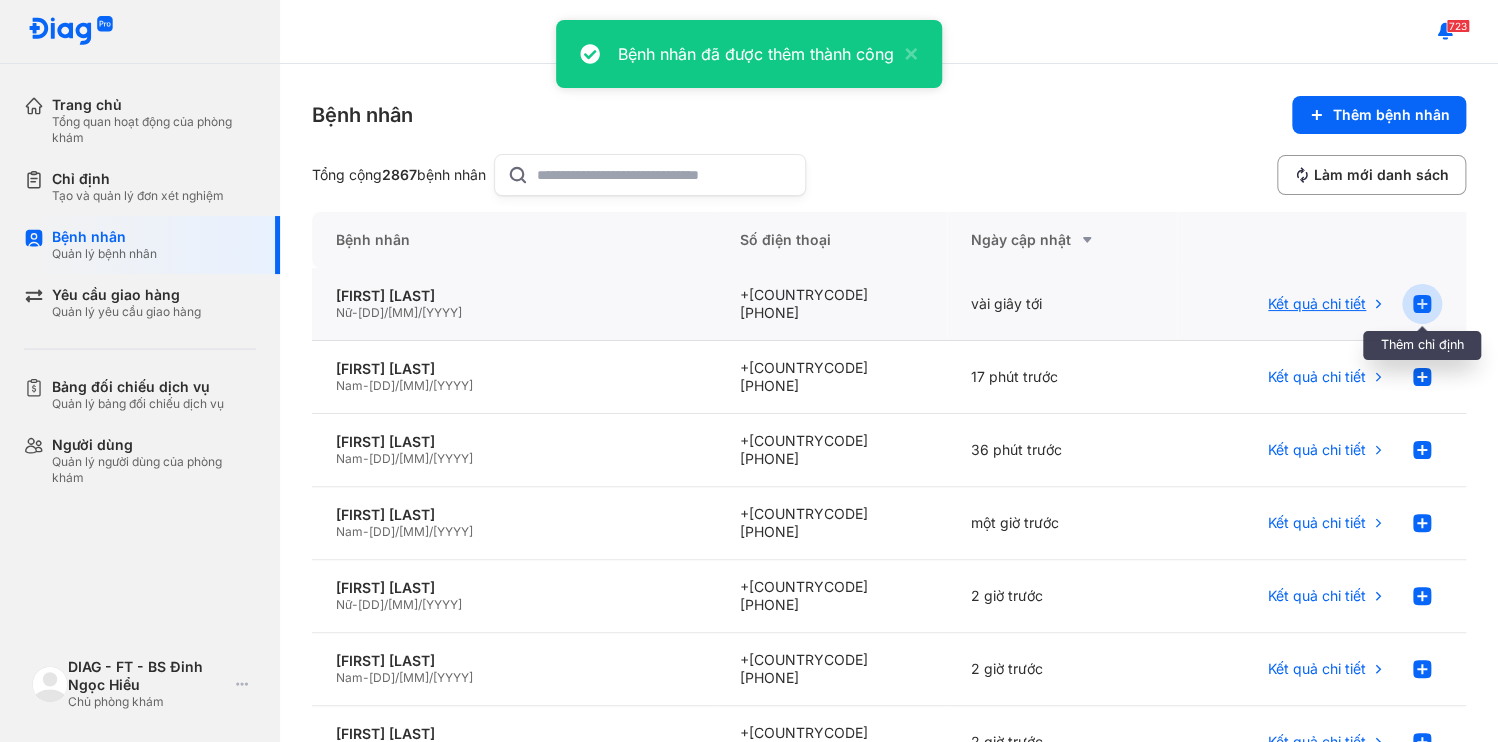 click 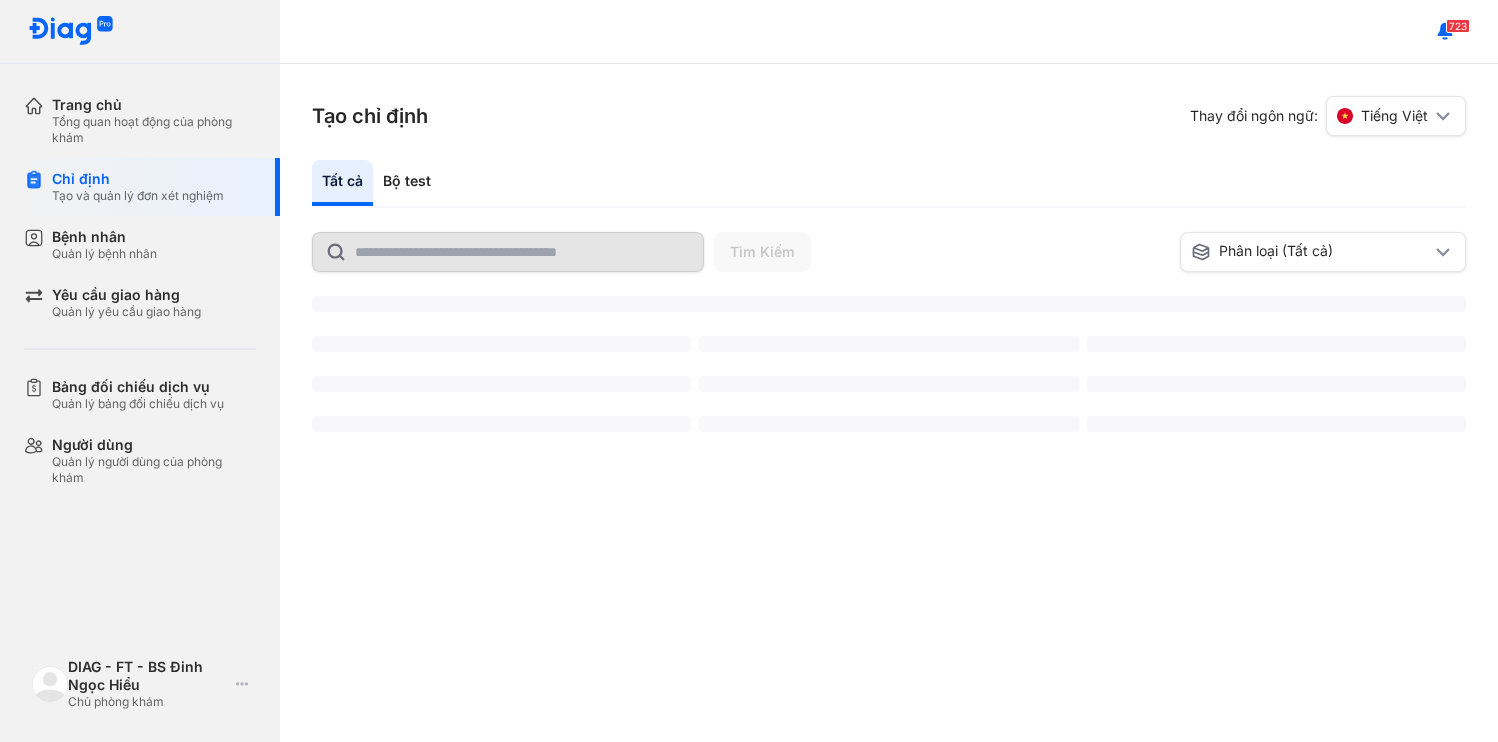 scroll, scrollTop: 0, scrollLeft: 0, axis: both 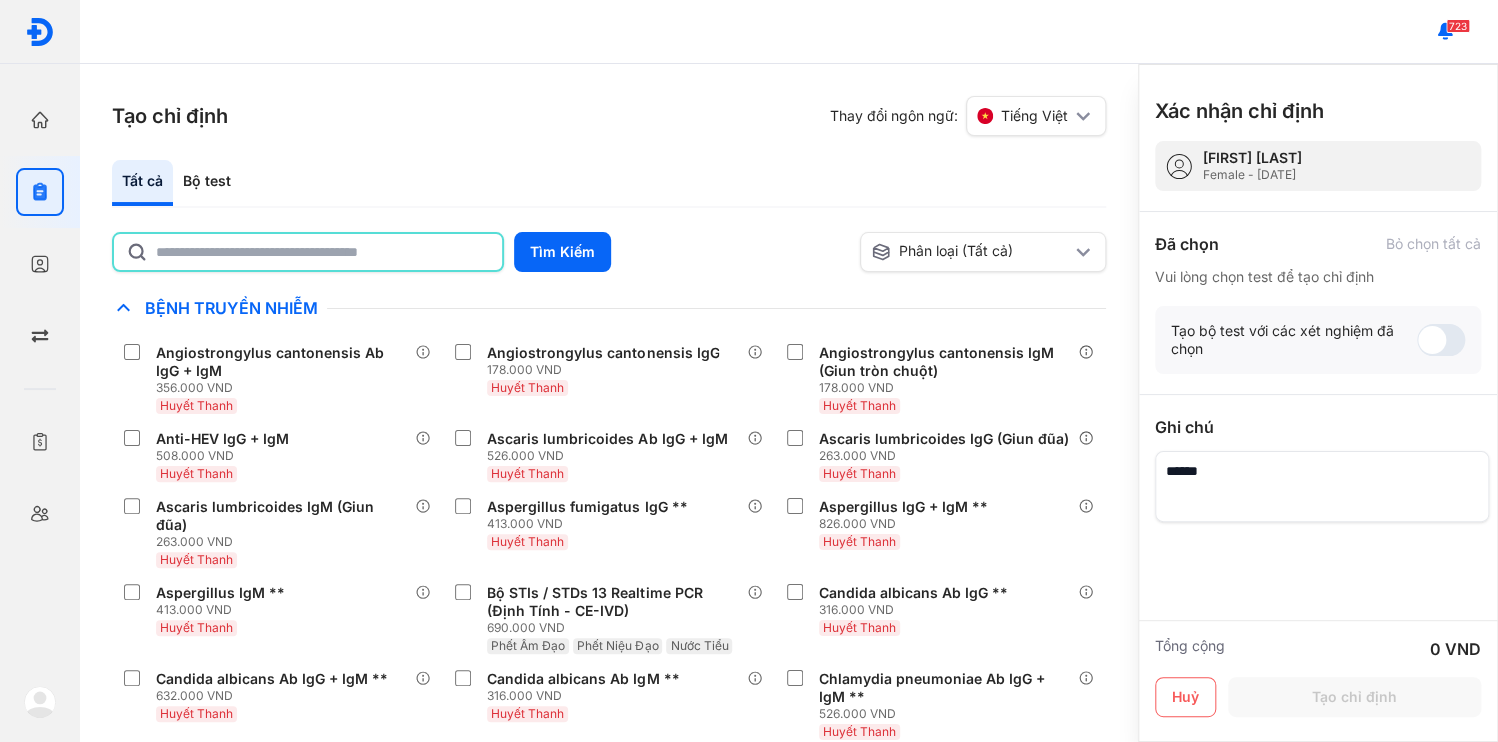 click 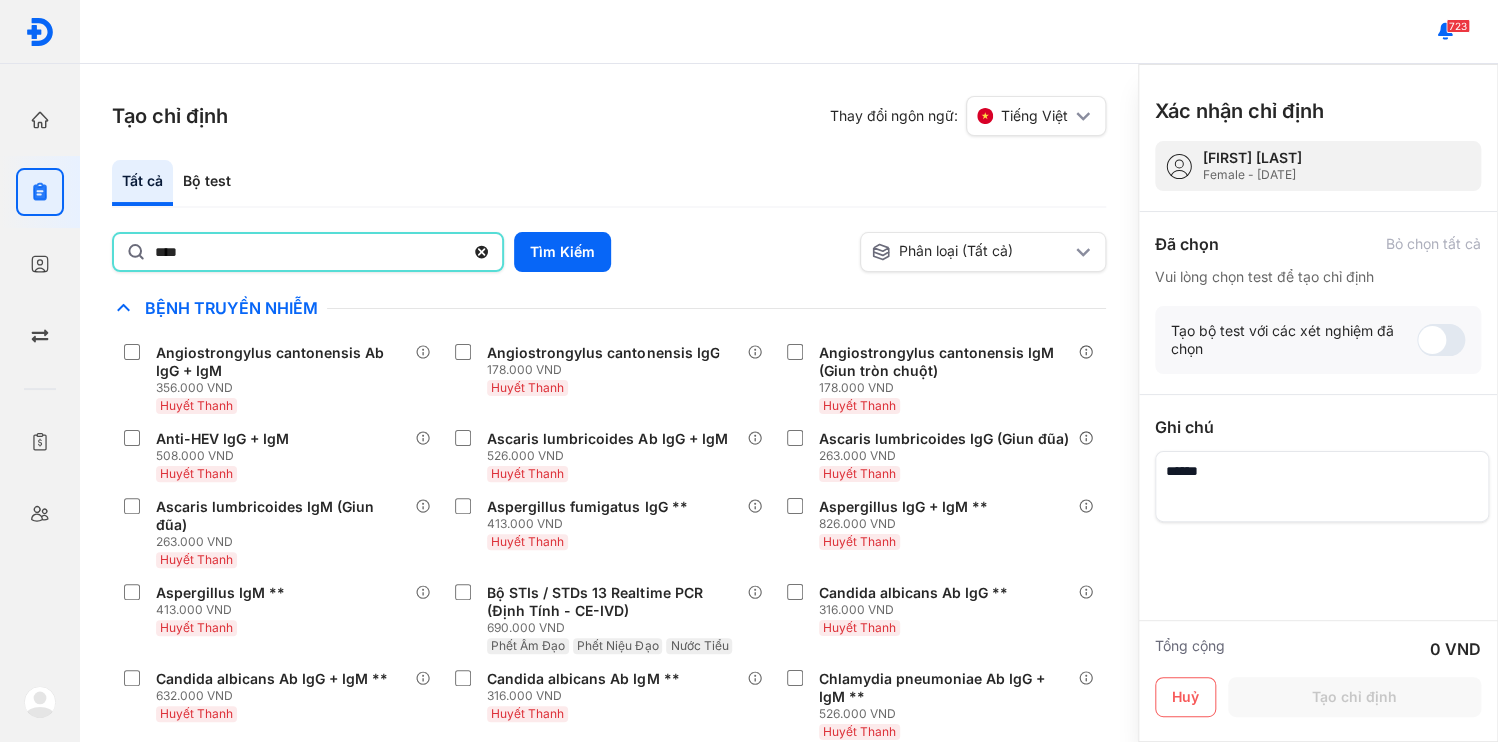type on "**********" 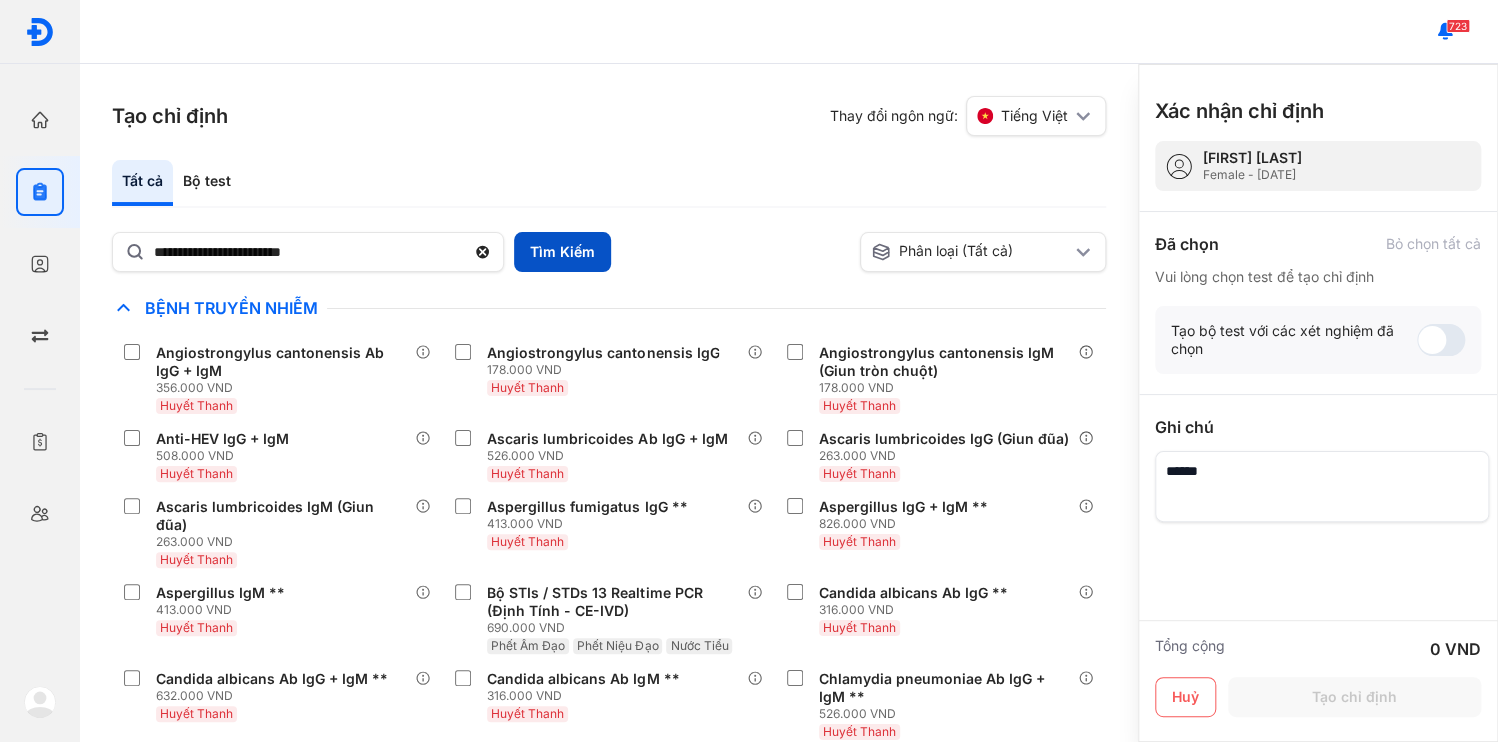click on "Tìm Kiếm" at bounding box center (562, 252) 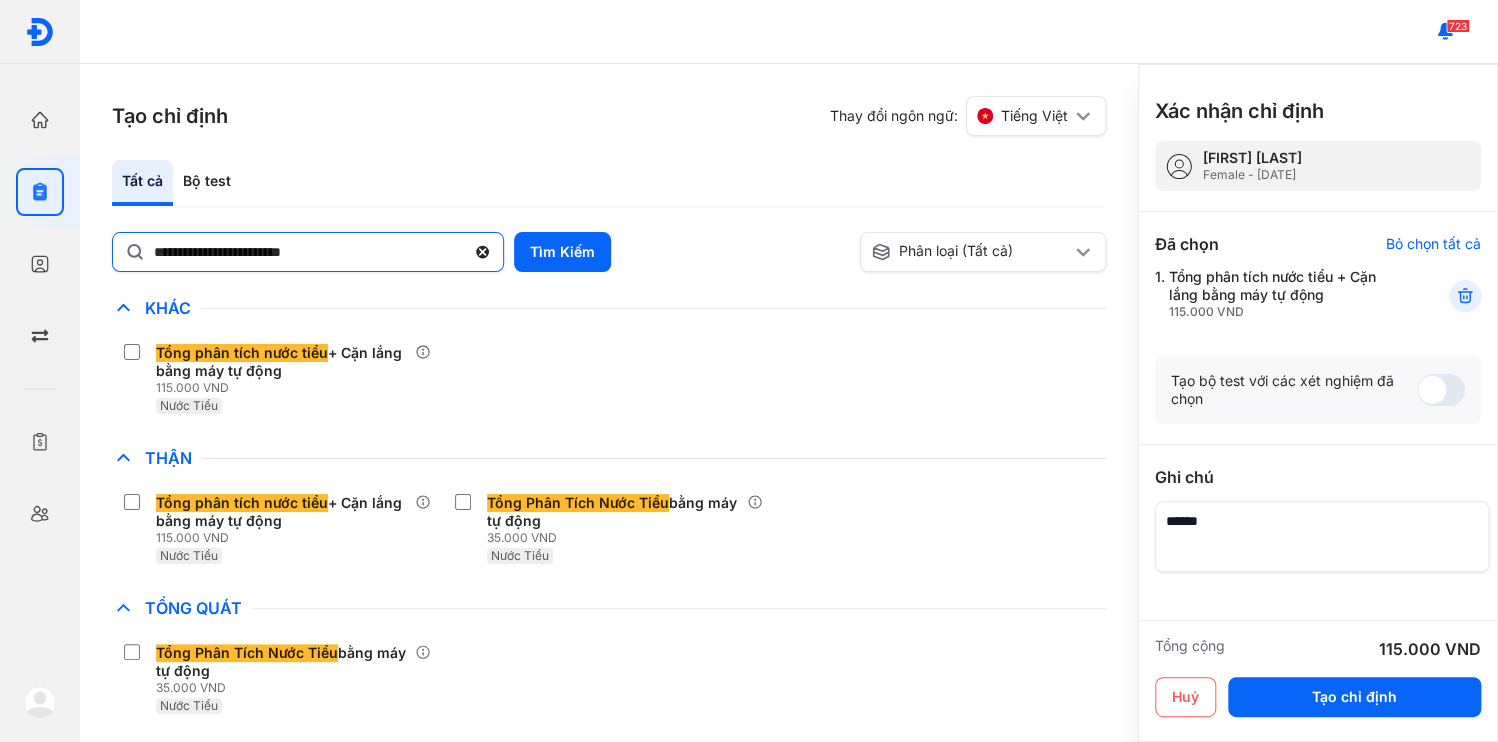 click 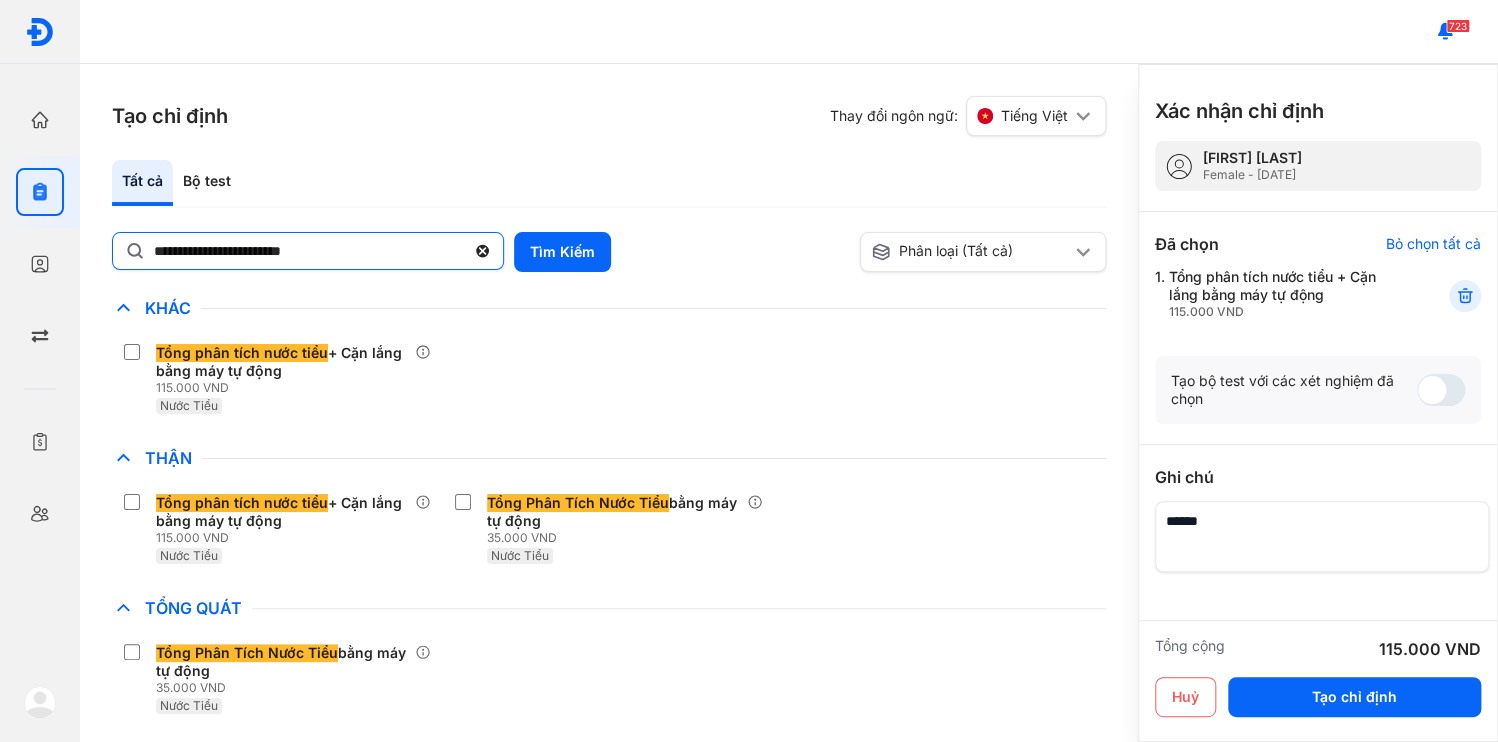 click on "**********" 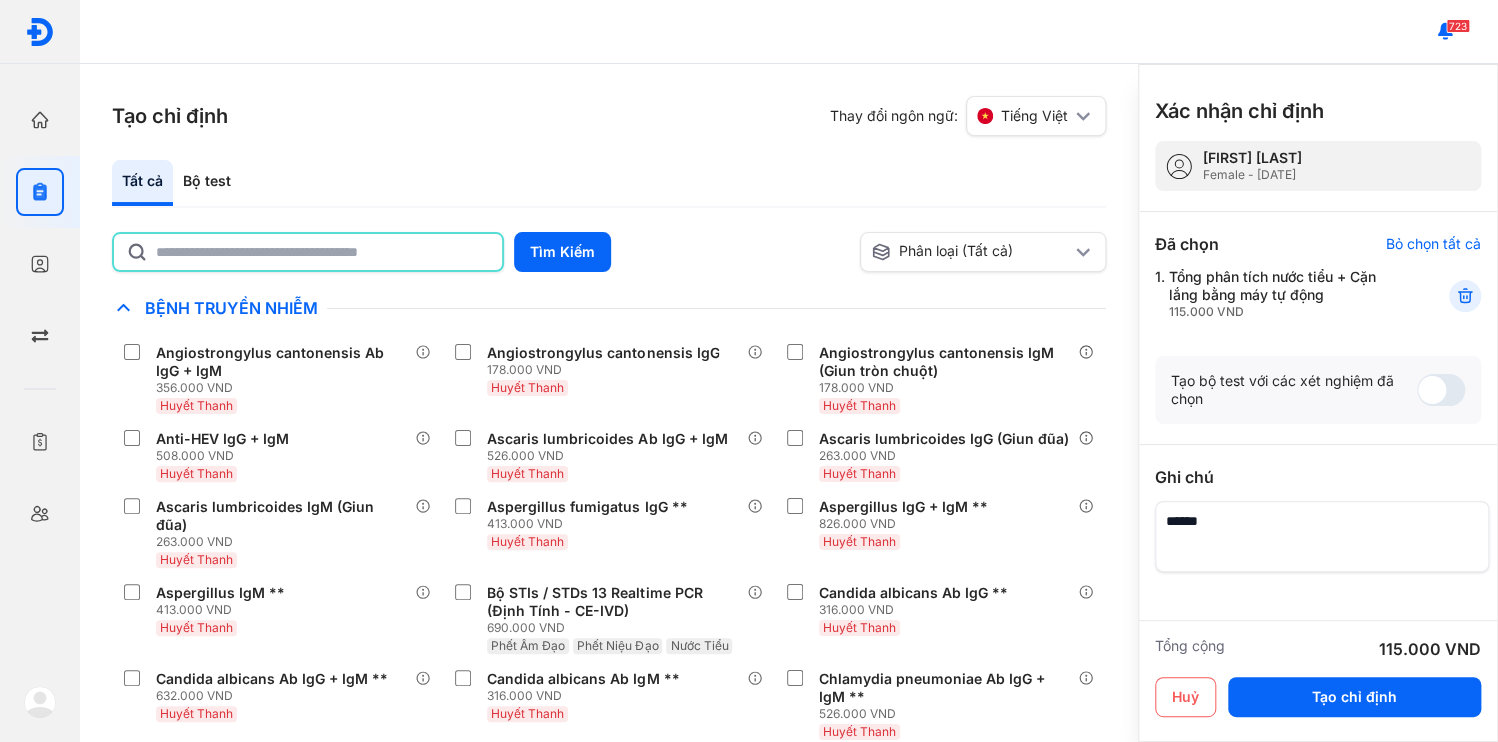 click 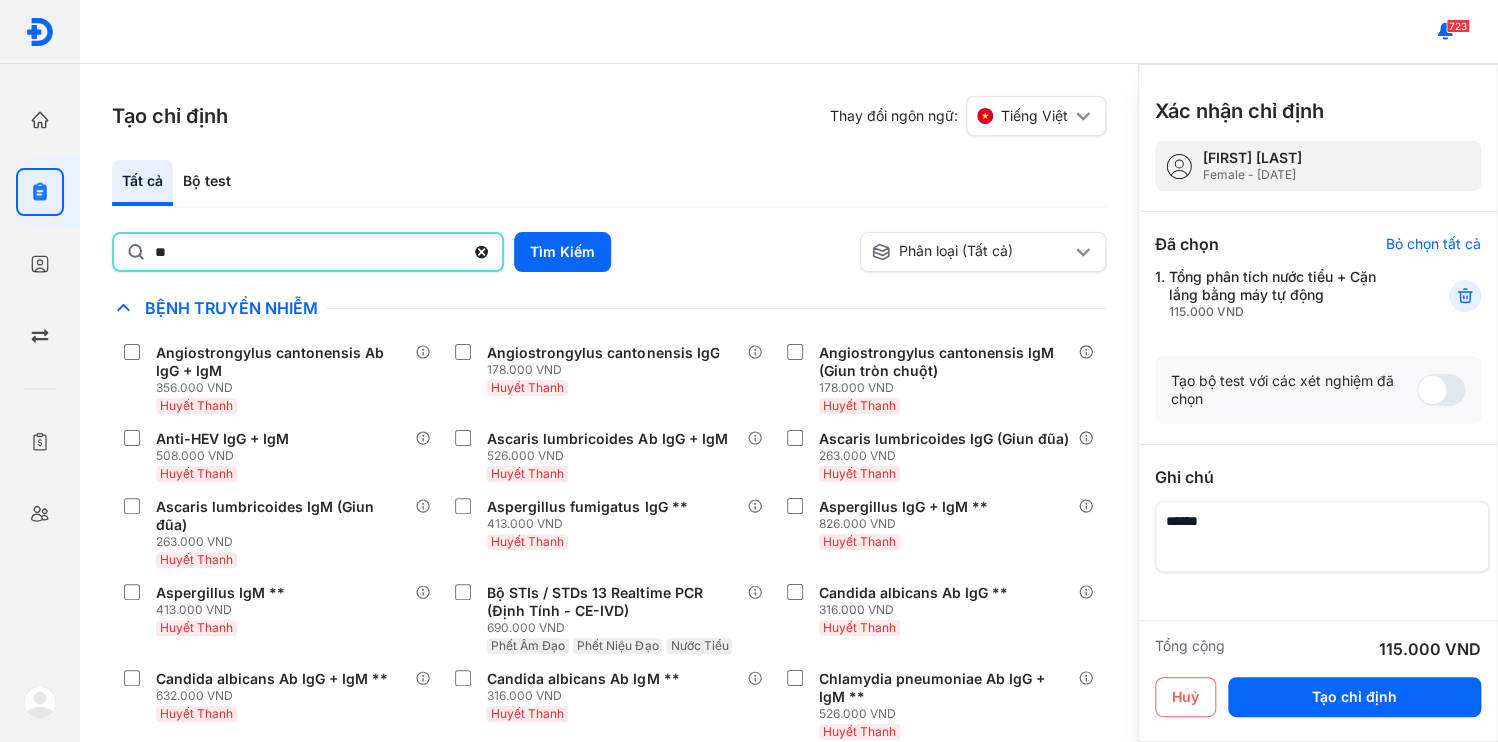 type on "**********" 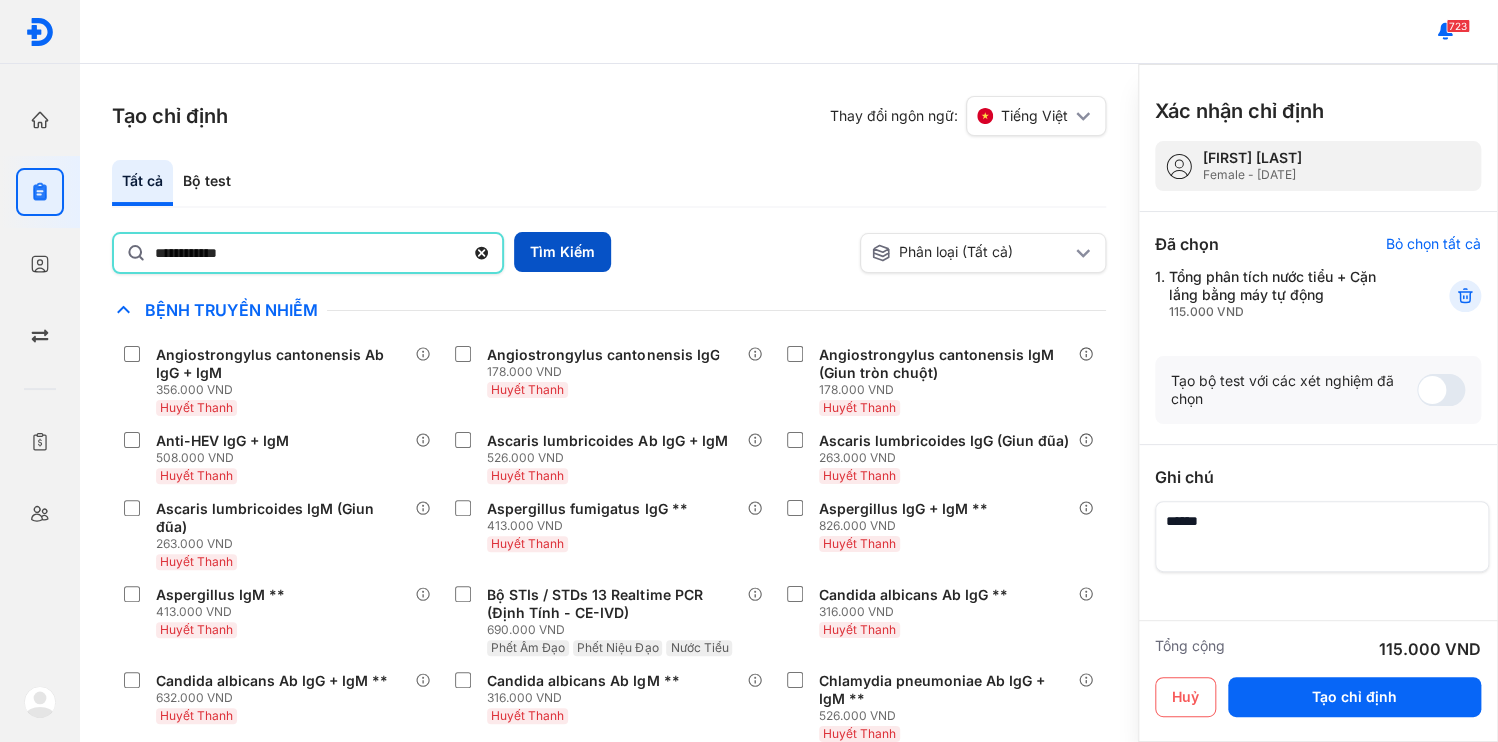 click on "Tìm Kiếm" at bounding box center (562, 252) 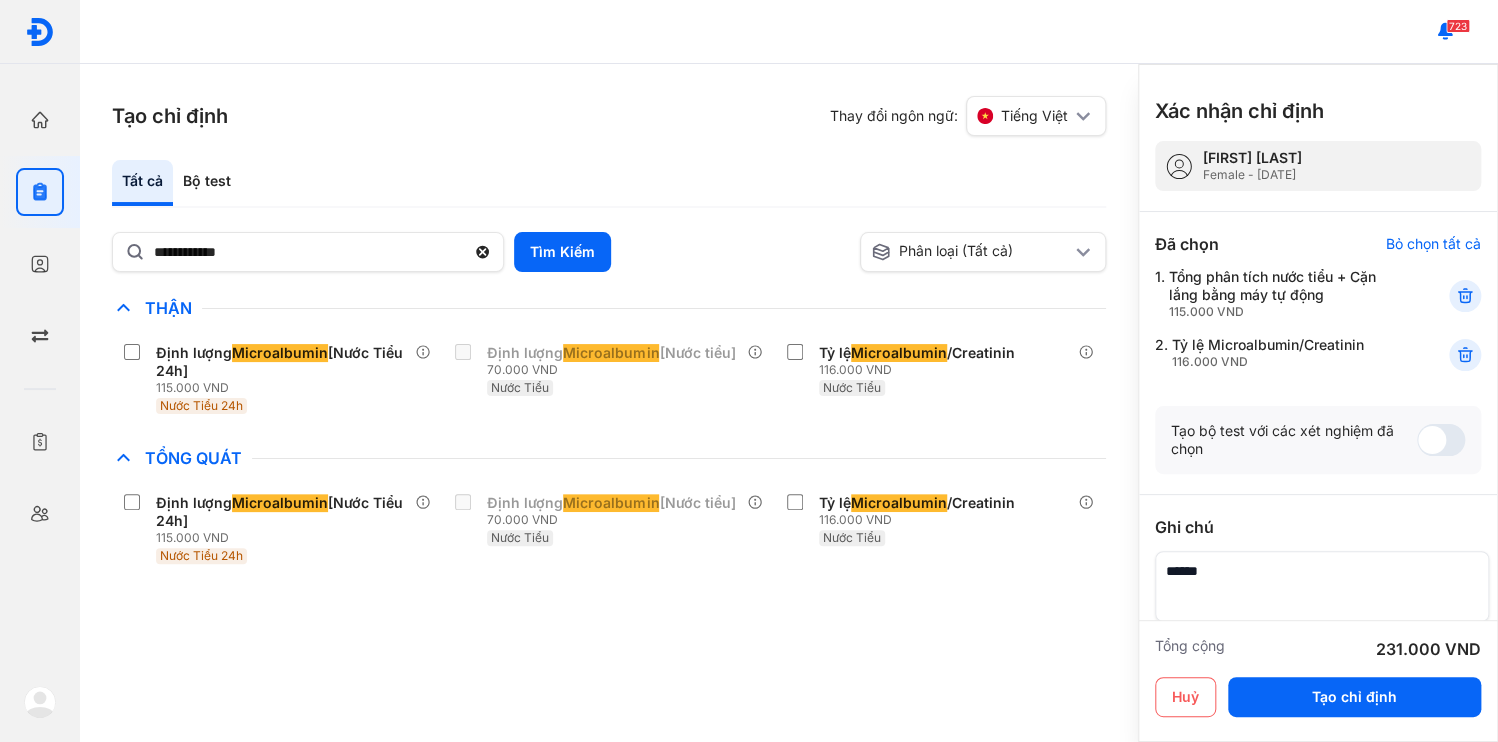 click 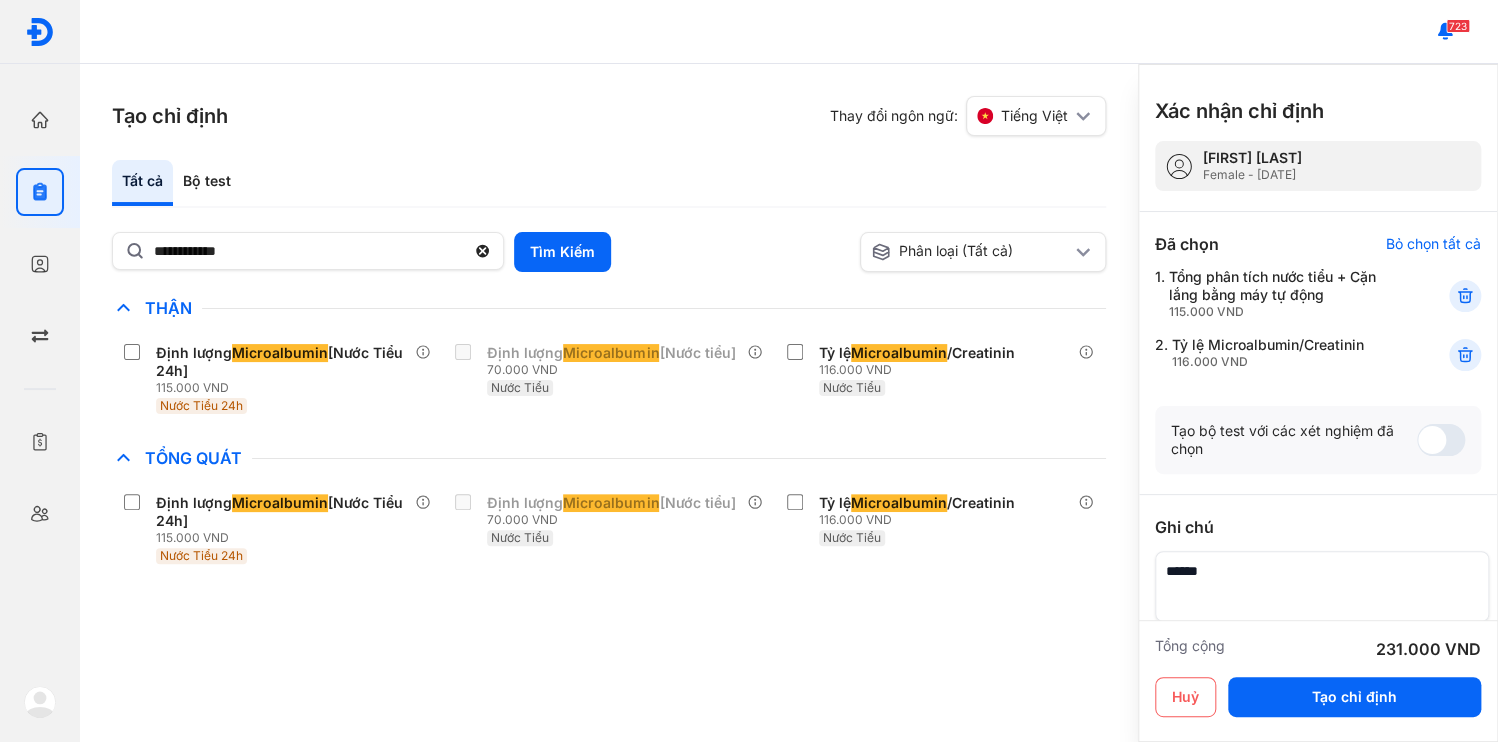 click on "**********" 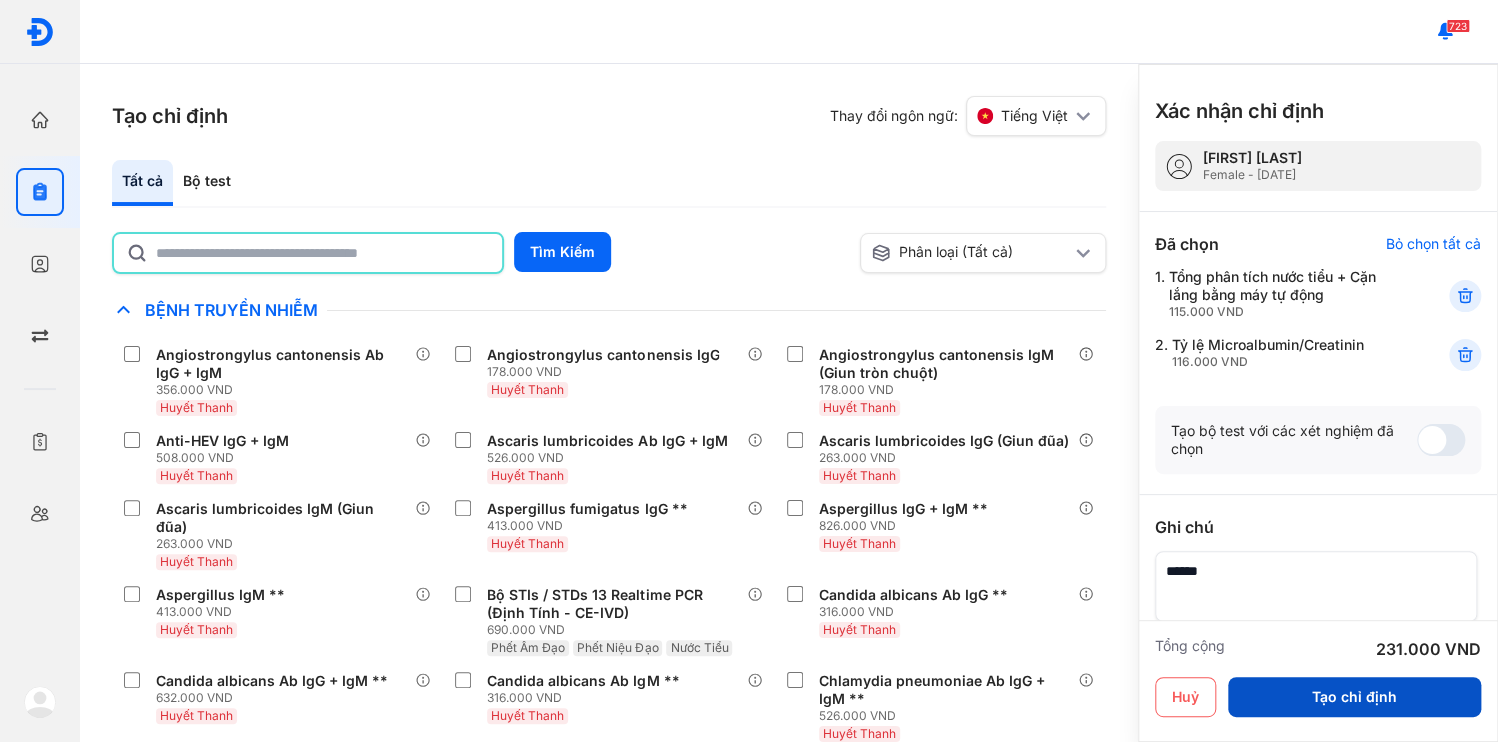 click on "Tạo chỉ định" at bounding box center [1354, 697] 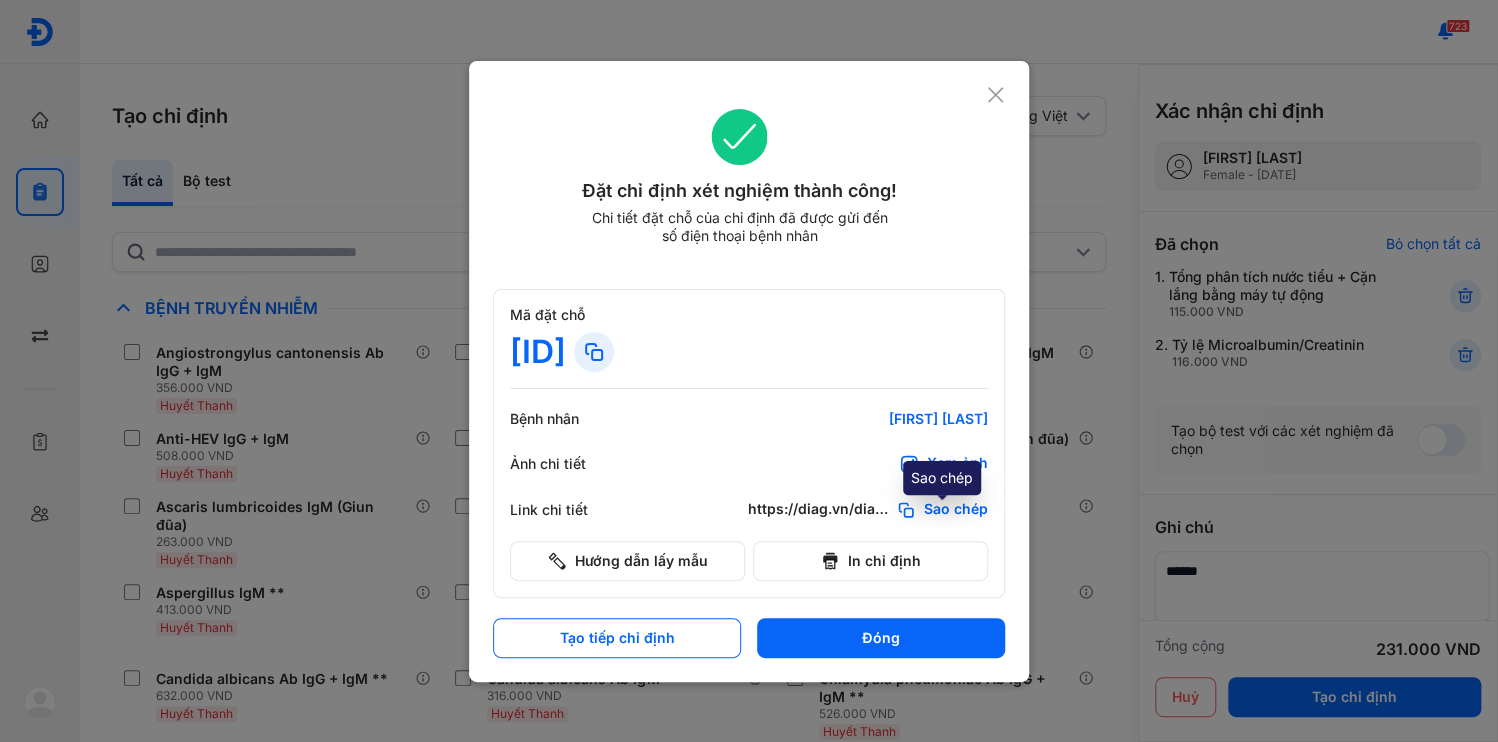 click on "Sao chép" 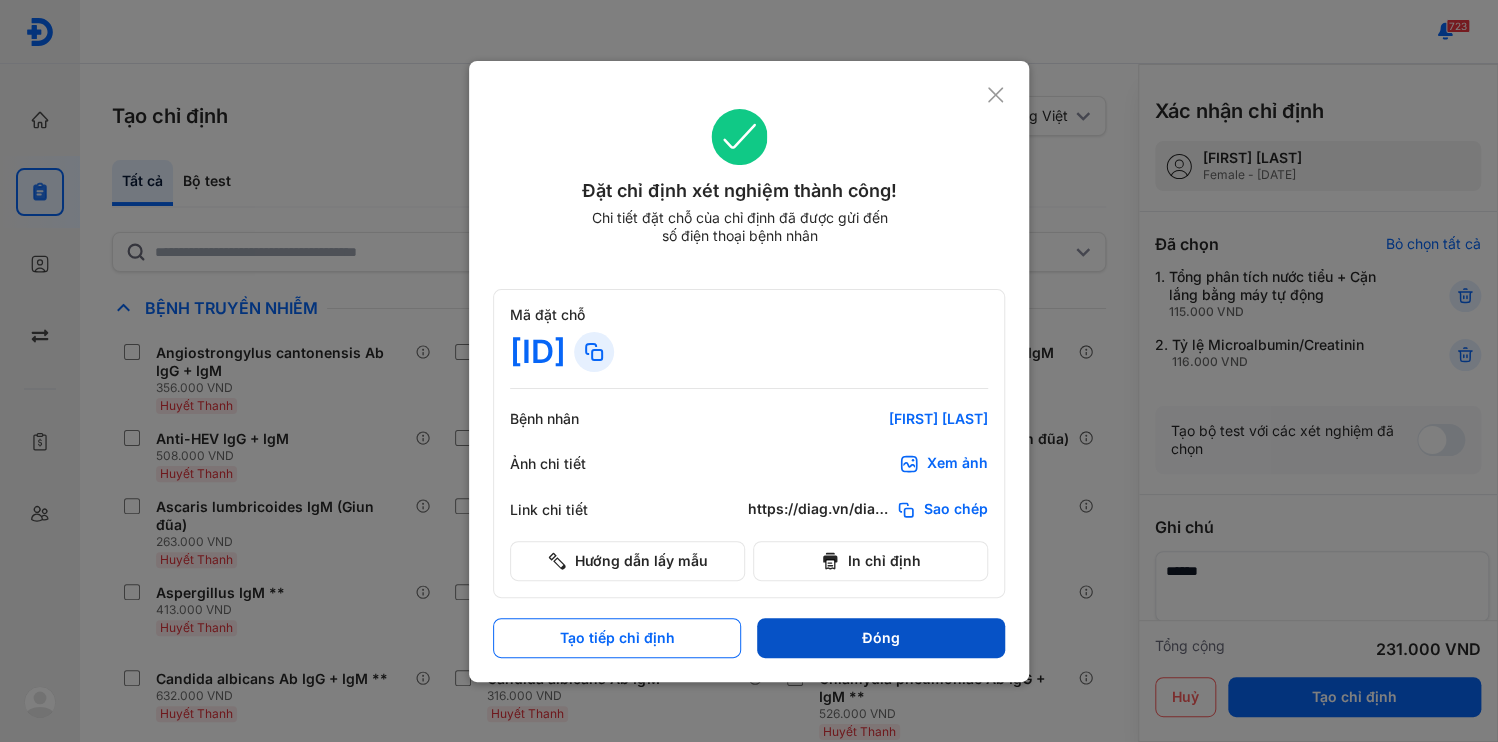 drag, startPoint x: 951, startPoint y: 601, endPoint x: 438, endPoint y: 24, distance: 772.07385 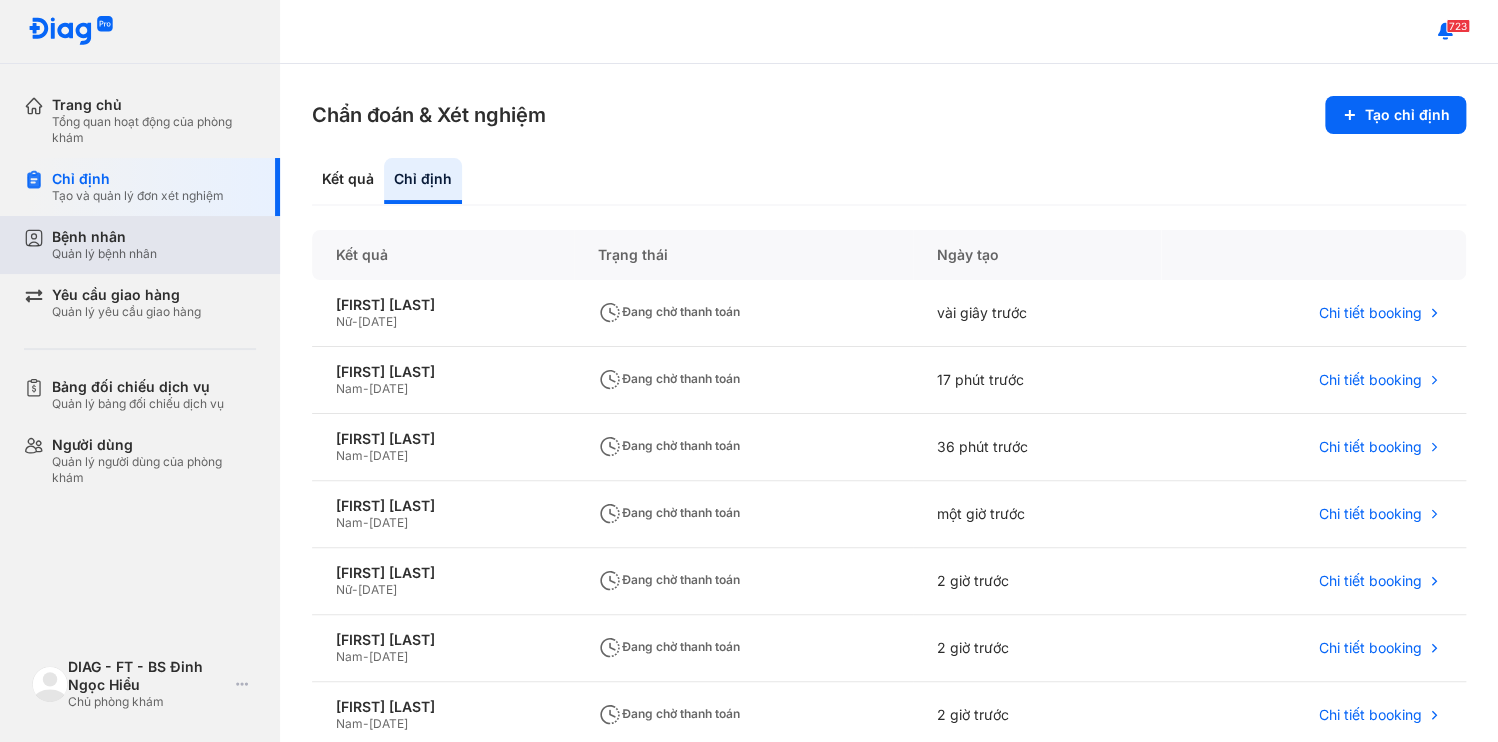 click on "Bệnh nhân Quản lý bệnh nhân" at bounding box center (154, 245) 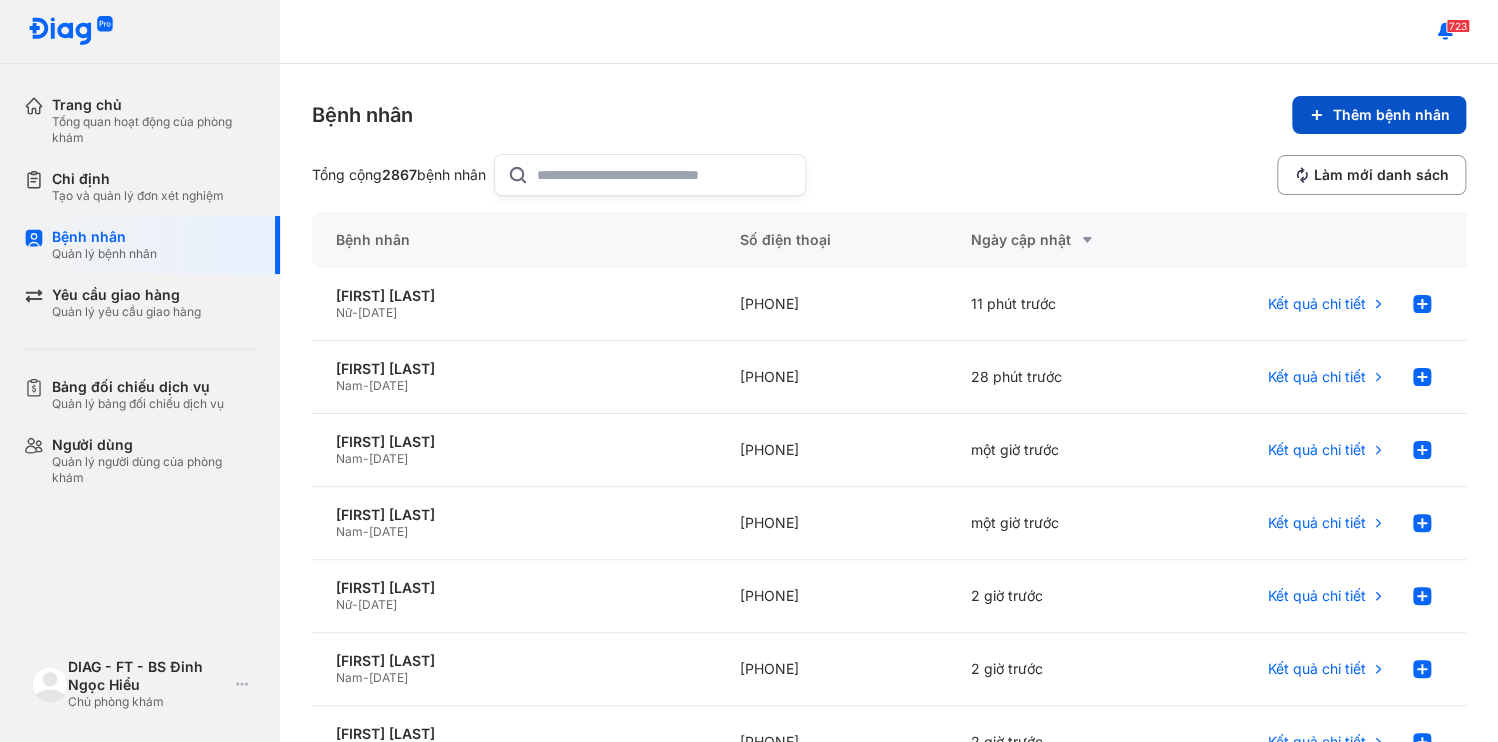 click on "Thêm bệnh nhân" at bounding box center [1379, 115] 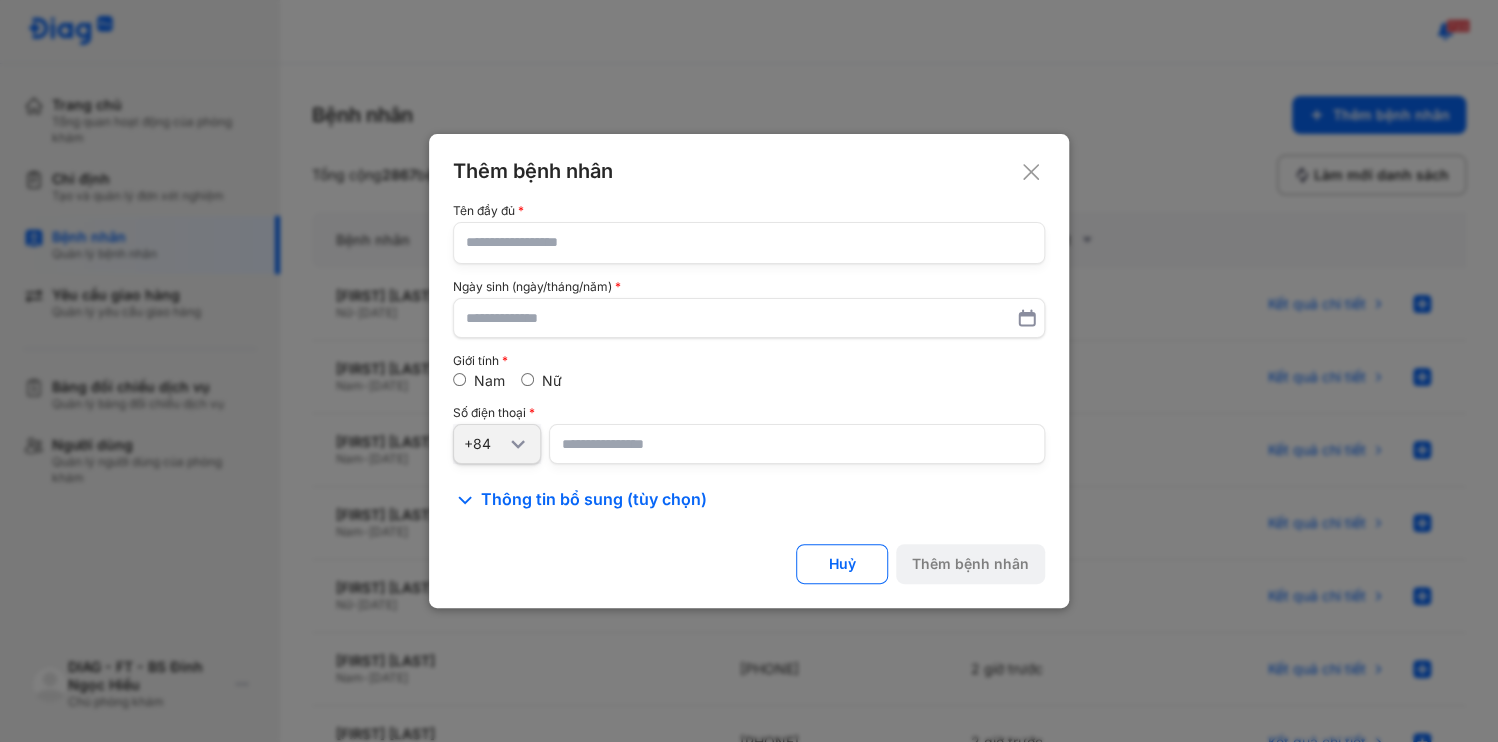 click 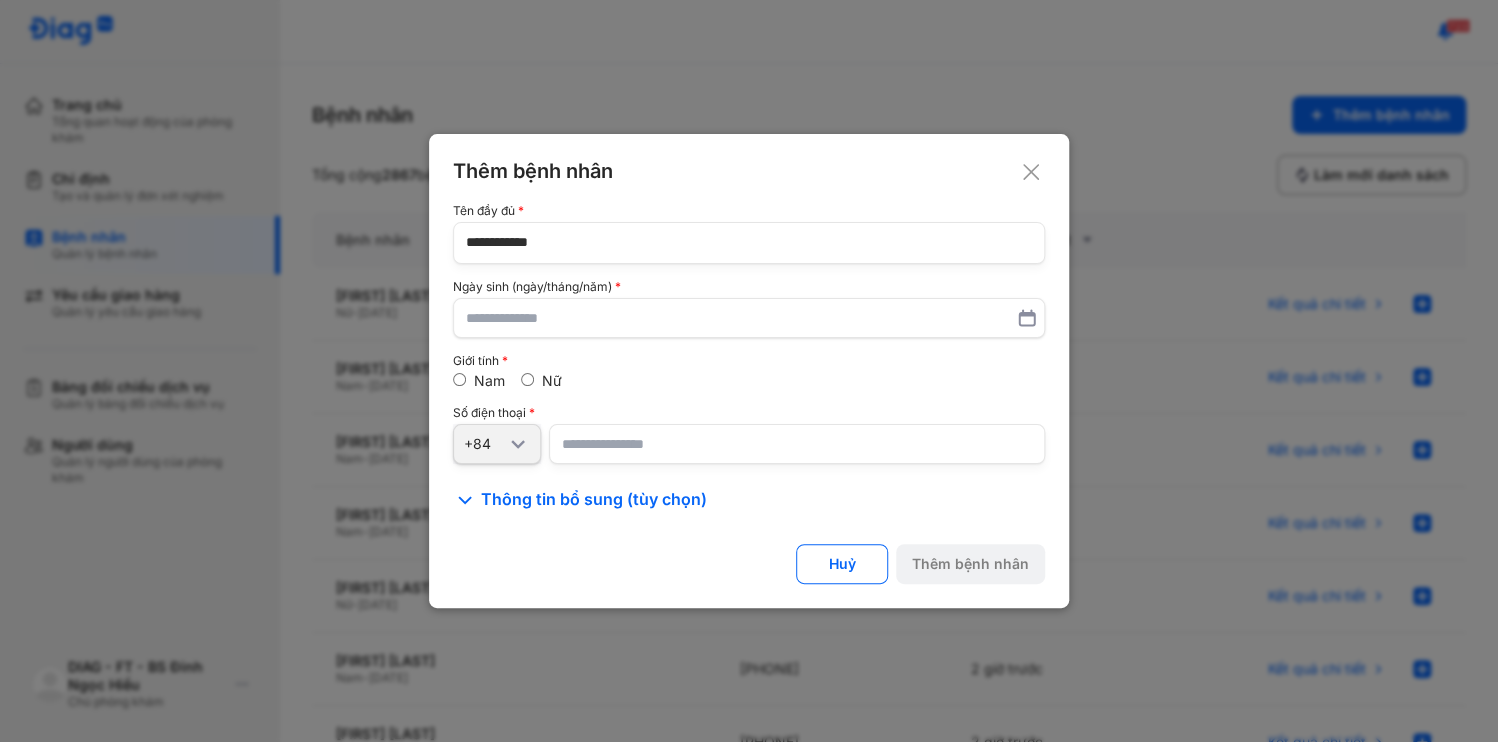 type on "**********" 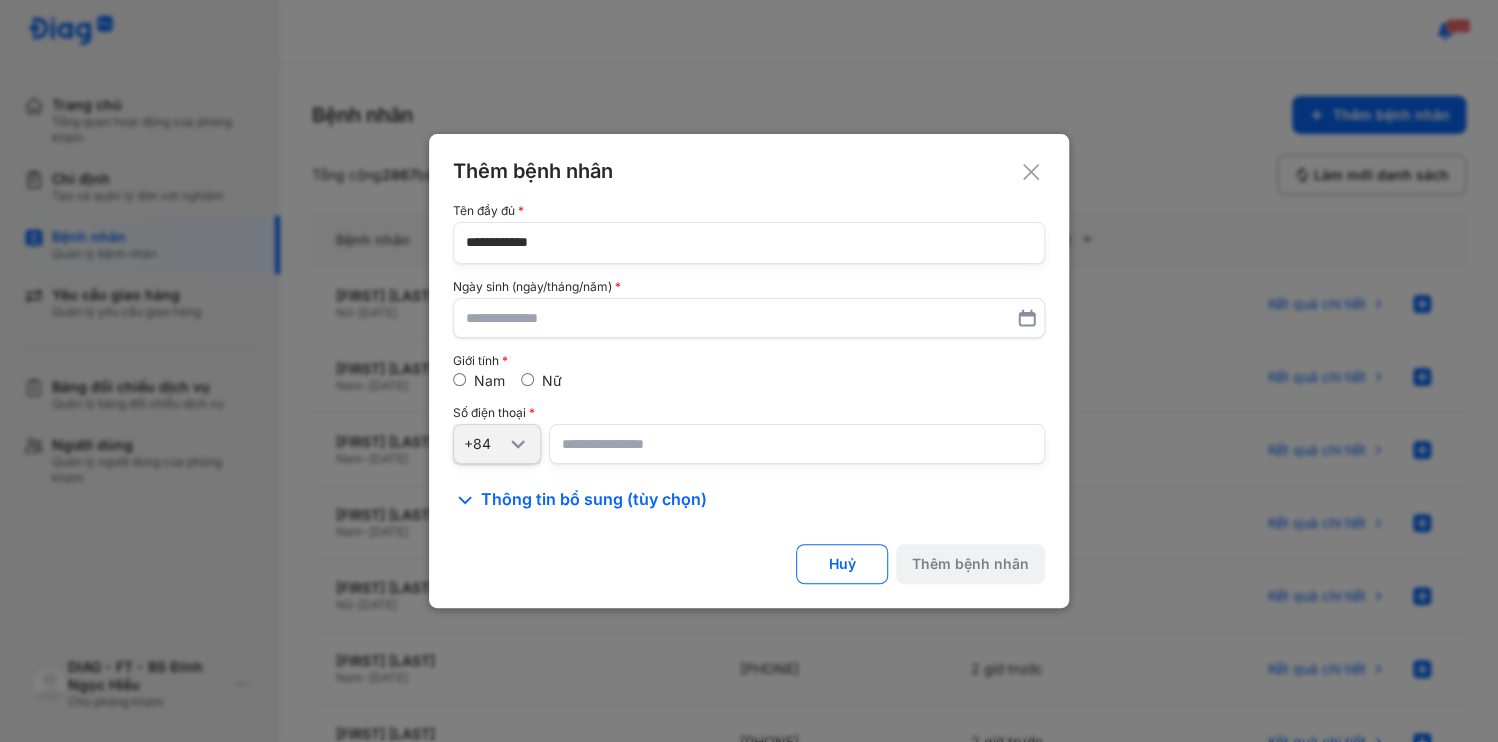 click at bounding box center [797, 444] 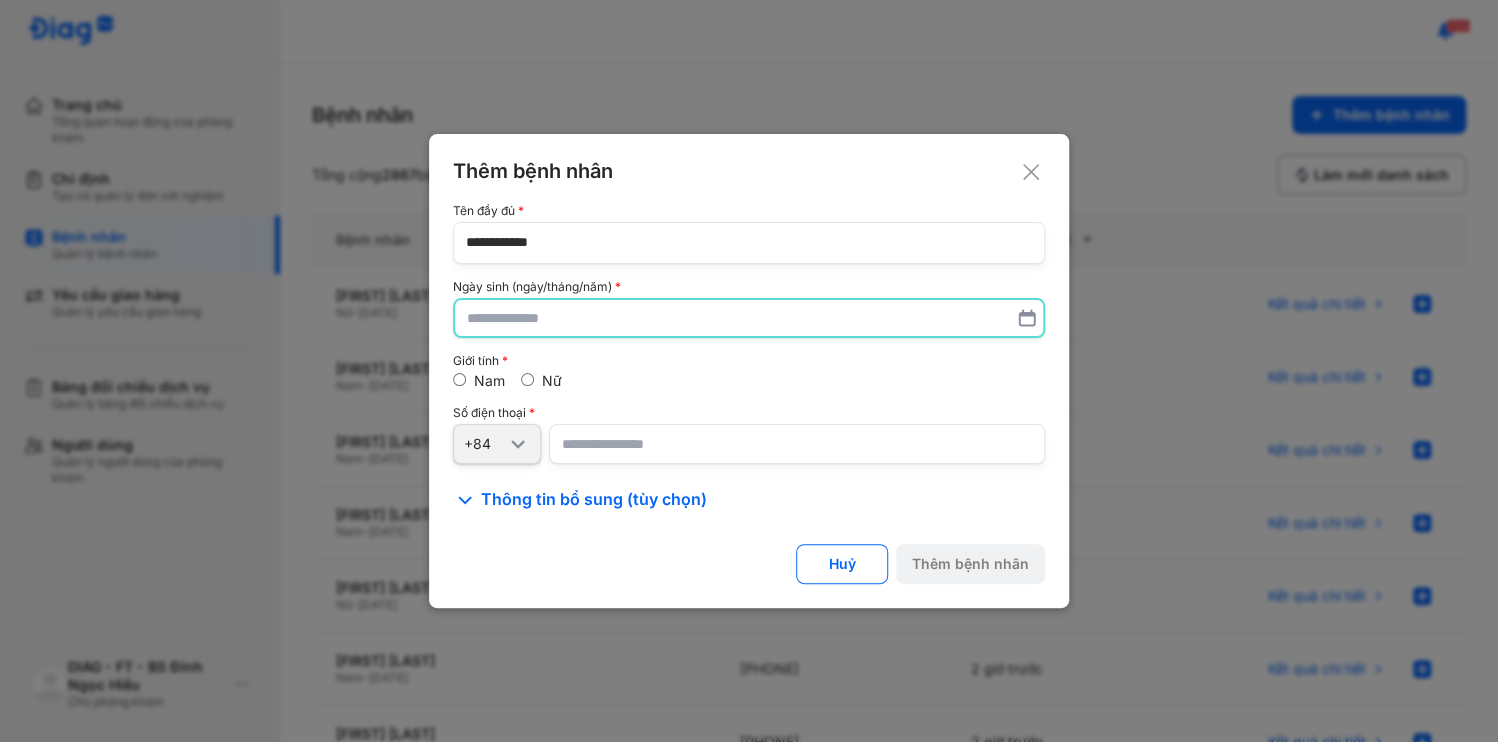 click at bounding box center (749, 318) 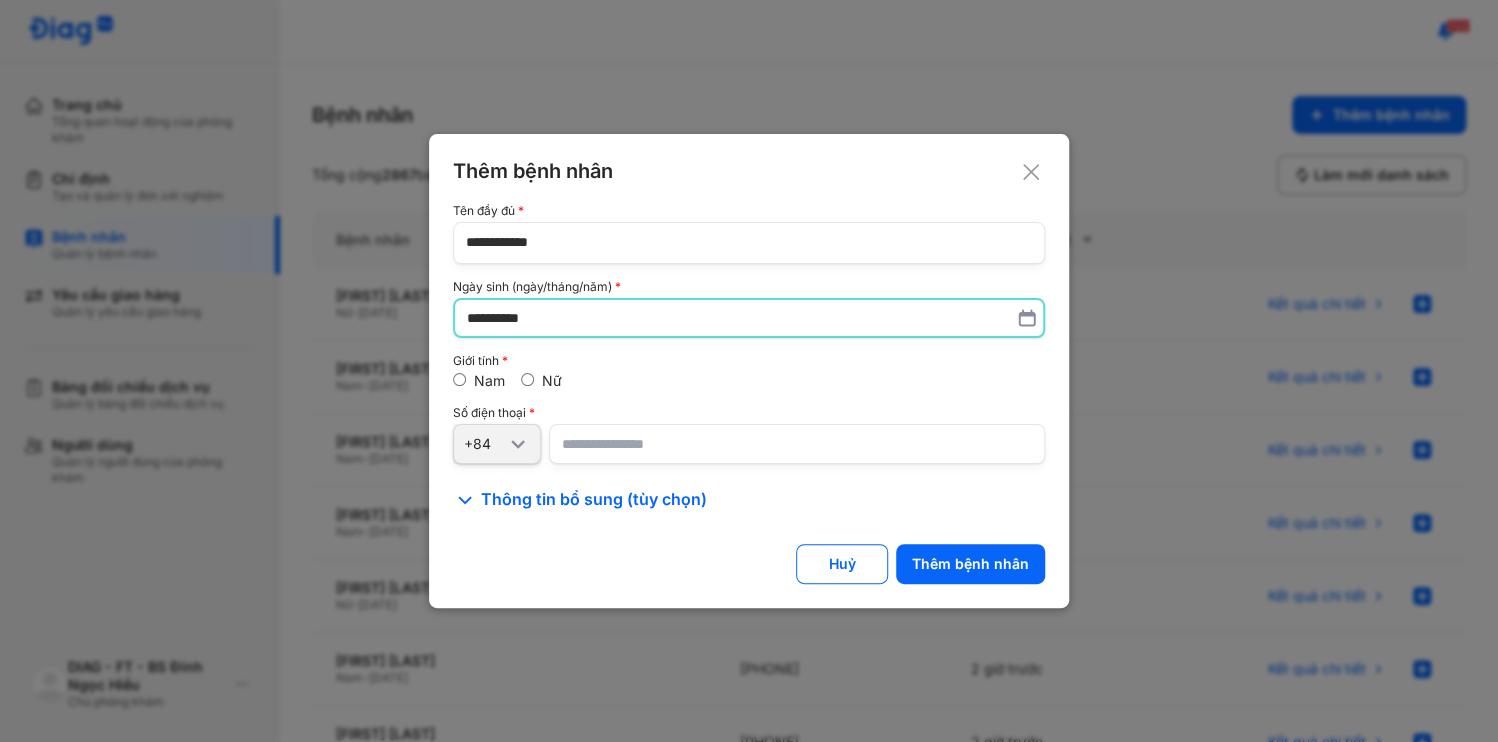 type on "**********" 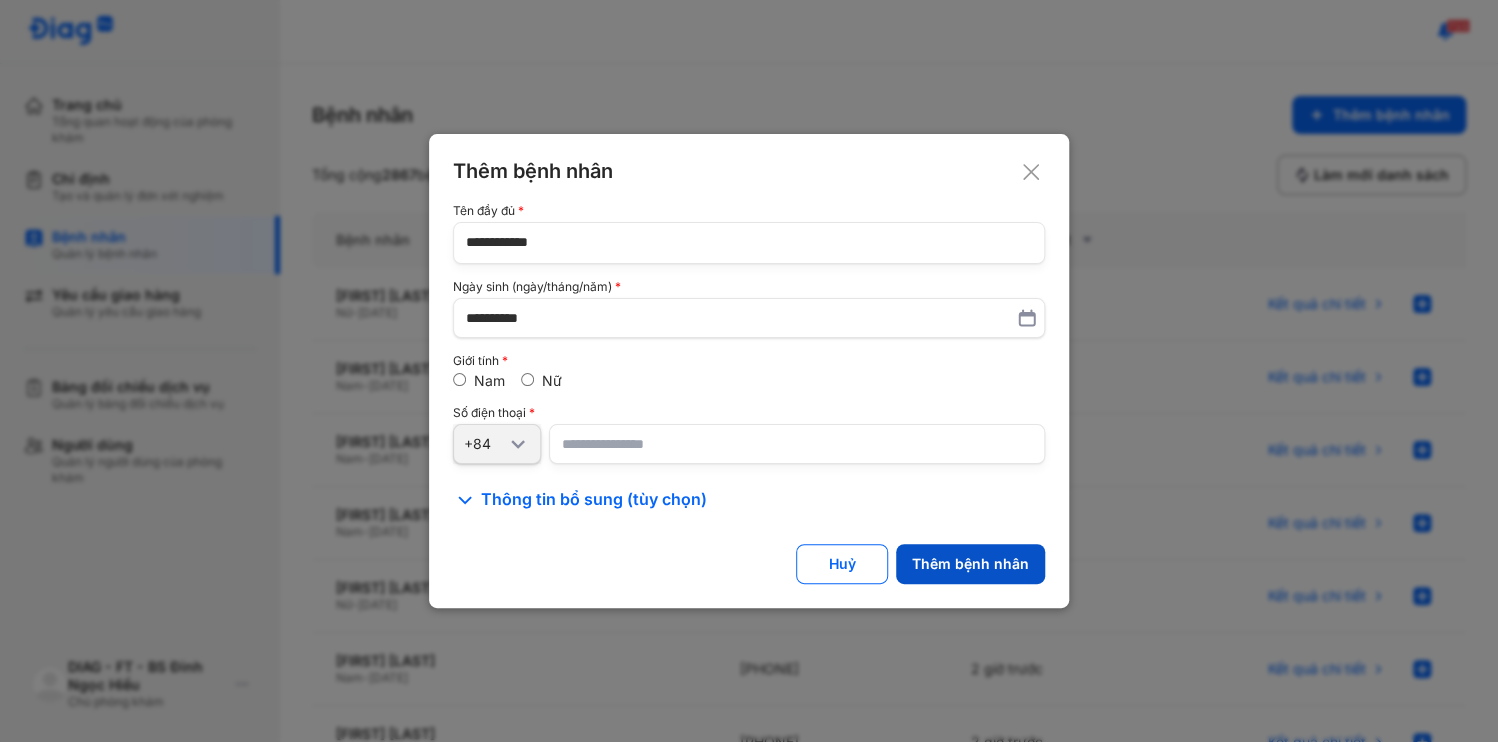 click on "Thêm bệnh nhân" 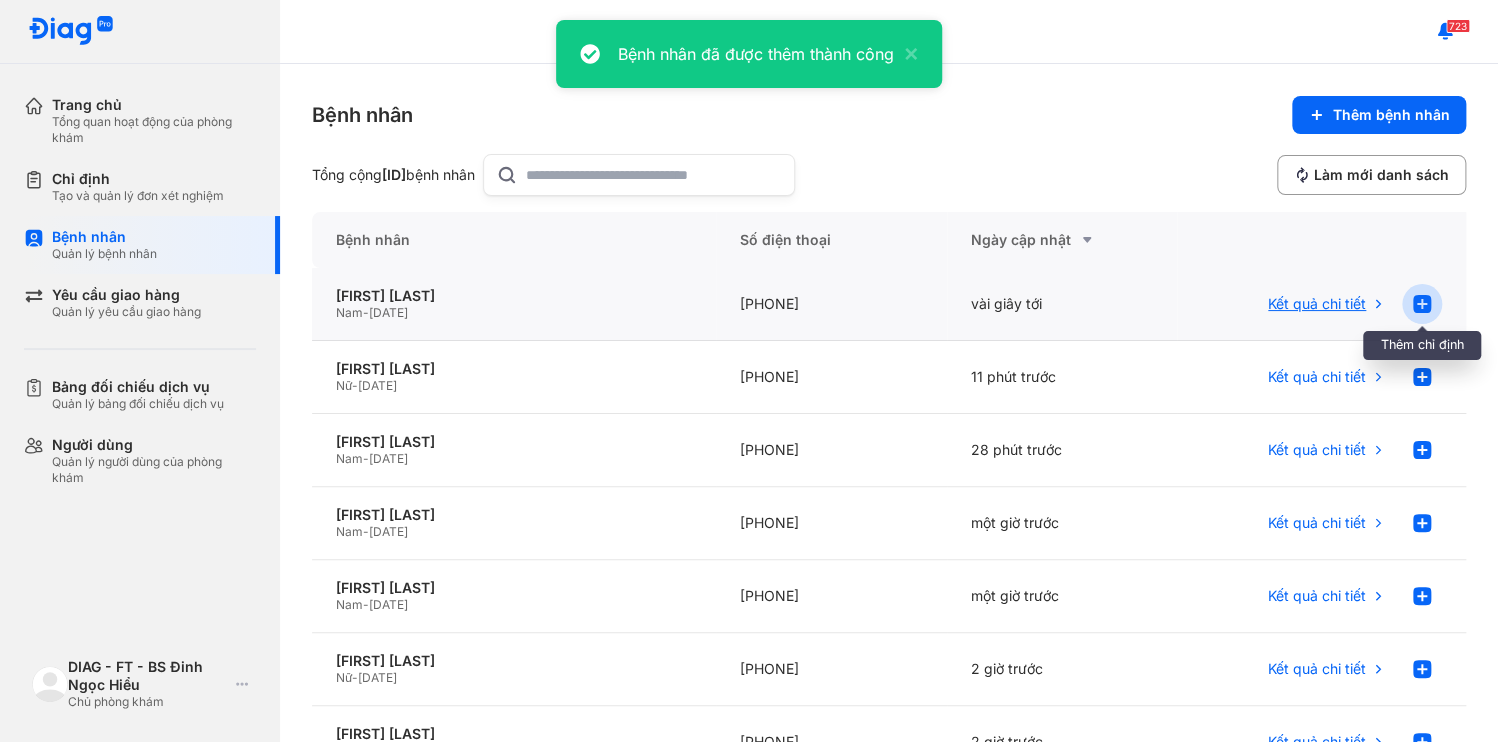 click 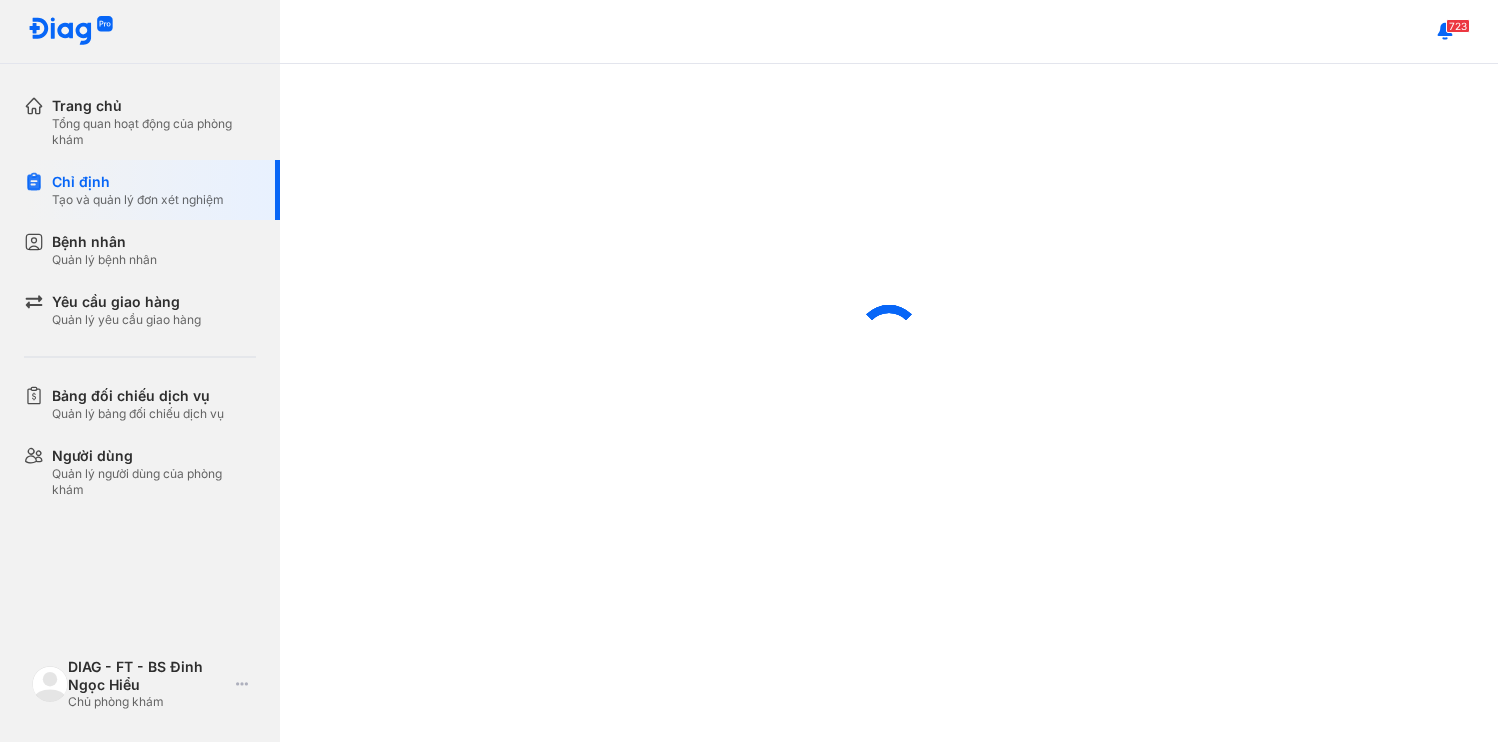 scroll, scrollTop: 0, scrollLeft: 0, axis: both 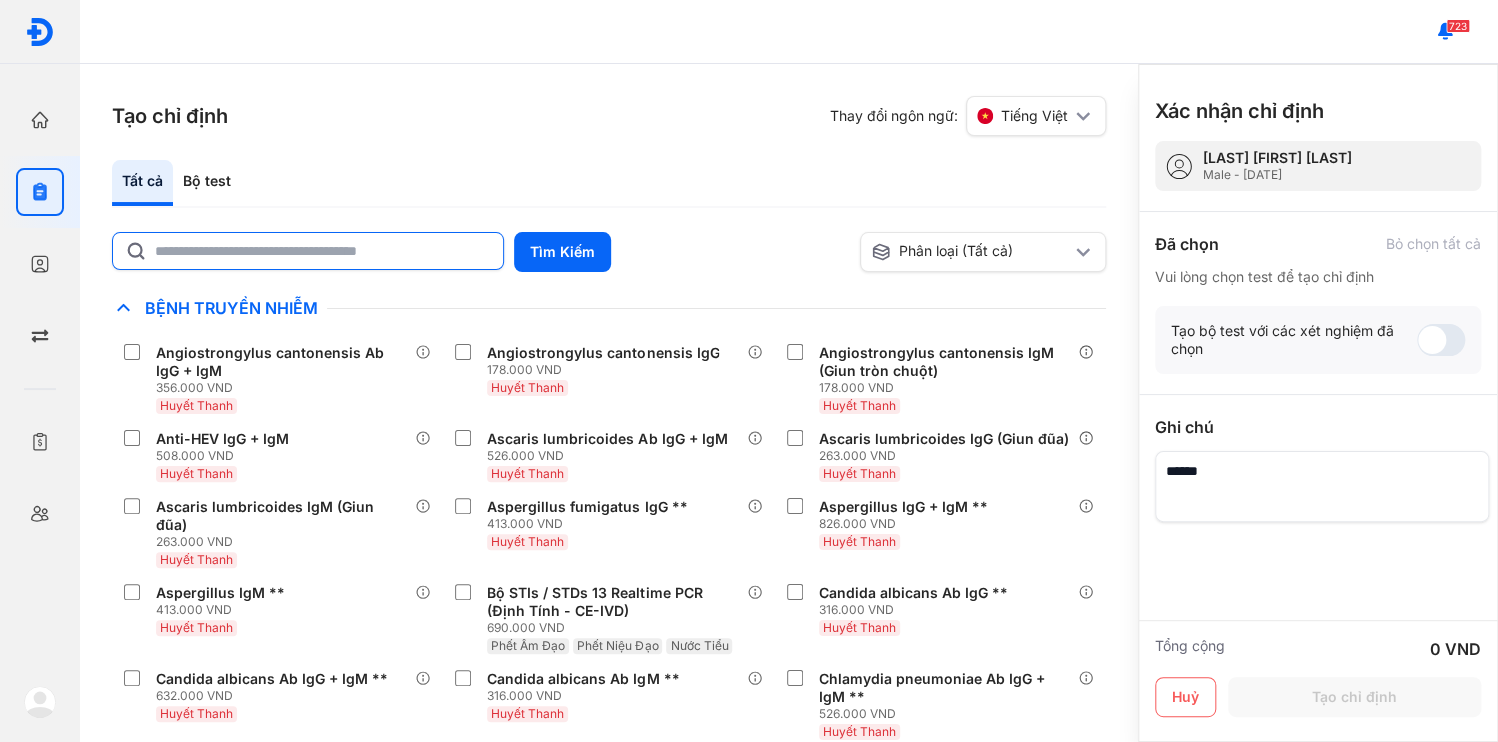 click 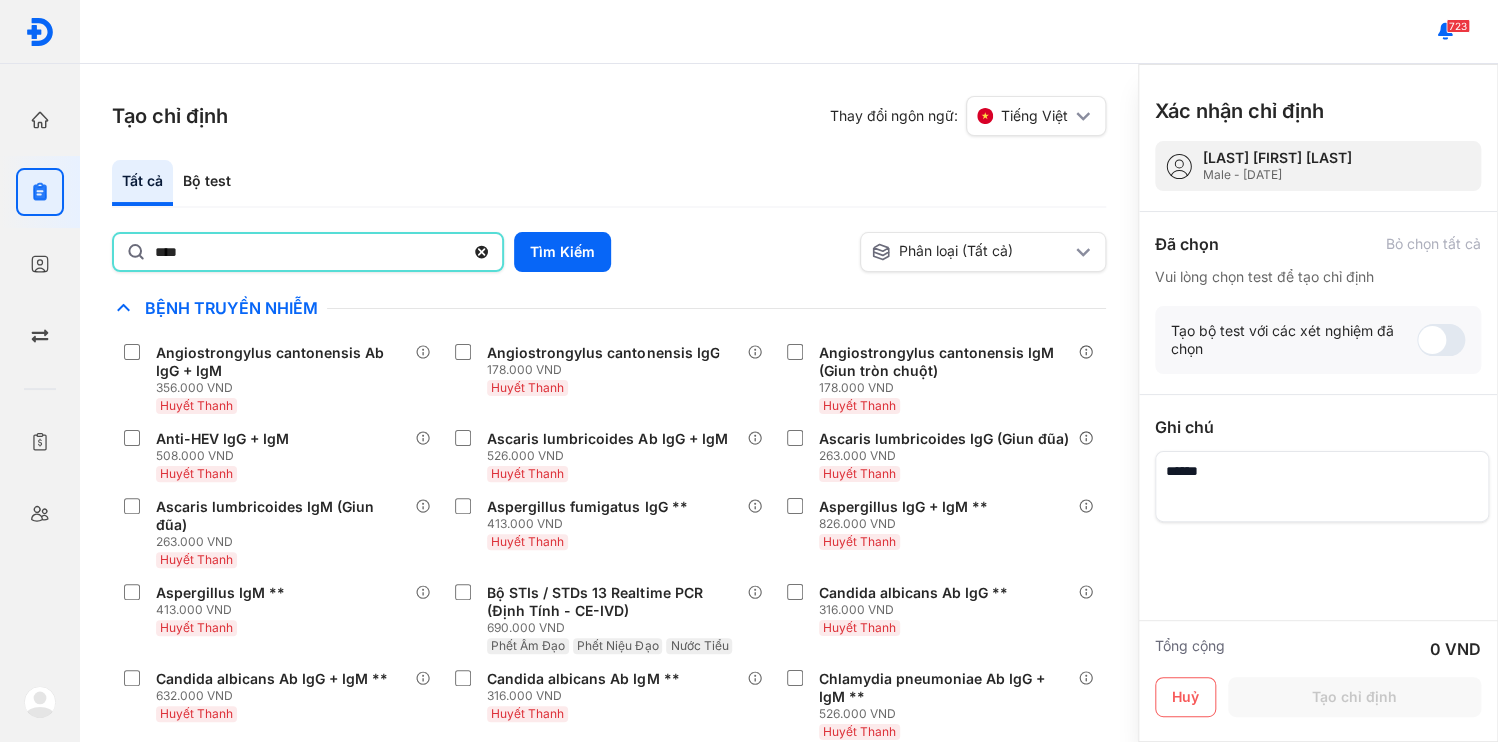 type on "****" 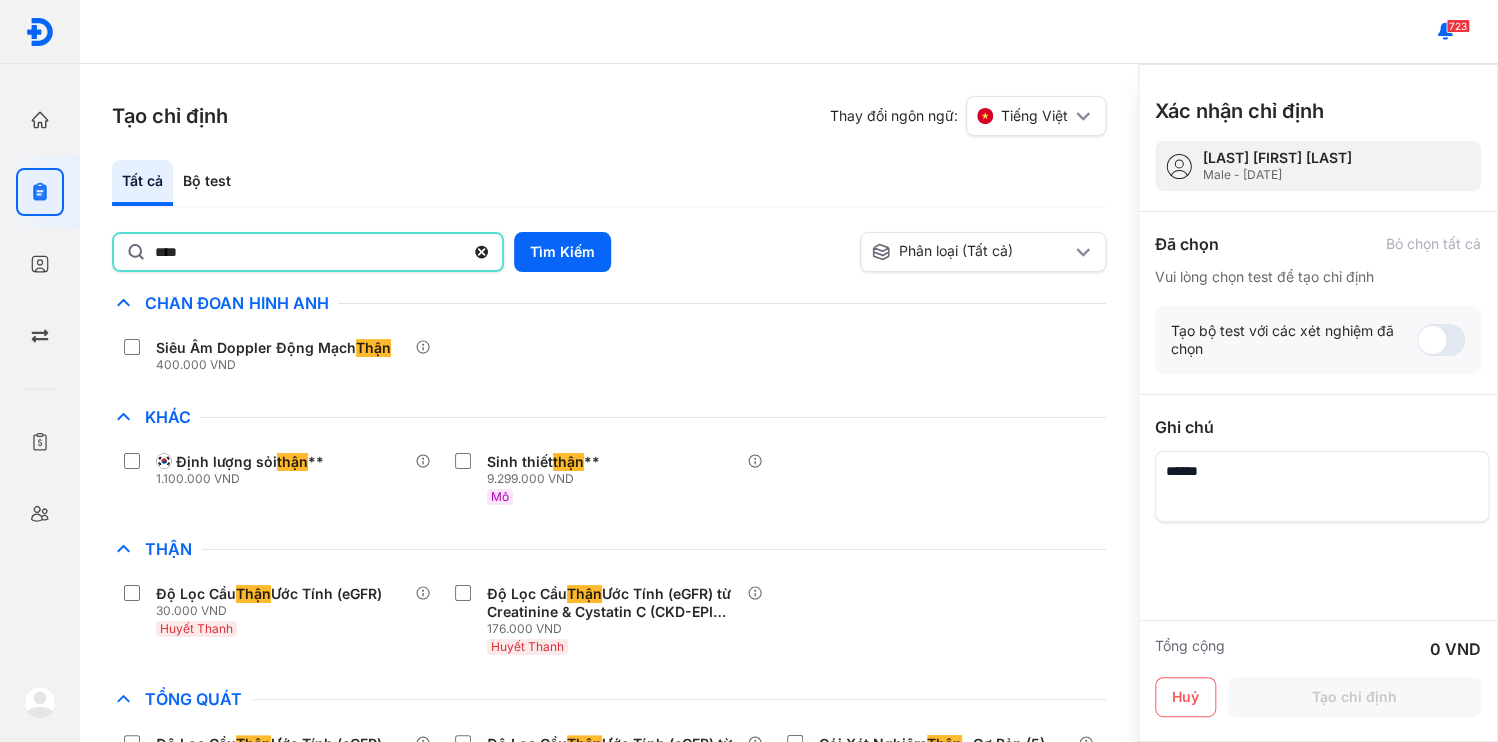 scroll, scrollTop: 7, scrollLeft: 0, axis: vertical 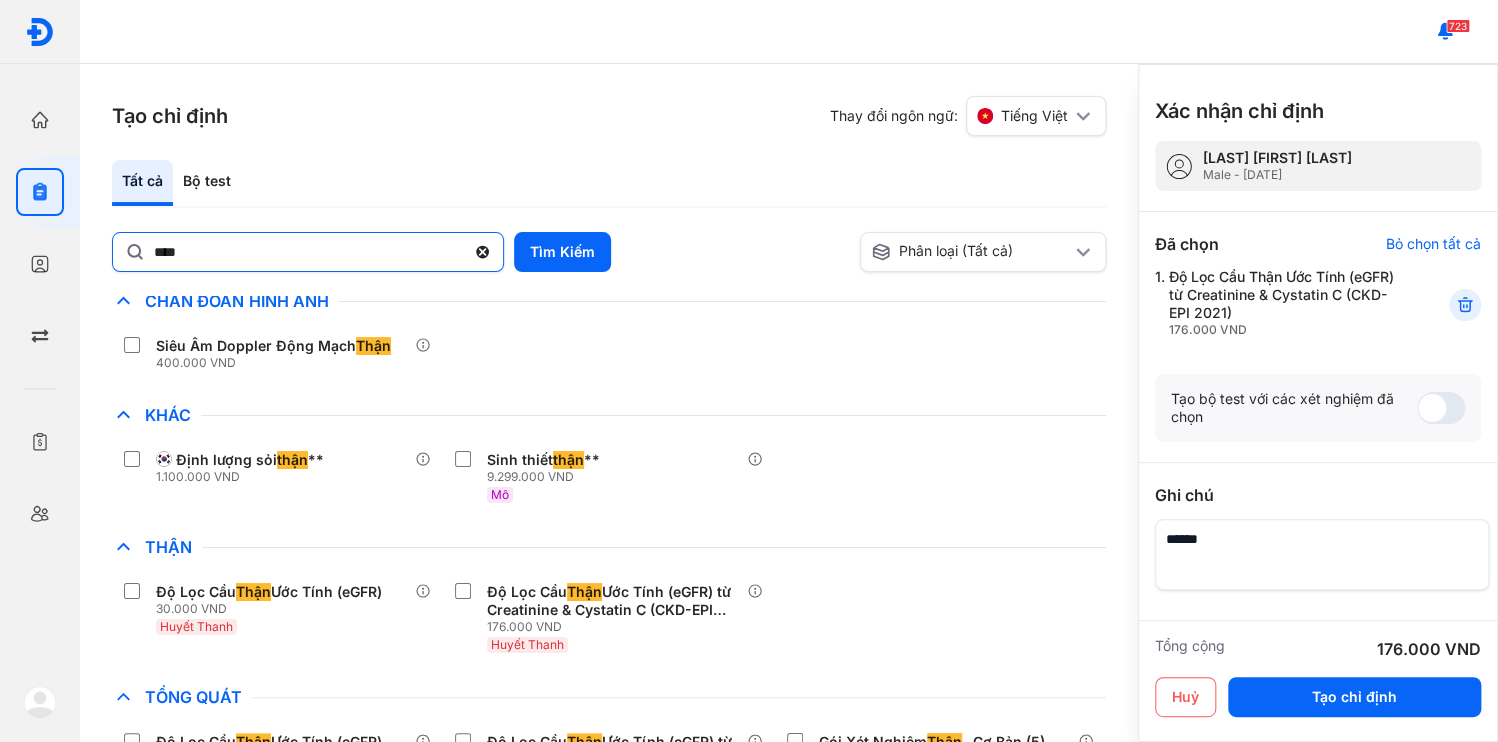 click 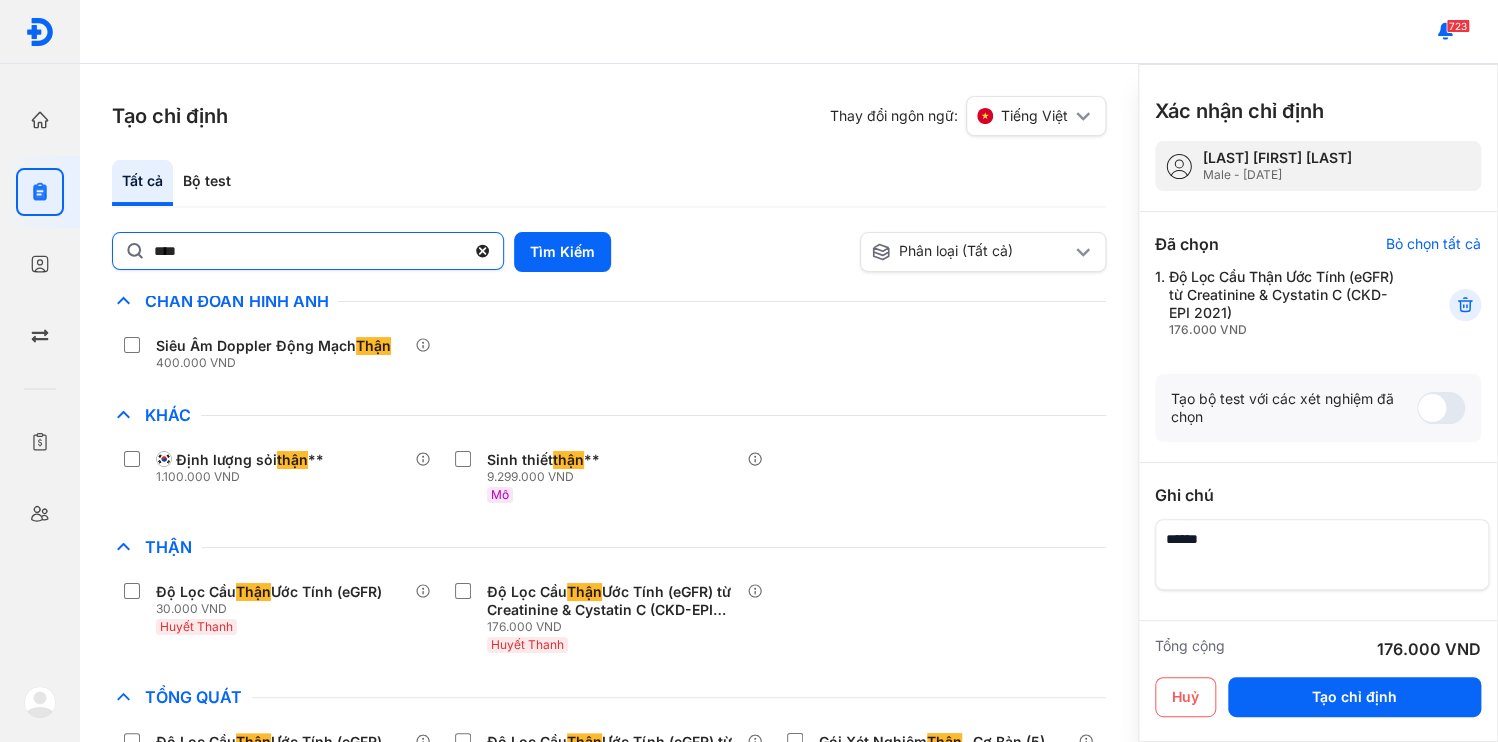 click on "****" 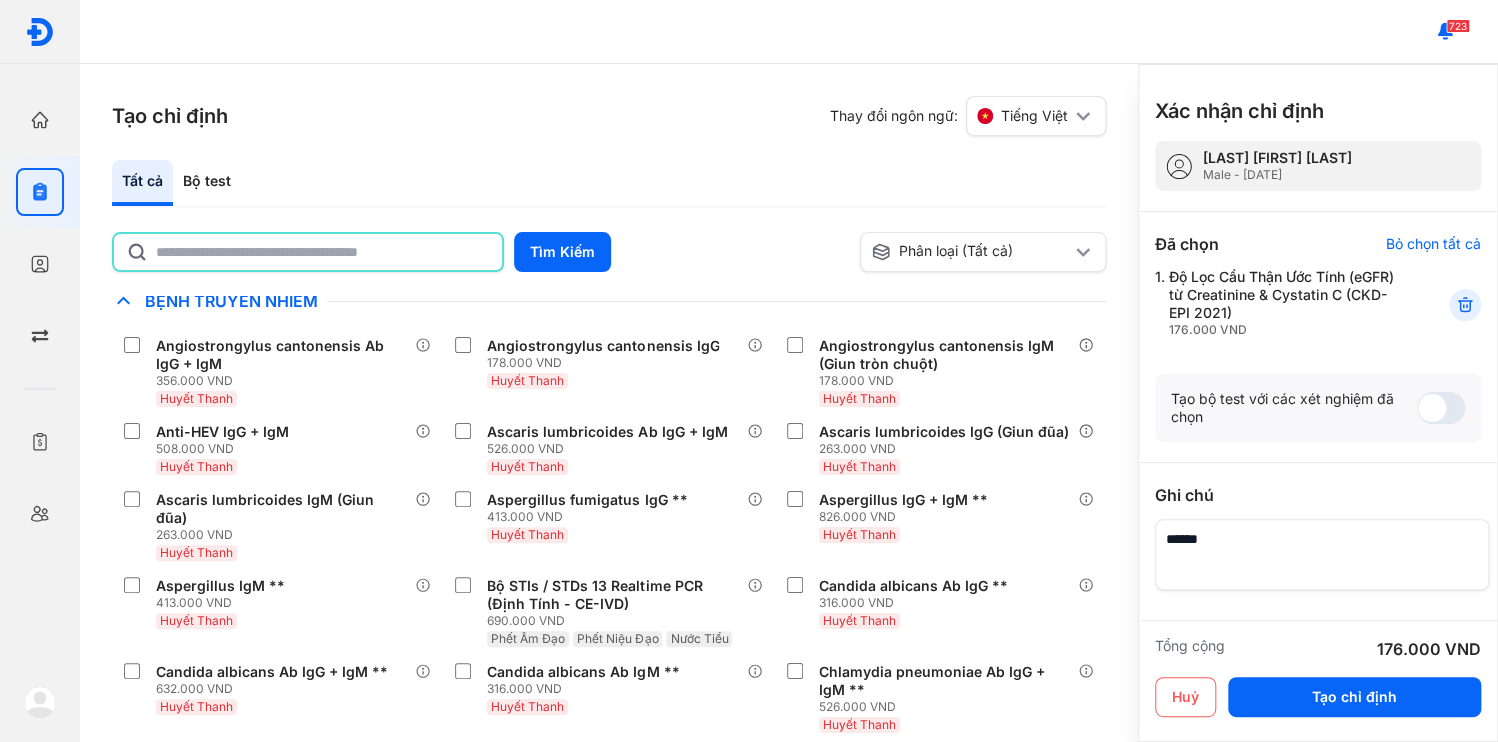 scroll, scrollTop: 2673, scrollLeft: 0, axis: vertical 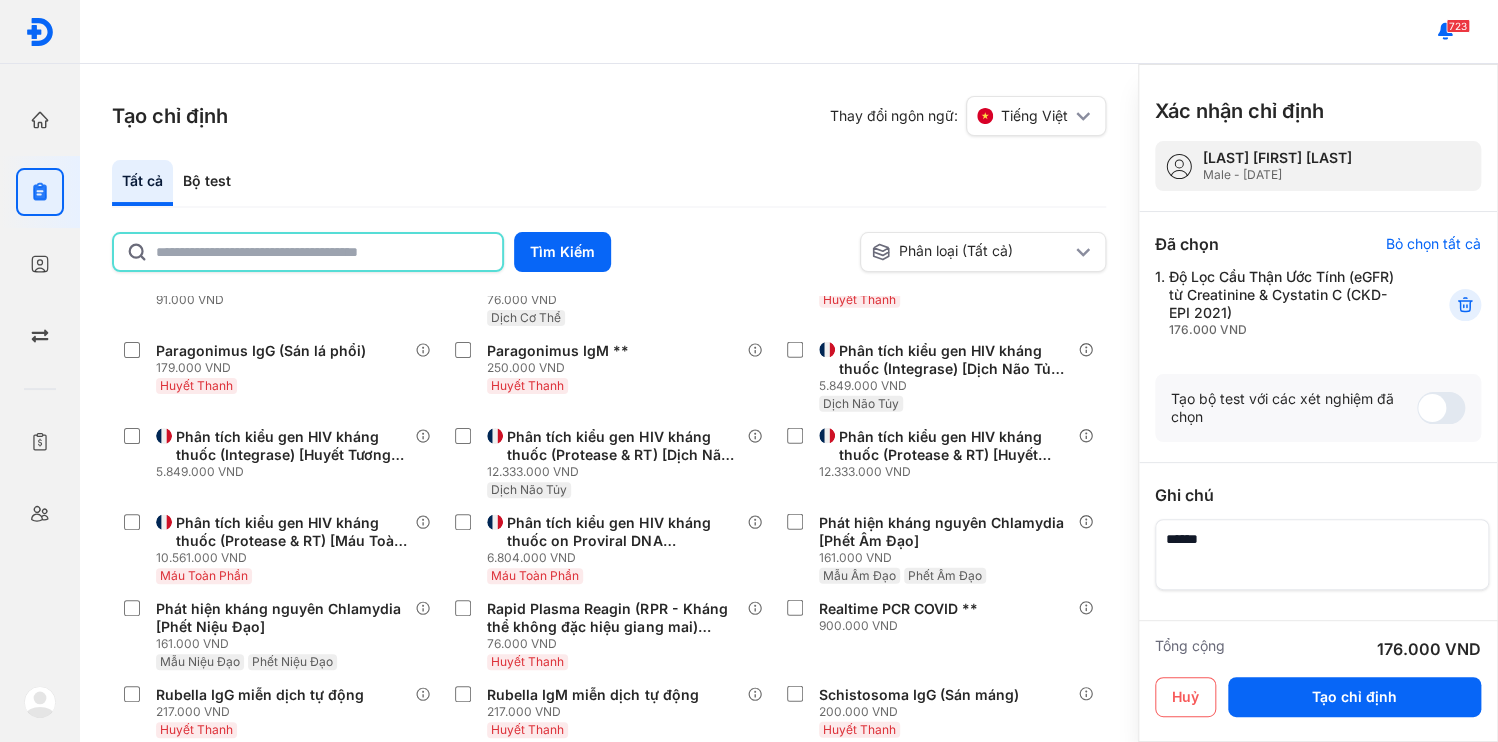 click 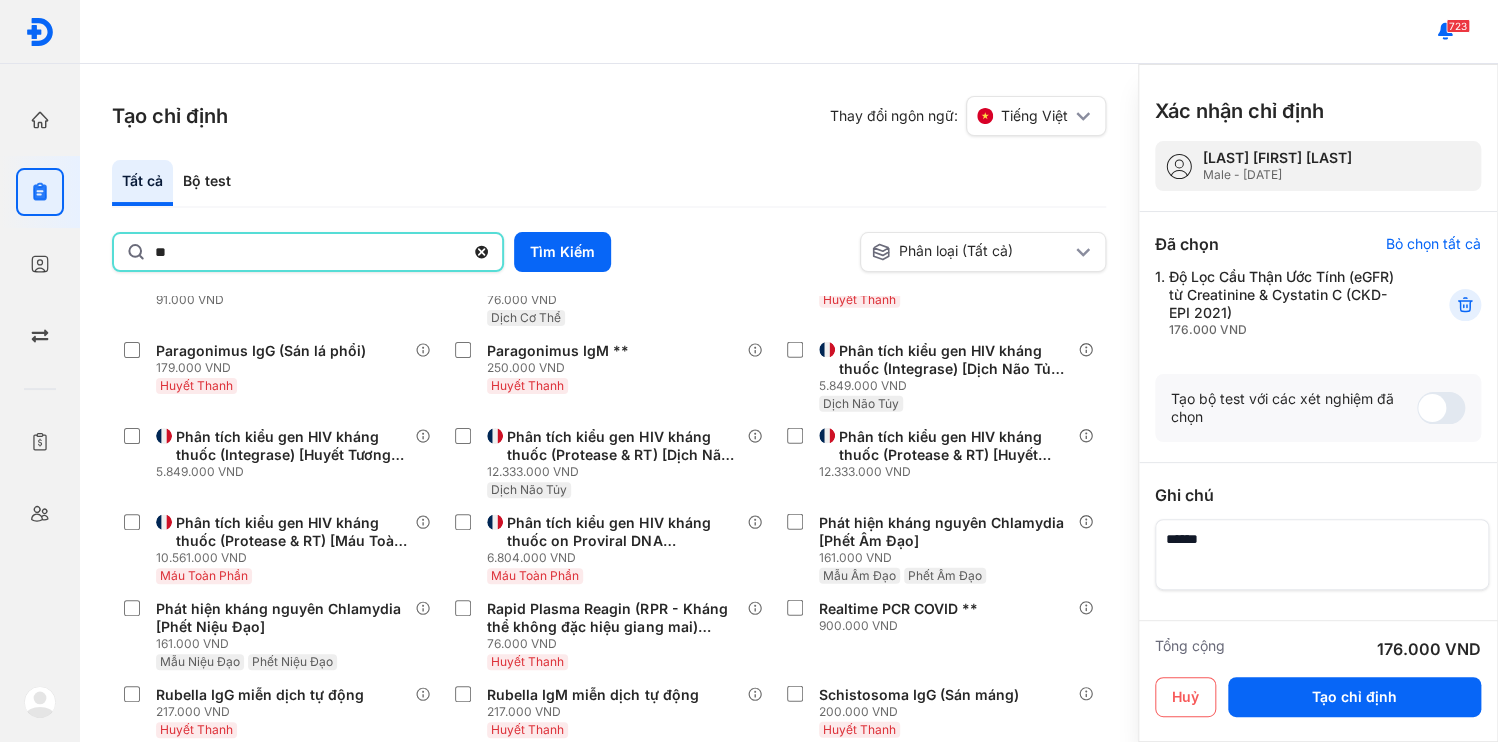 type on "*" 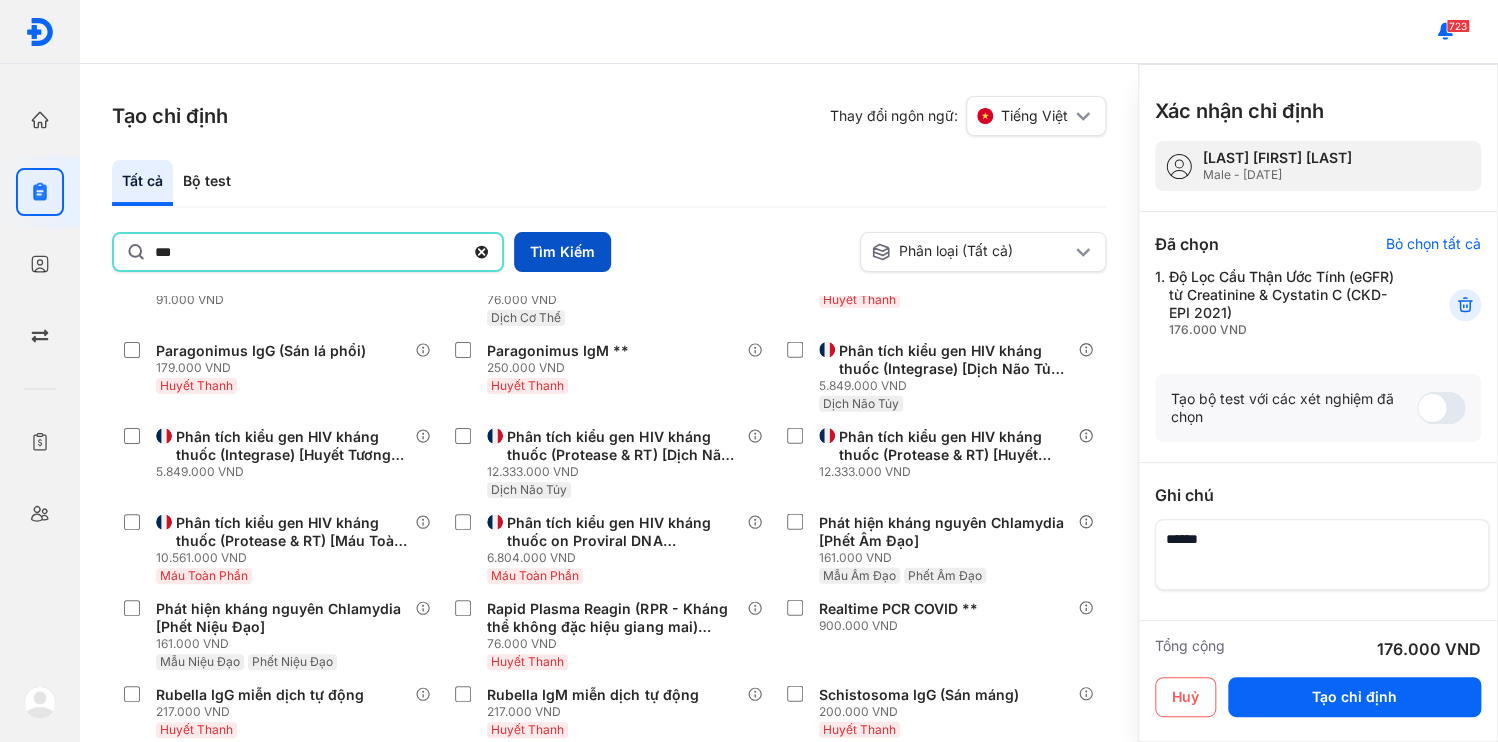 type on "***" 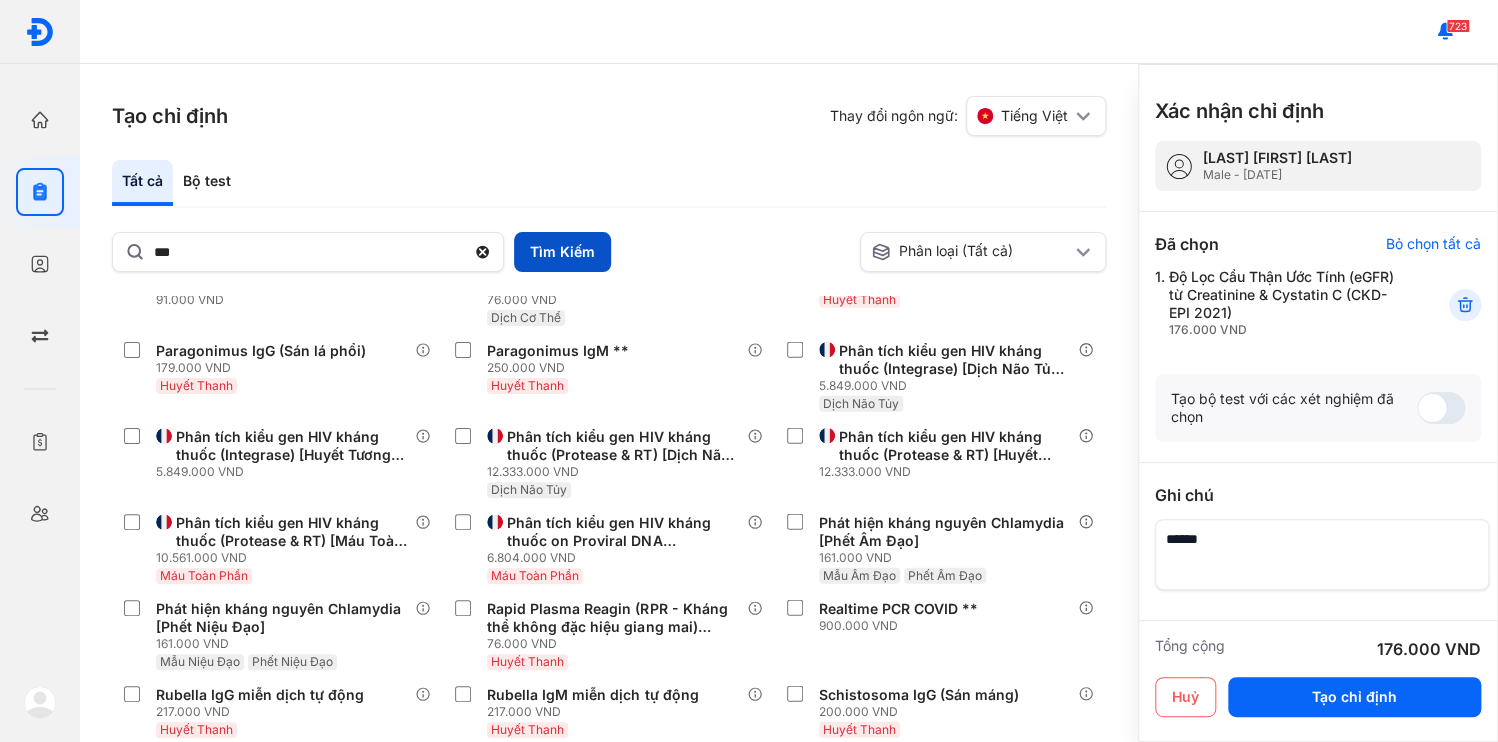 click on "Tìm Kiếm" at bounding box center [562, 252] 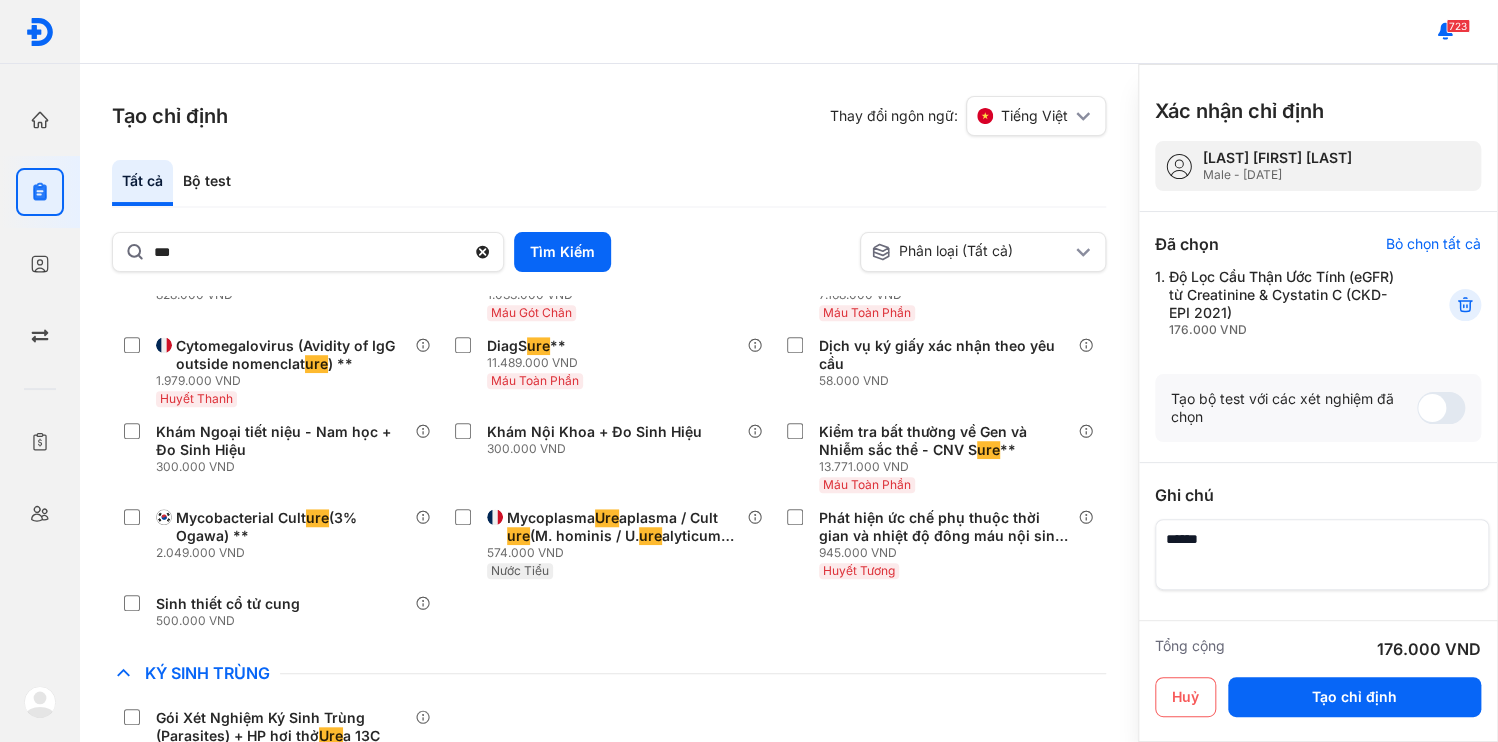 scroll, scrollTop: 832, scrollLeft: 0, axis: vertical 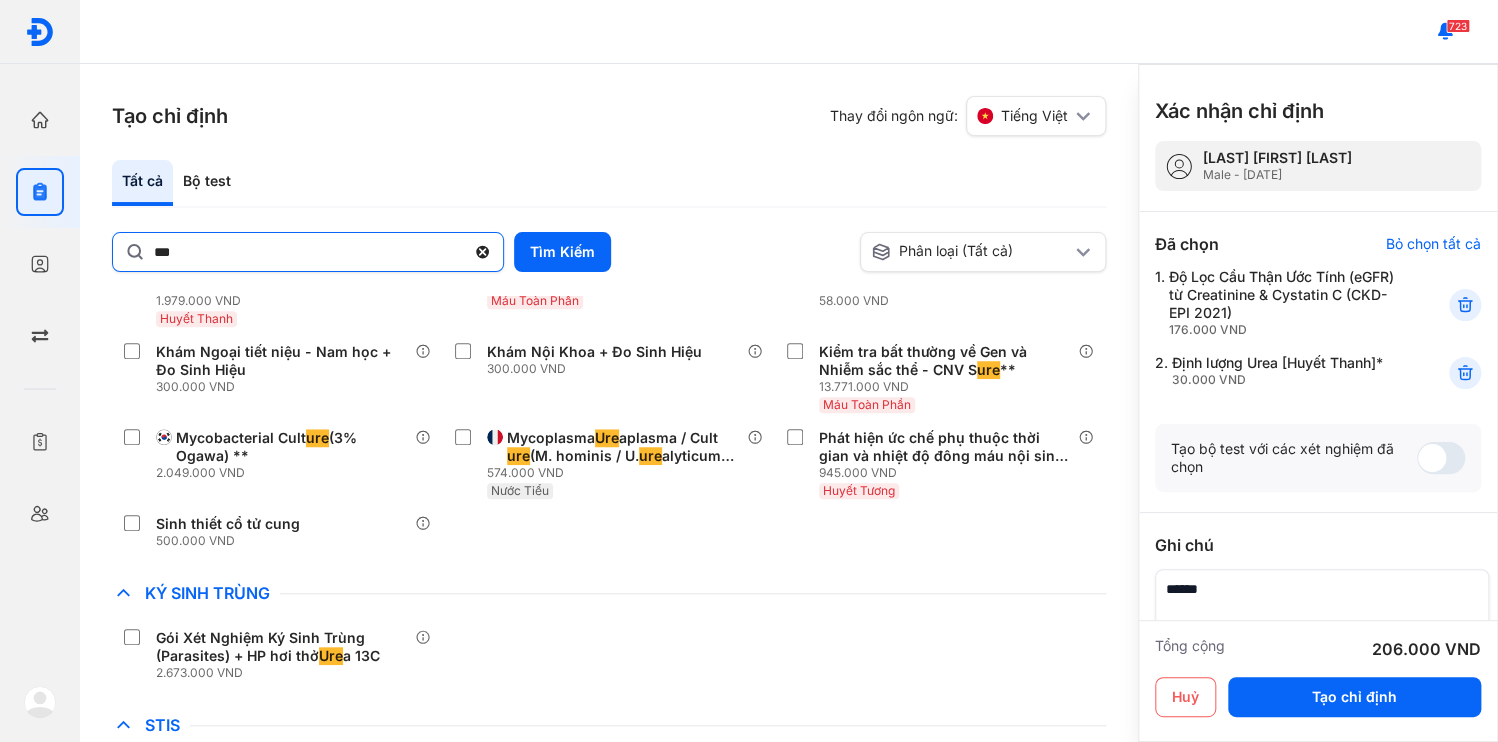click 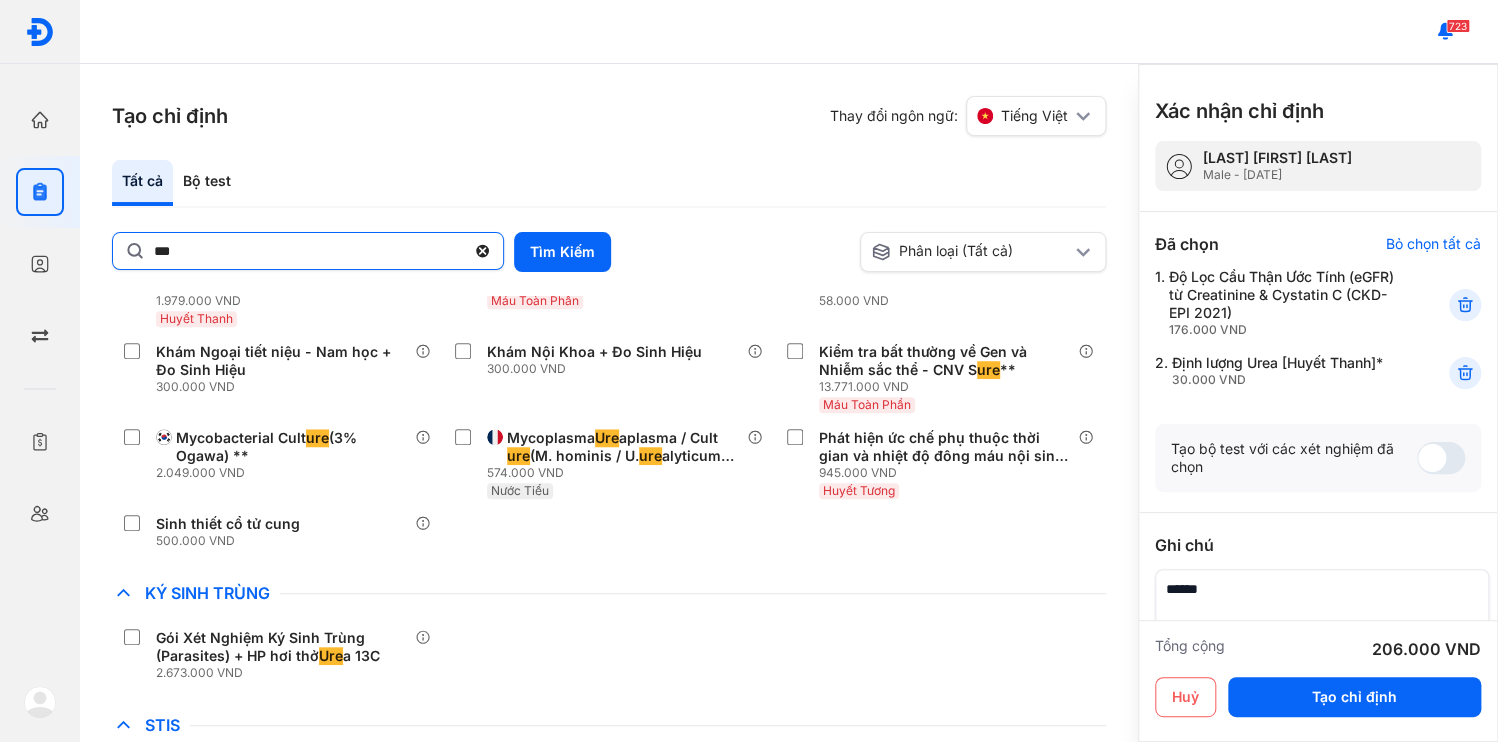 click on "***" 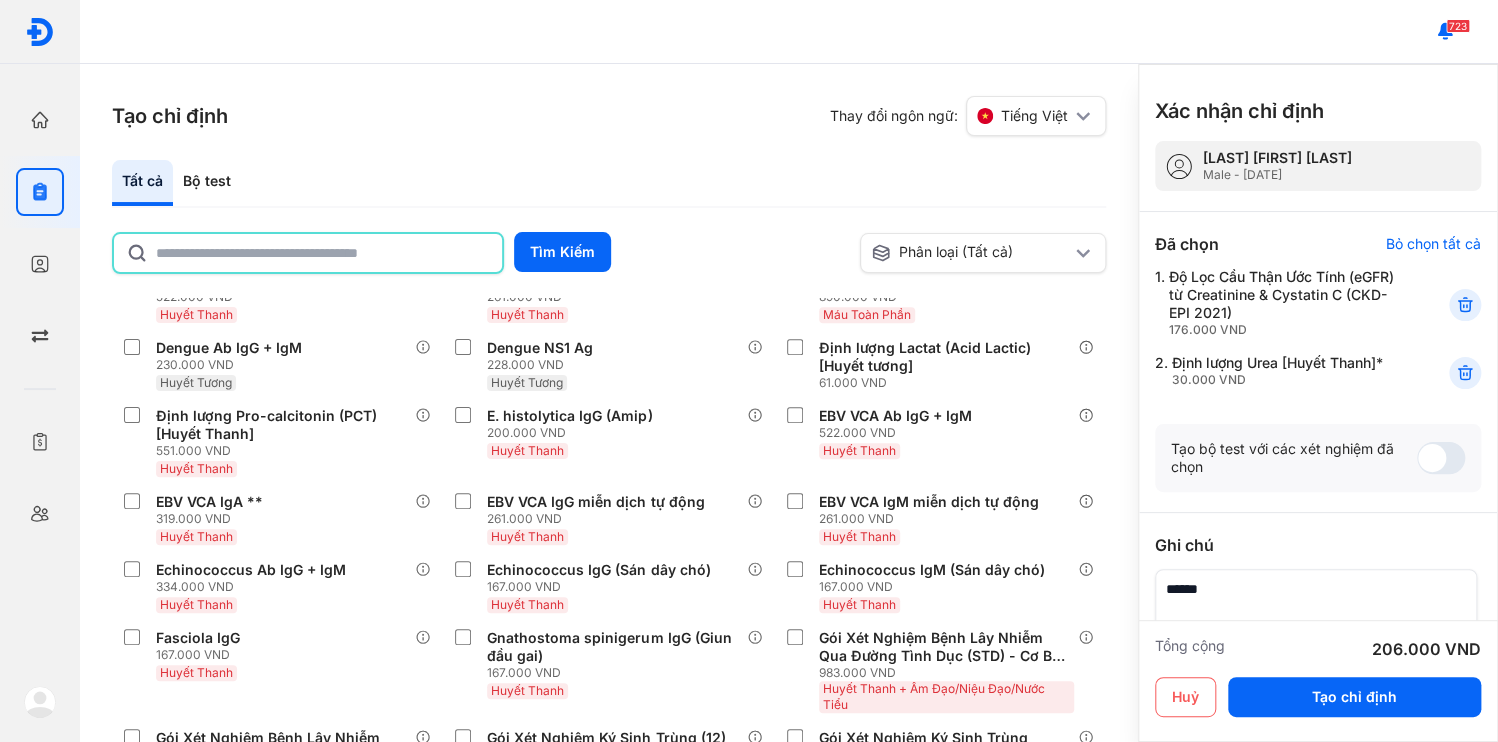 click at bounding box center (1316, 604) 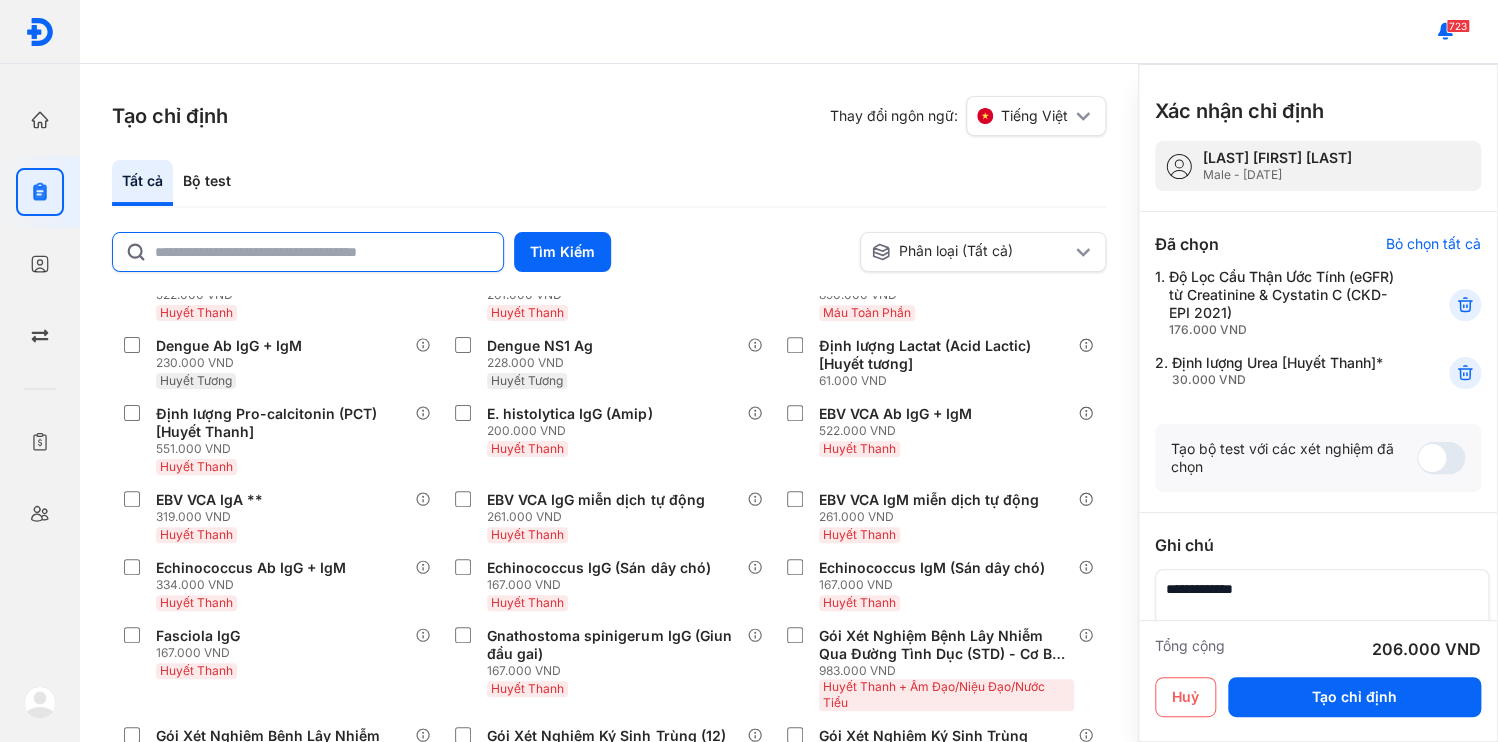 type on "**********" 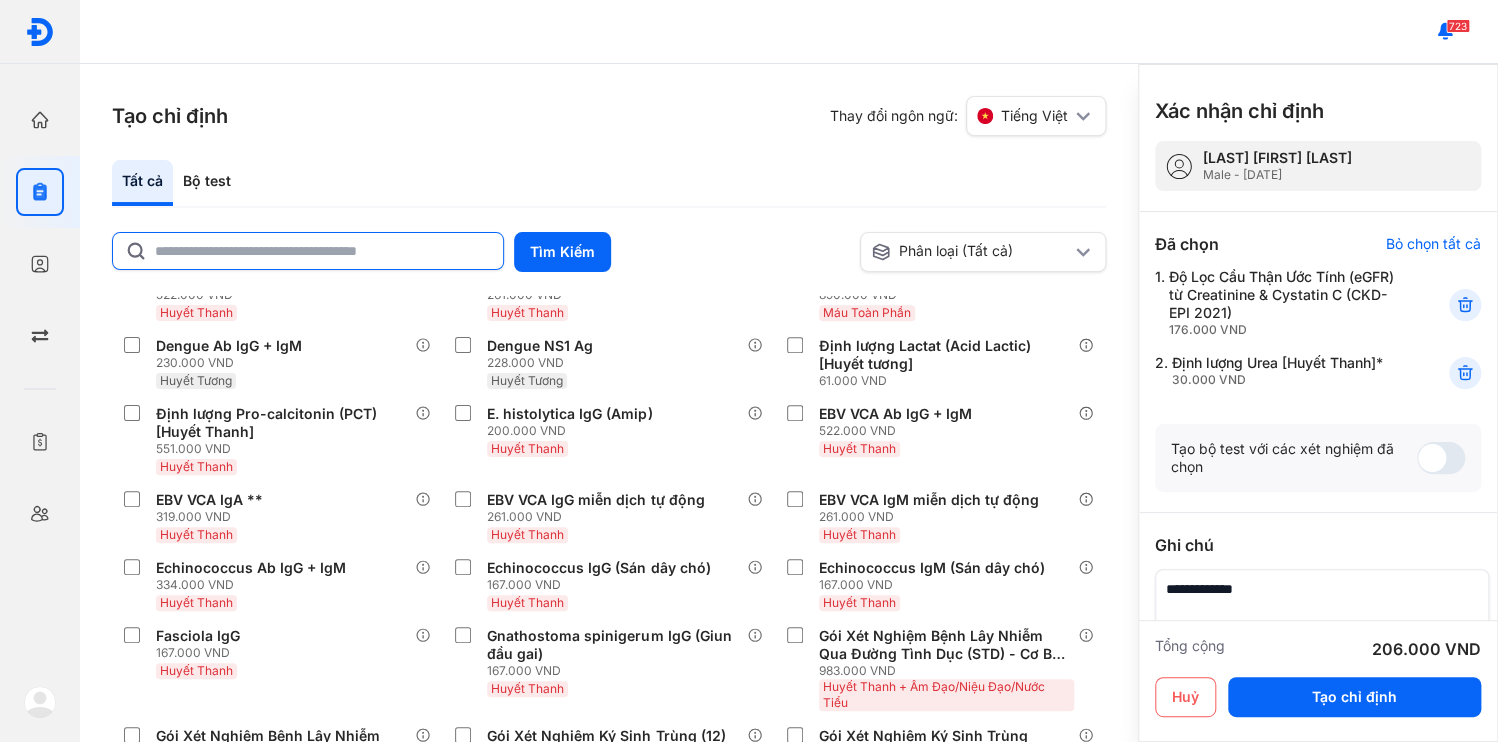click 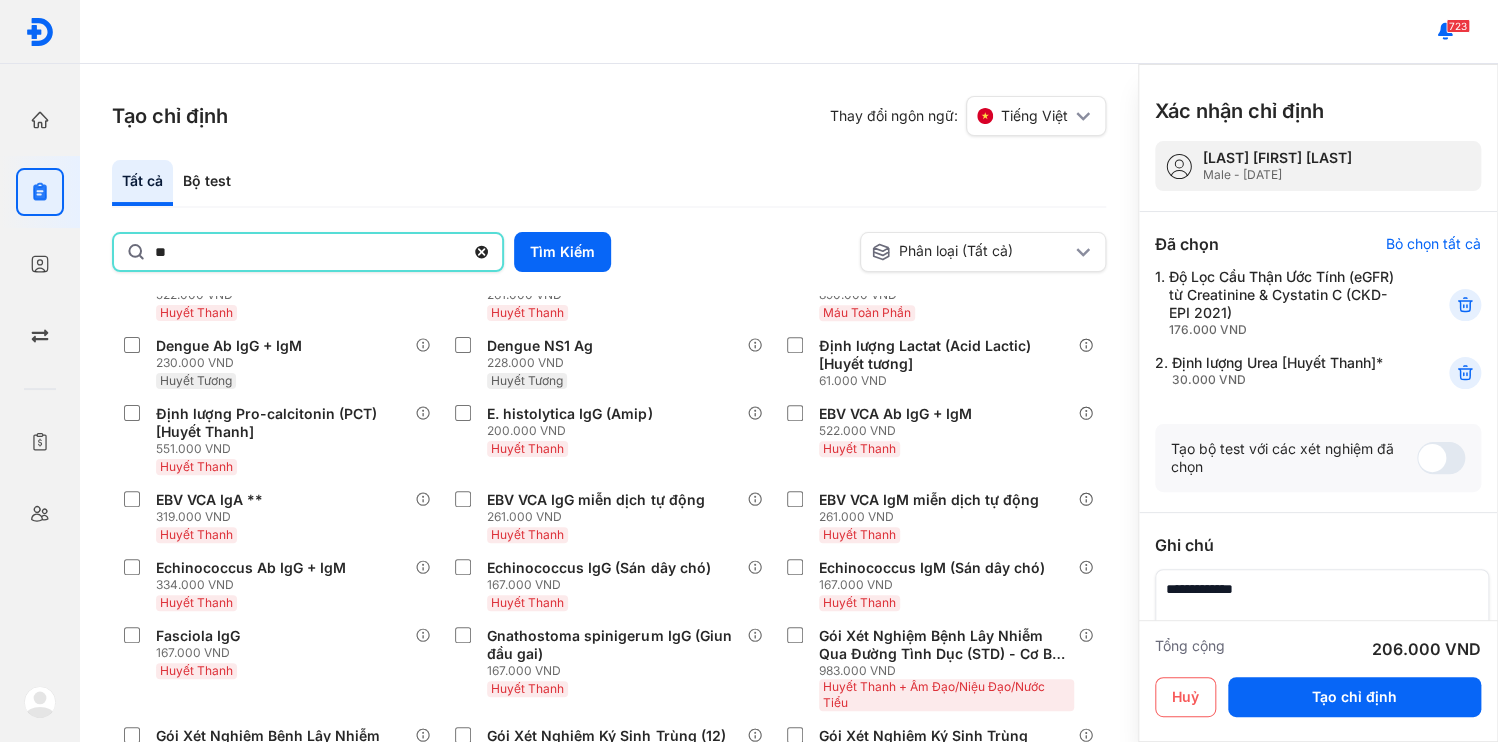 type on "*" 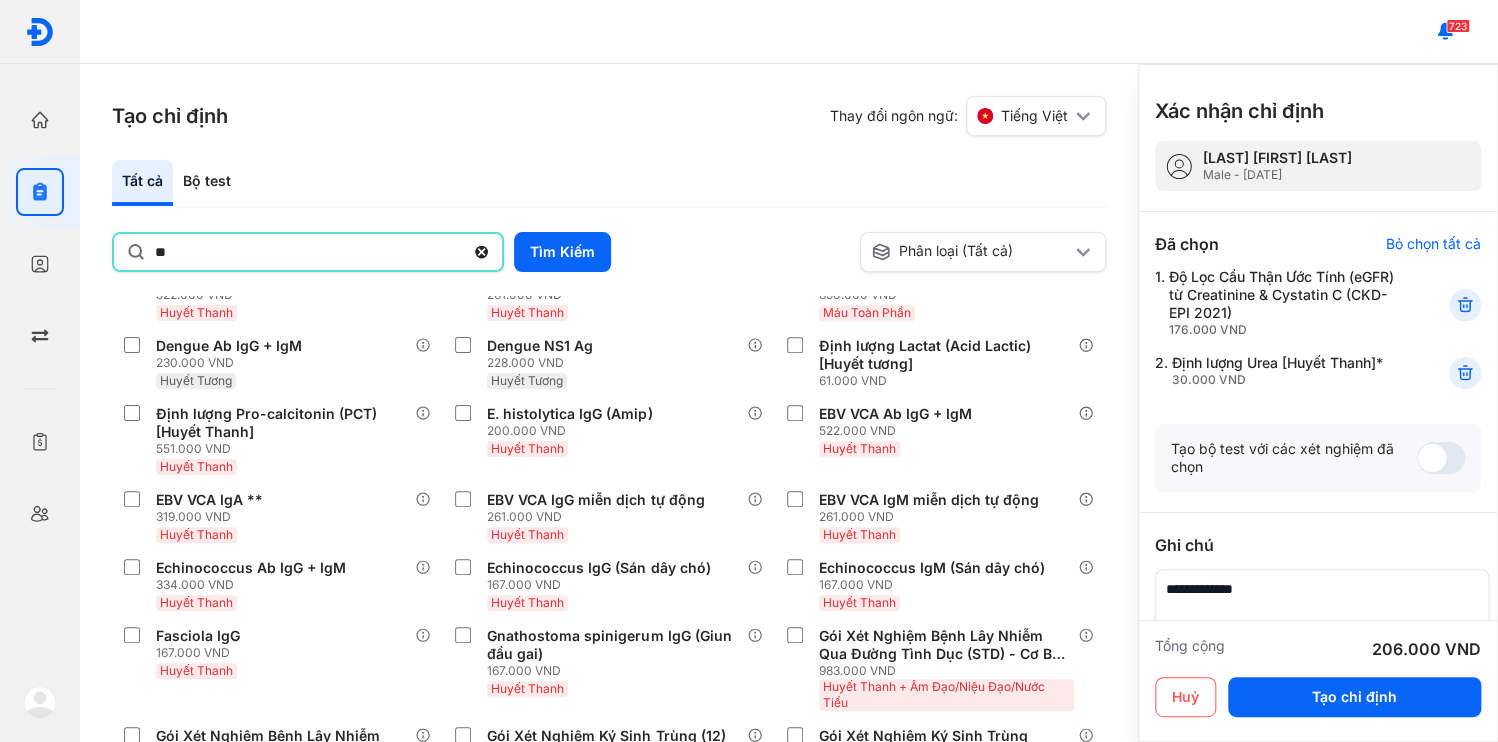 type on "*" 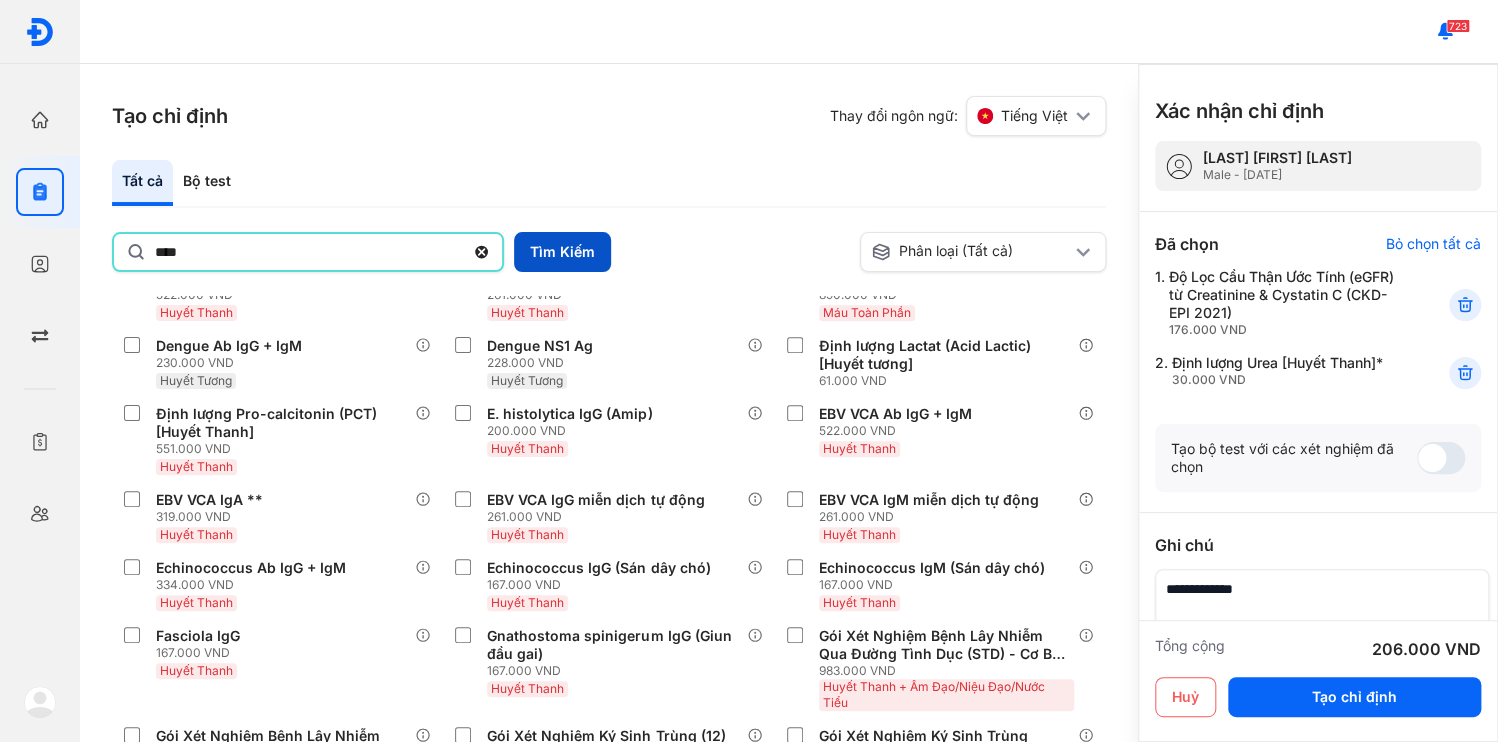 type on "****" 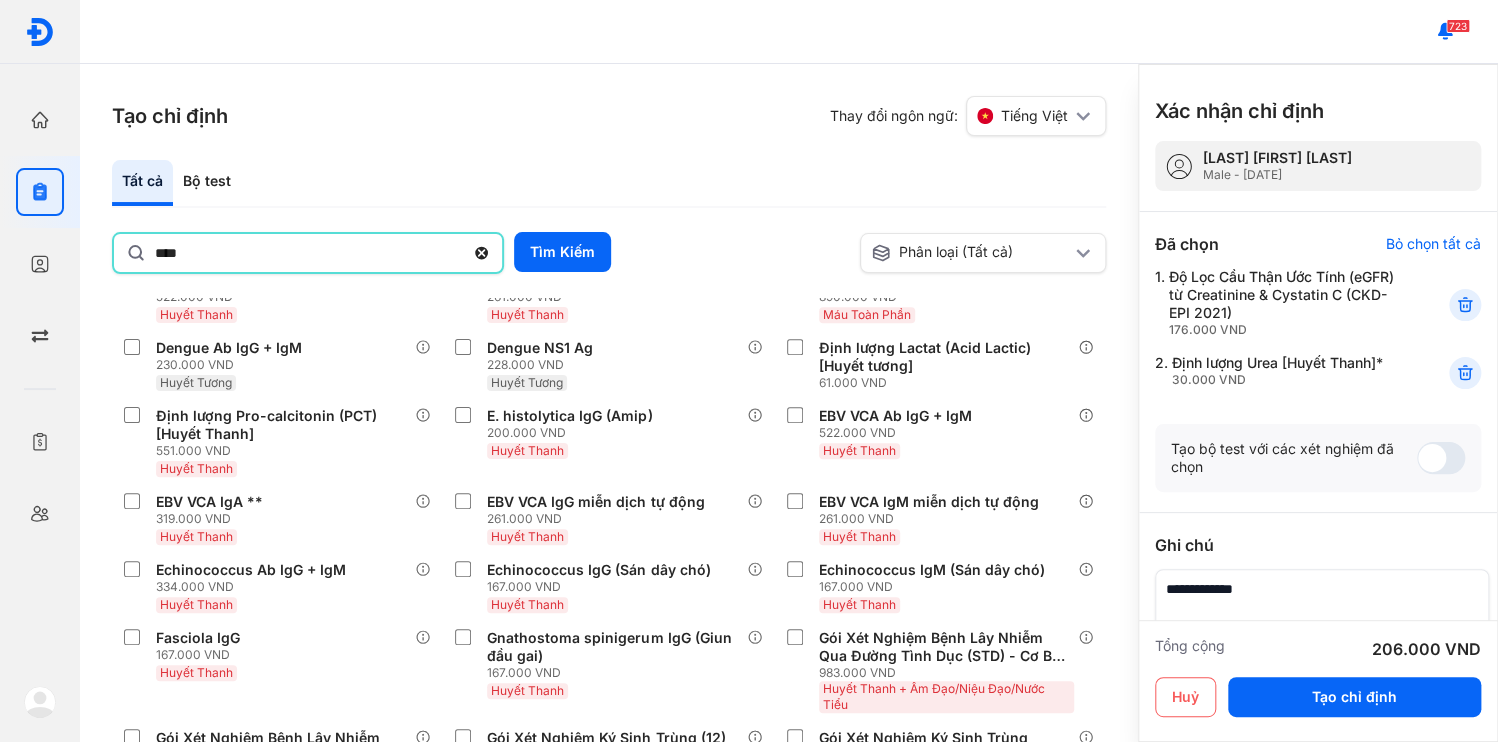 drag, startPoint x: 540, startPoint y: 220, endPoint x: 501, endPoint y: 229, distance: 40.024994 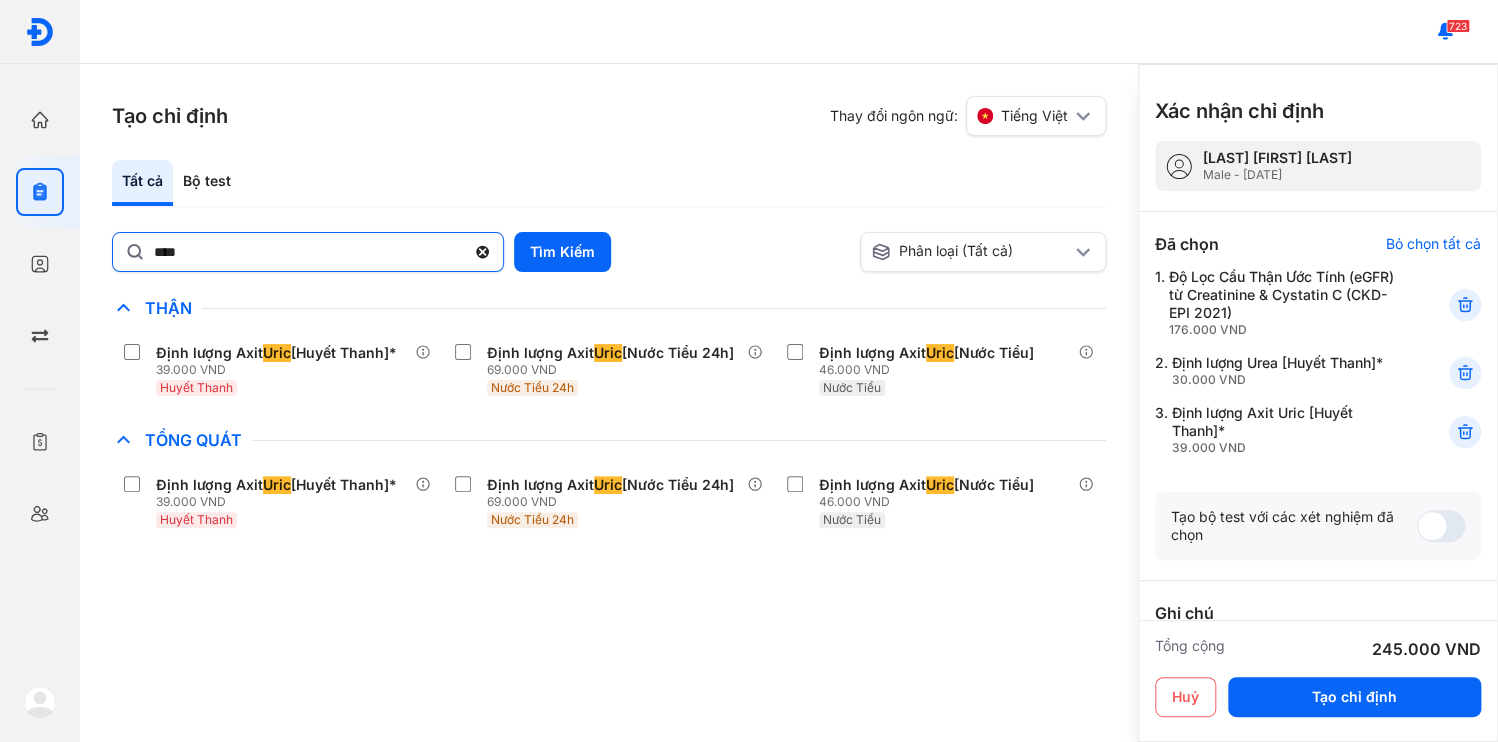 drag, startPoint x: 479, startPoint y: 233, endPoint x: 425, endPoint y: 233, distance: 54 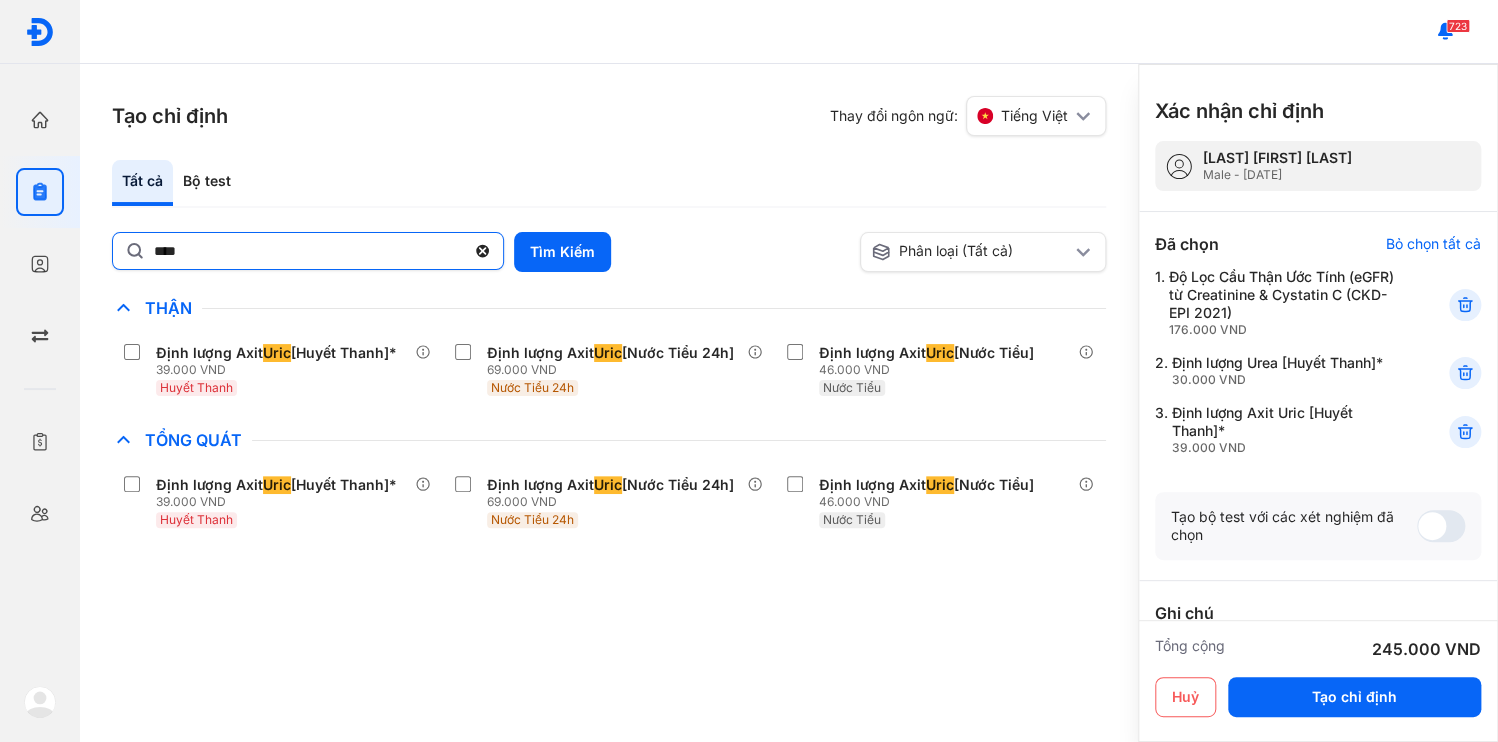 click on "****" 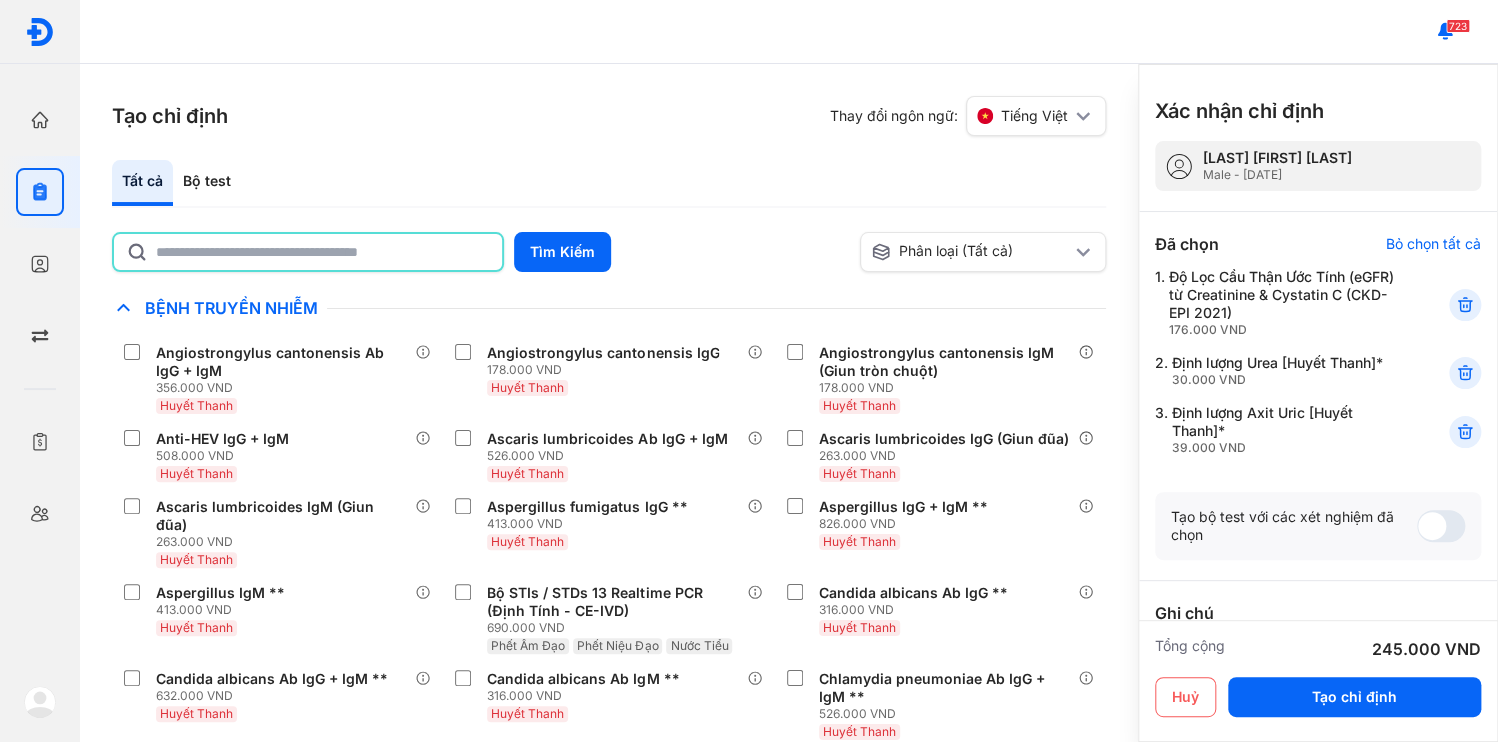 click 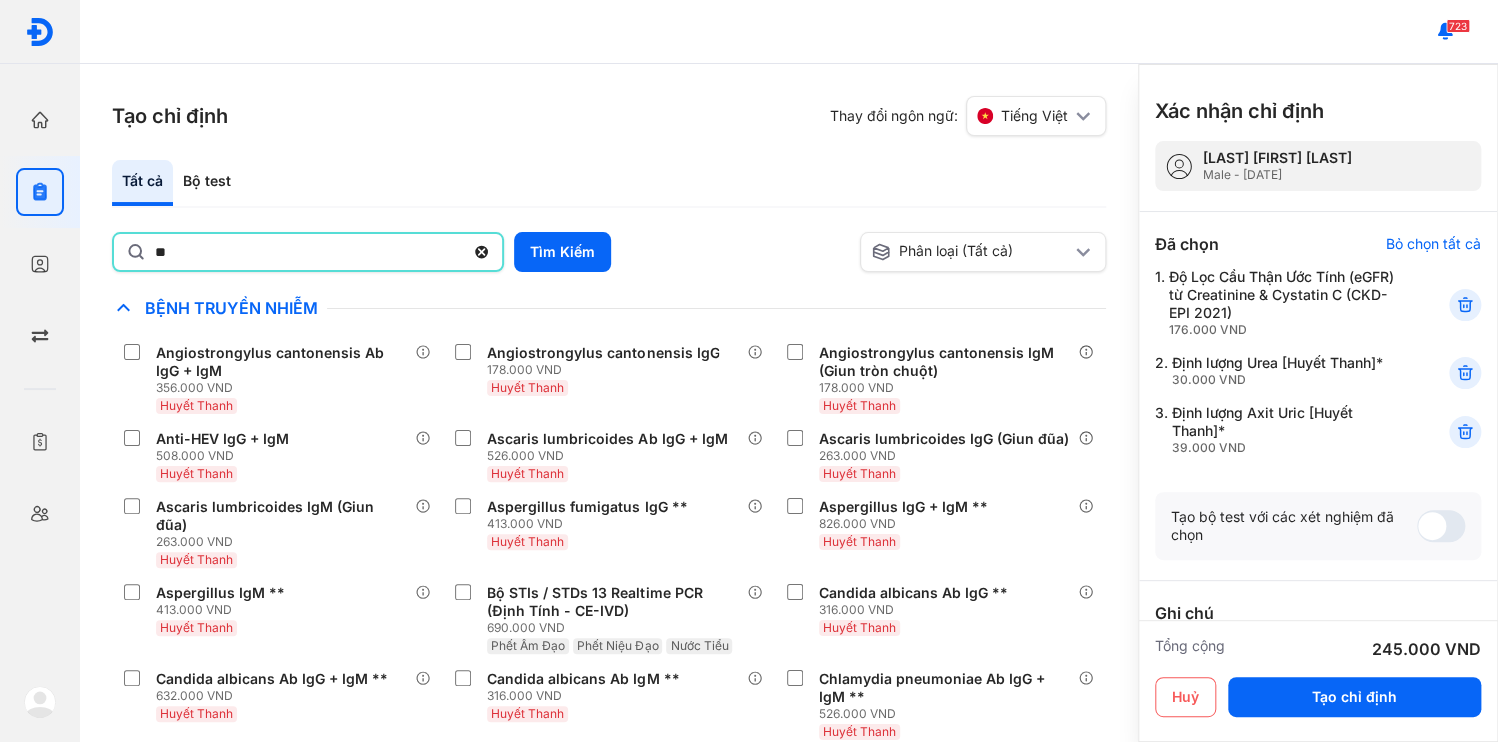 type on "**" 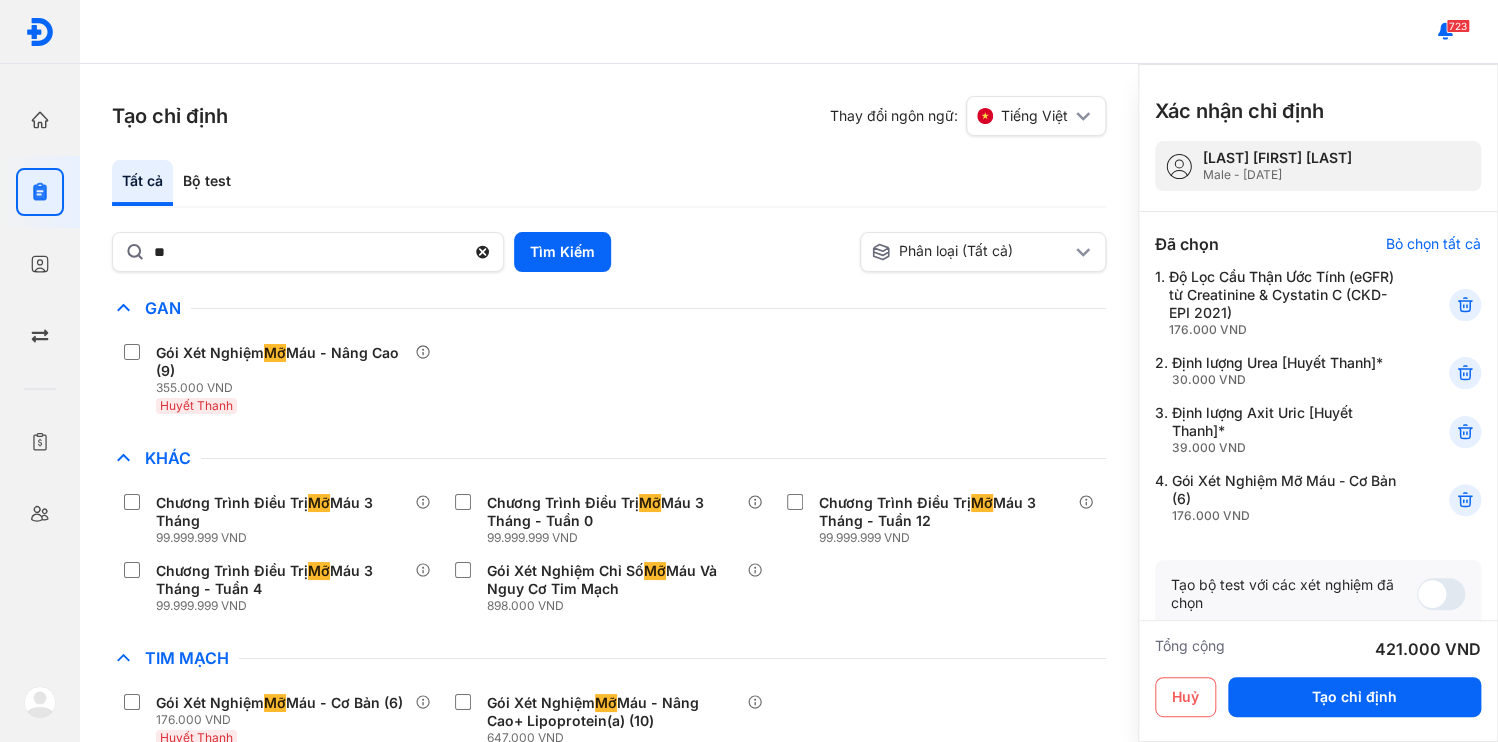 click on "Gói Xét Nghiệm  Mỡ  Máu - Nâng Cao (9) 355.000 VND Huyết Thanh" at bounding box center (609, 379) 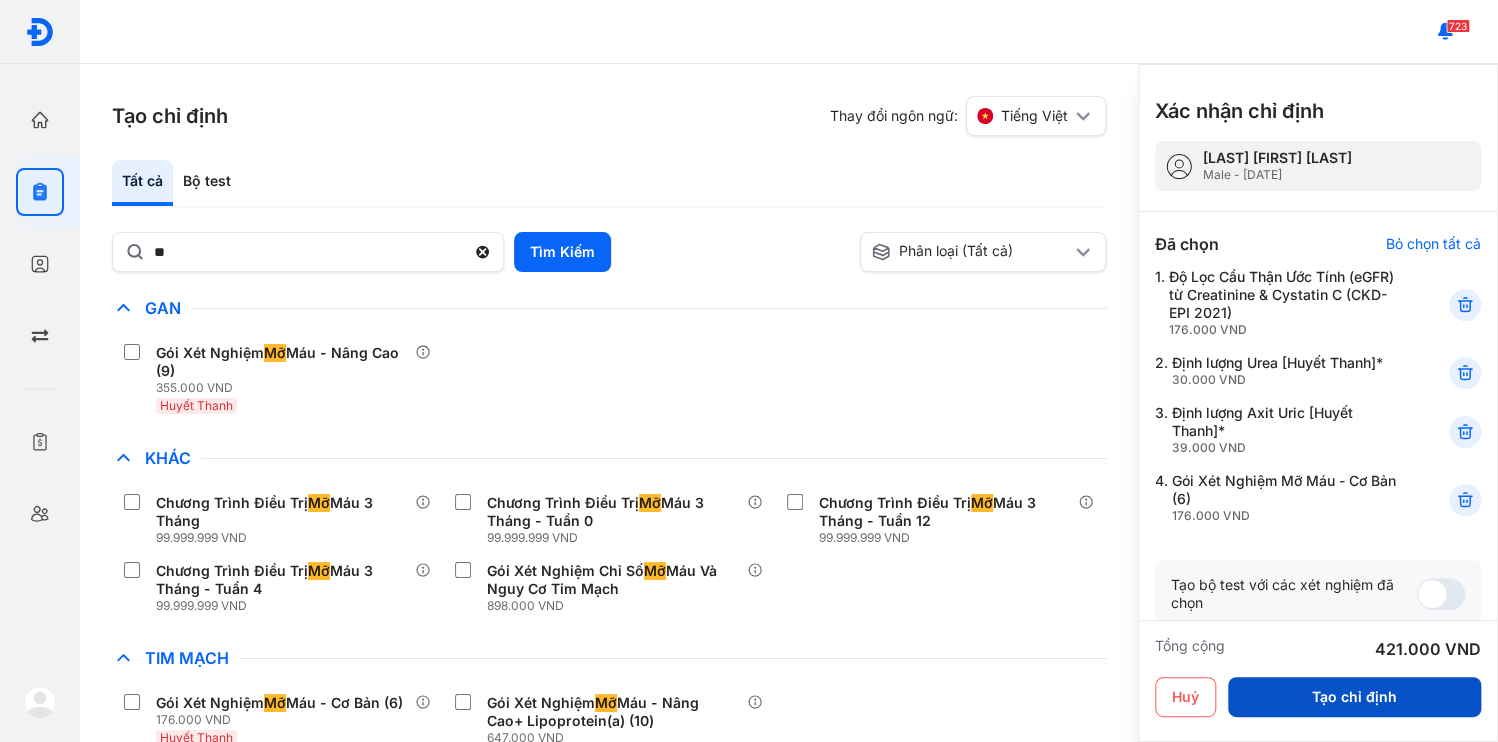 click on "Tạo chỉ định" at bounding box center [1354, 697] 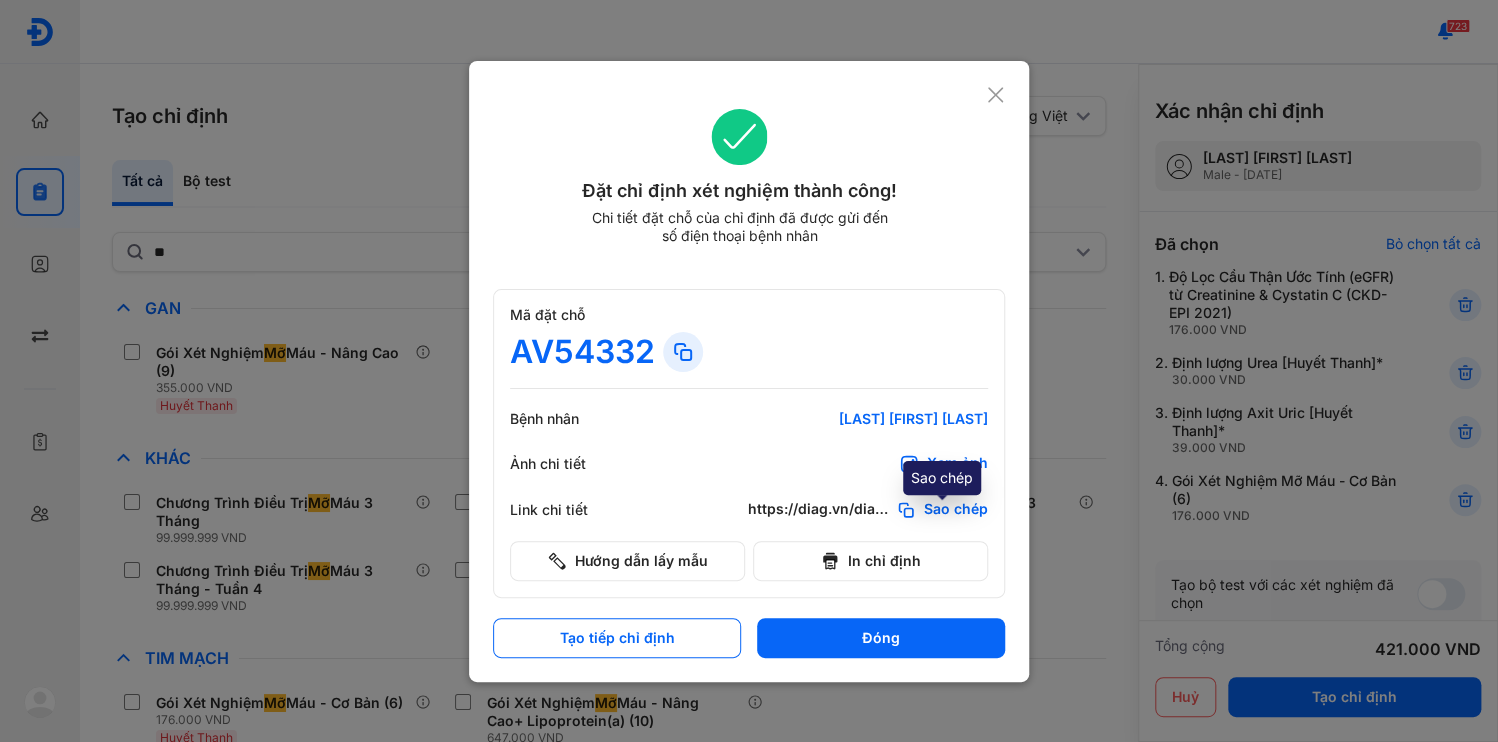 click on "Sao chép" 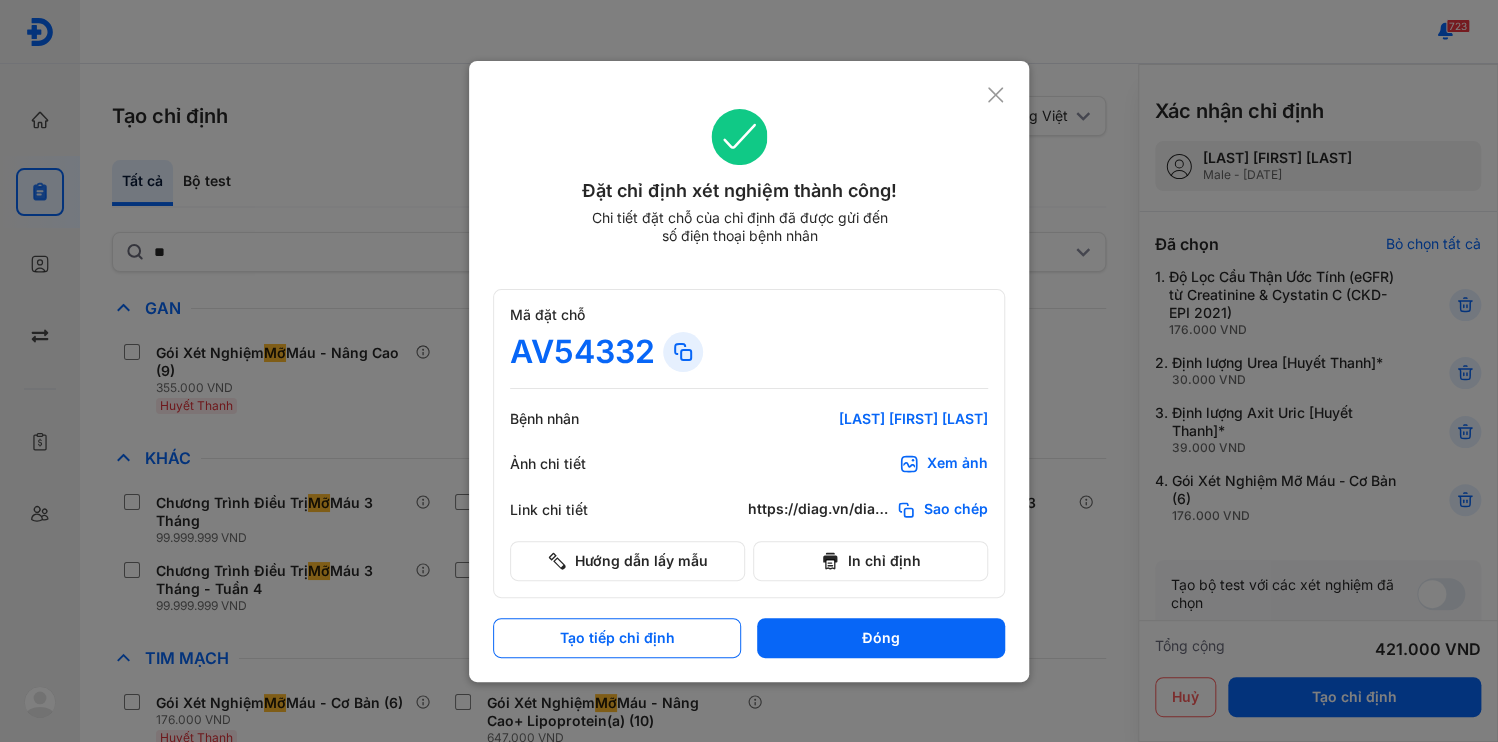 click on "Đặt chỉ định xét nghiệm thành công! Chi tiết đặt chỗ của chỉ định đã được gửi đến số điện thoại bệnh nhân Mã đặt chỗ [BOOKING_CODE] Bệnh nhân [LAST] [FIRST] Ảnh chi tiết Xem ảnh Link chi tiết https://diag.vn/diagpro/booking?reference_code=[BOOKING_CODE] Sao chép Hướng dẫn lấy mẫu In chỉ định Tạo tiếp chỉ định Đóng" at bounding box center (749, 371) 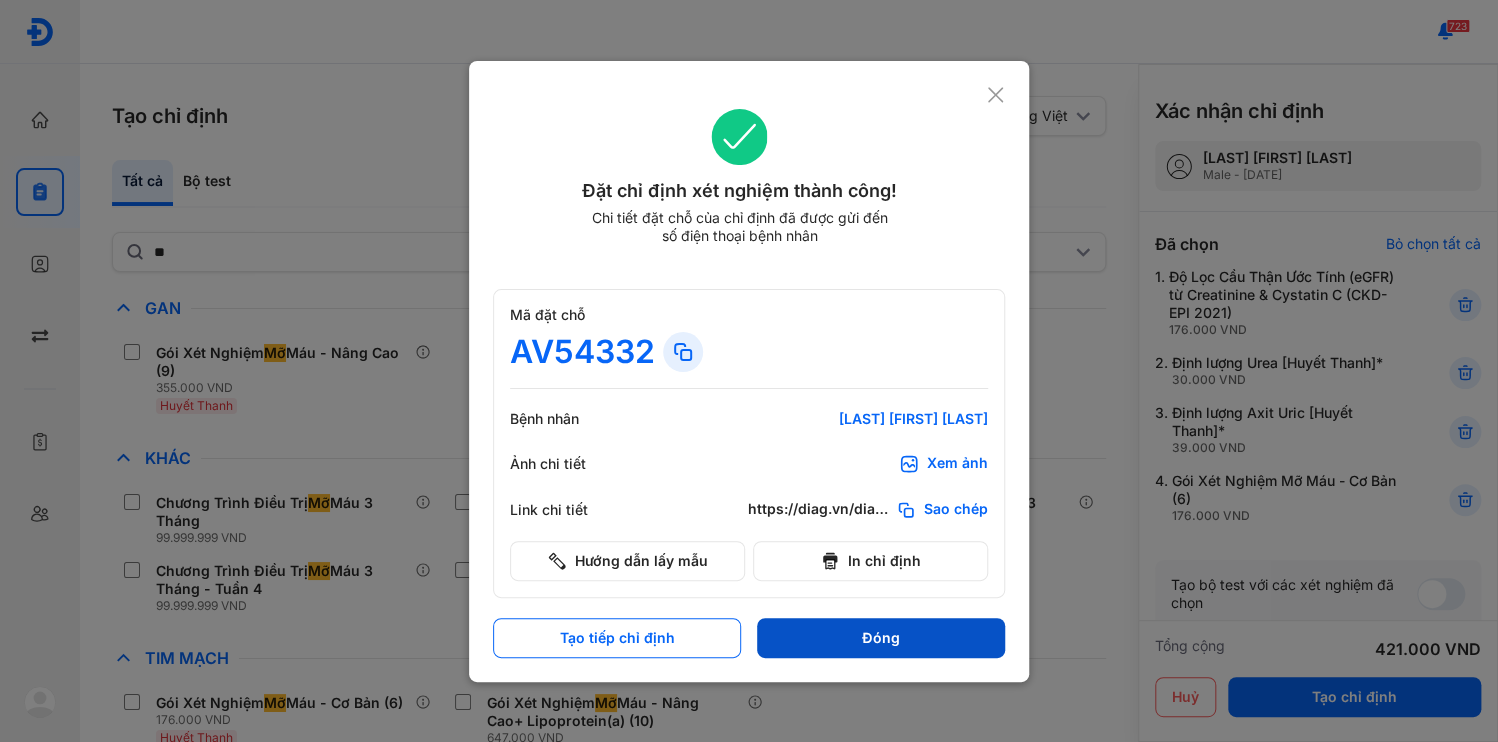 click on "Đóng" at bounding box center (881, 638) 